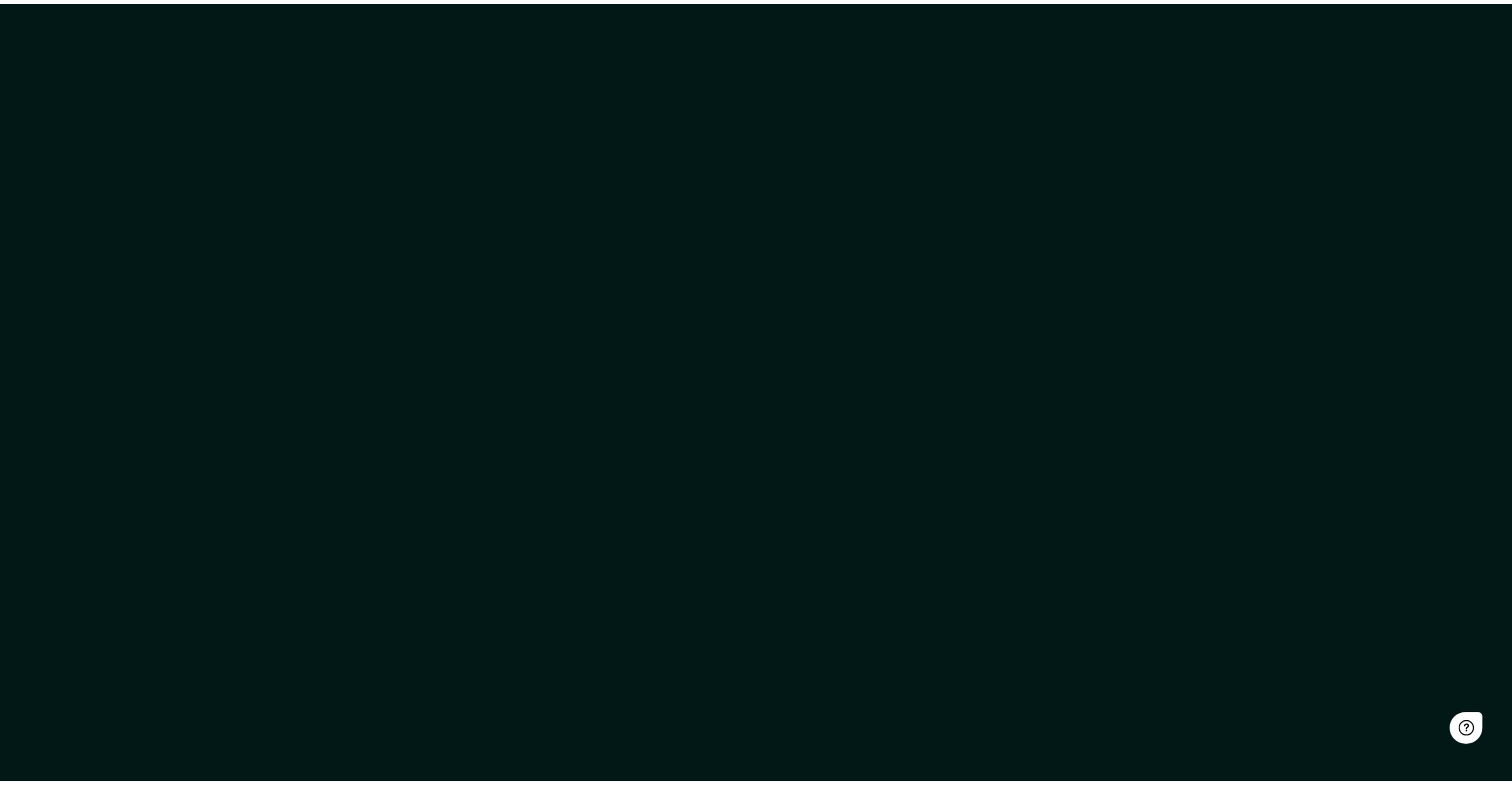 scroll, scrollTop: 0, scrollLeft: 0, axis: both 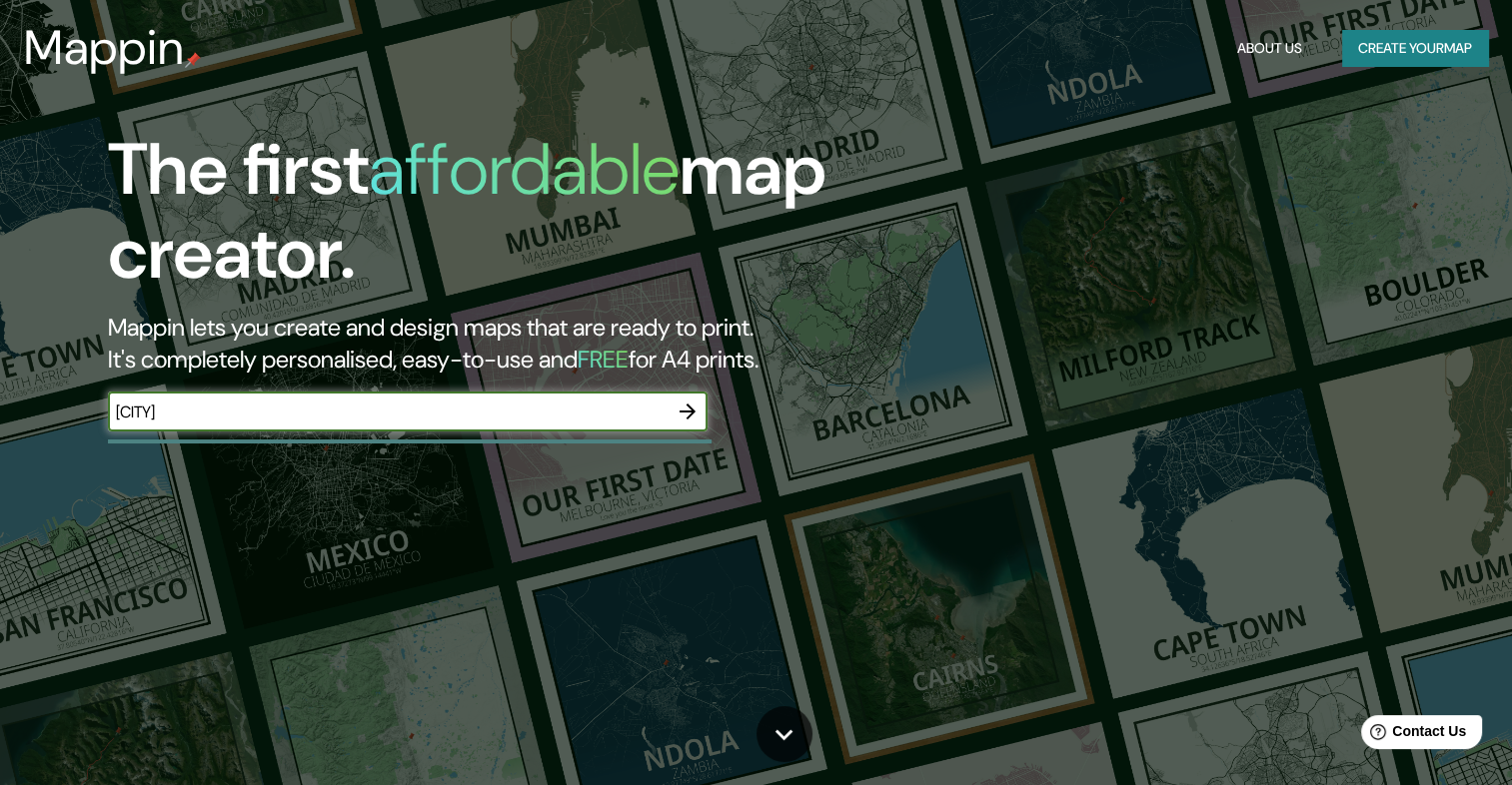 type on "[LAST] [LOCATION]" 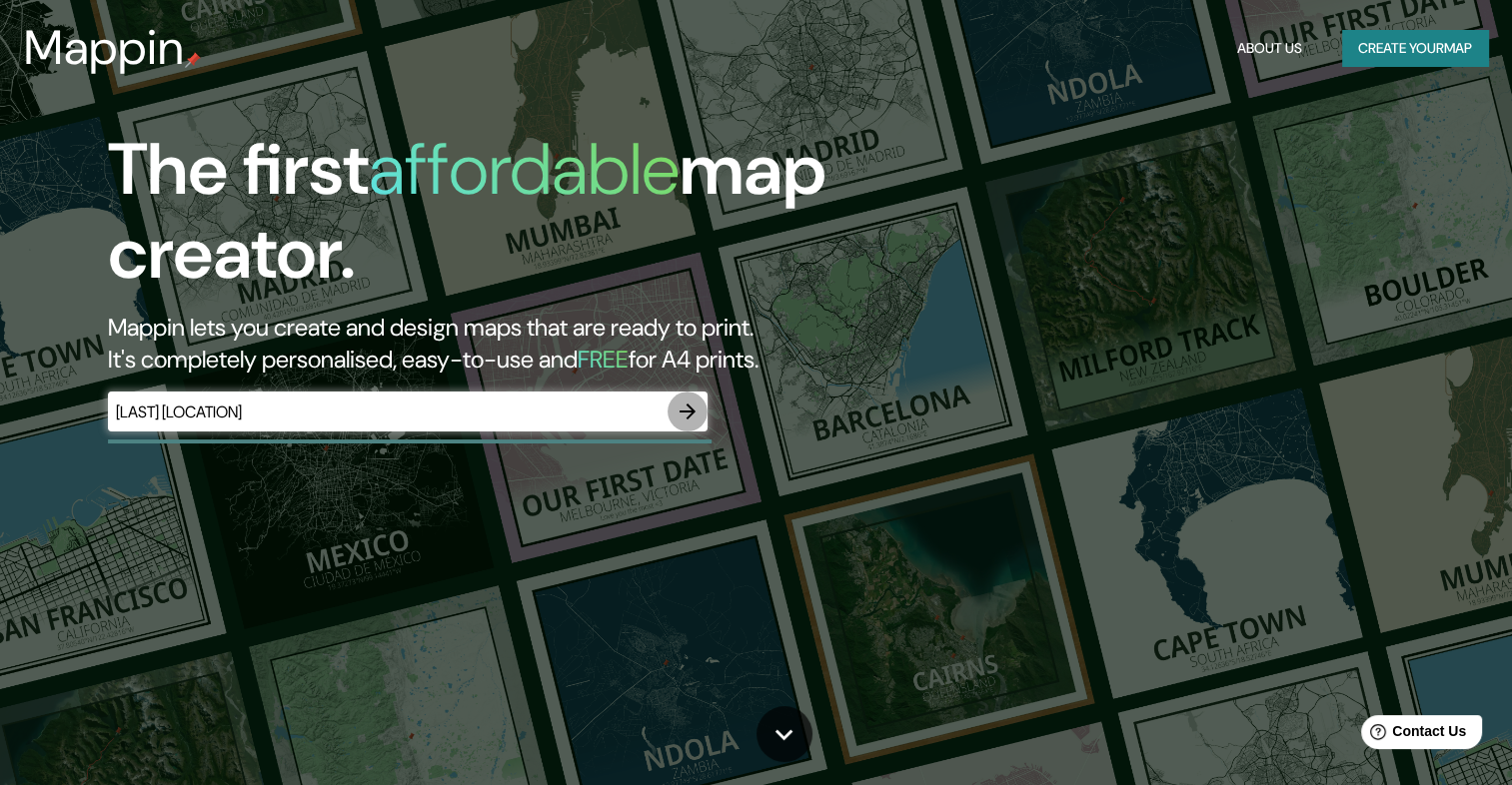 type 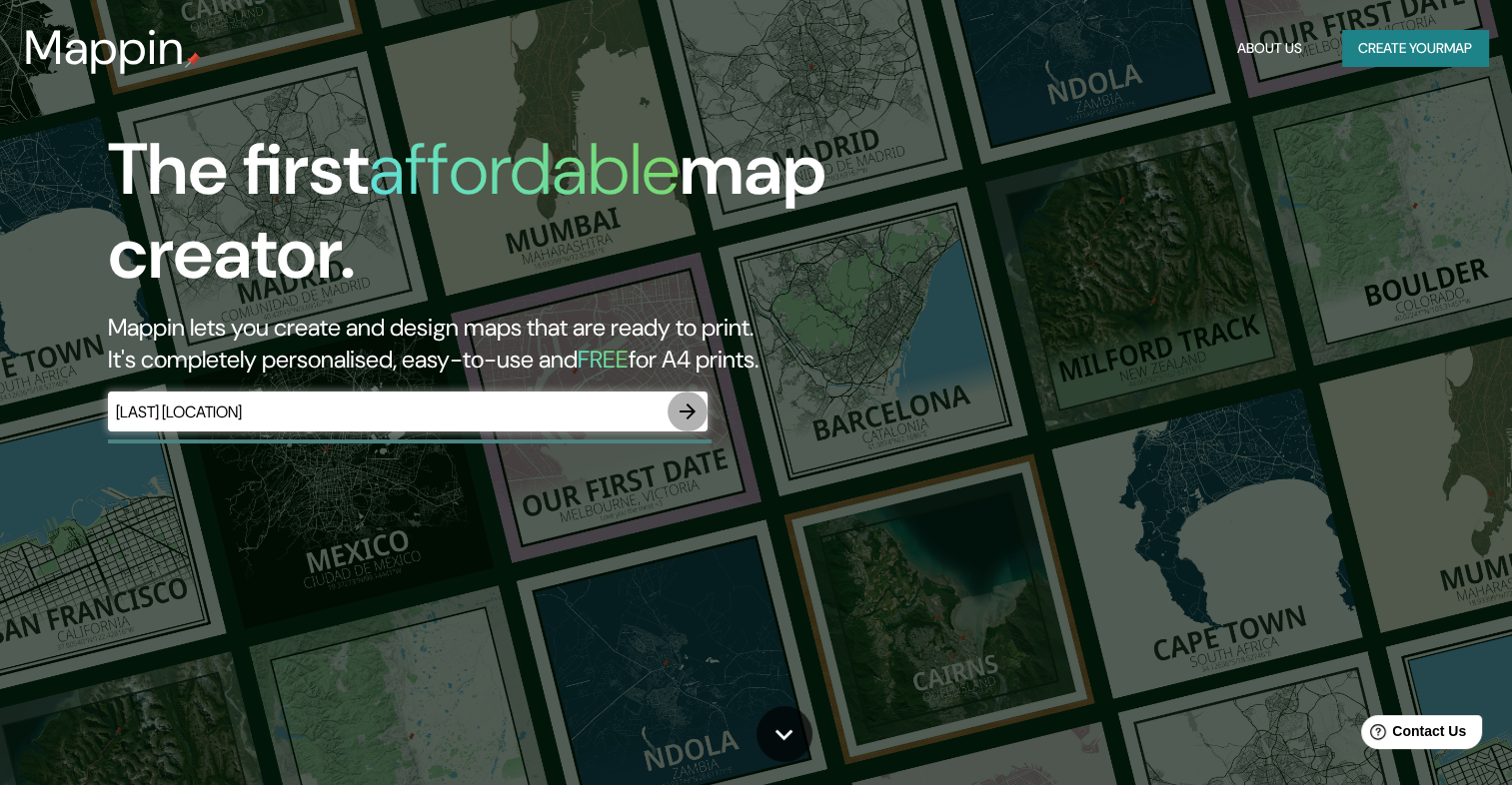 click at bounding box center (688, 411) 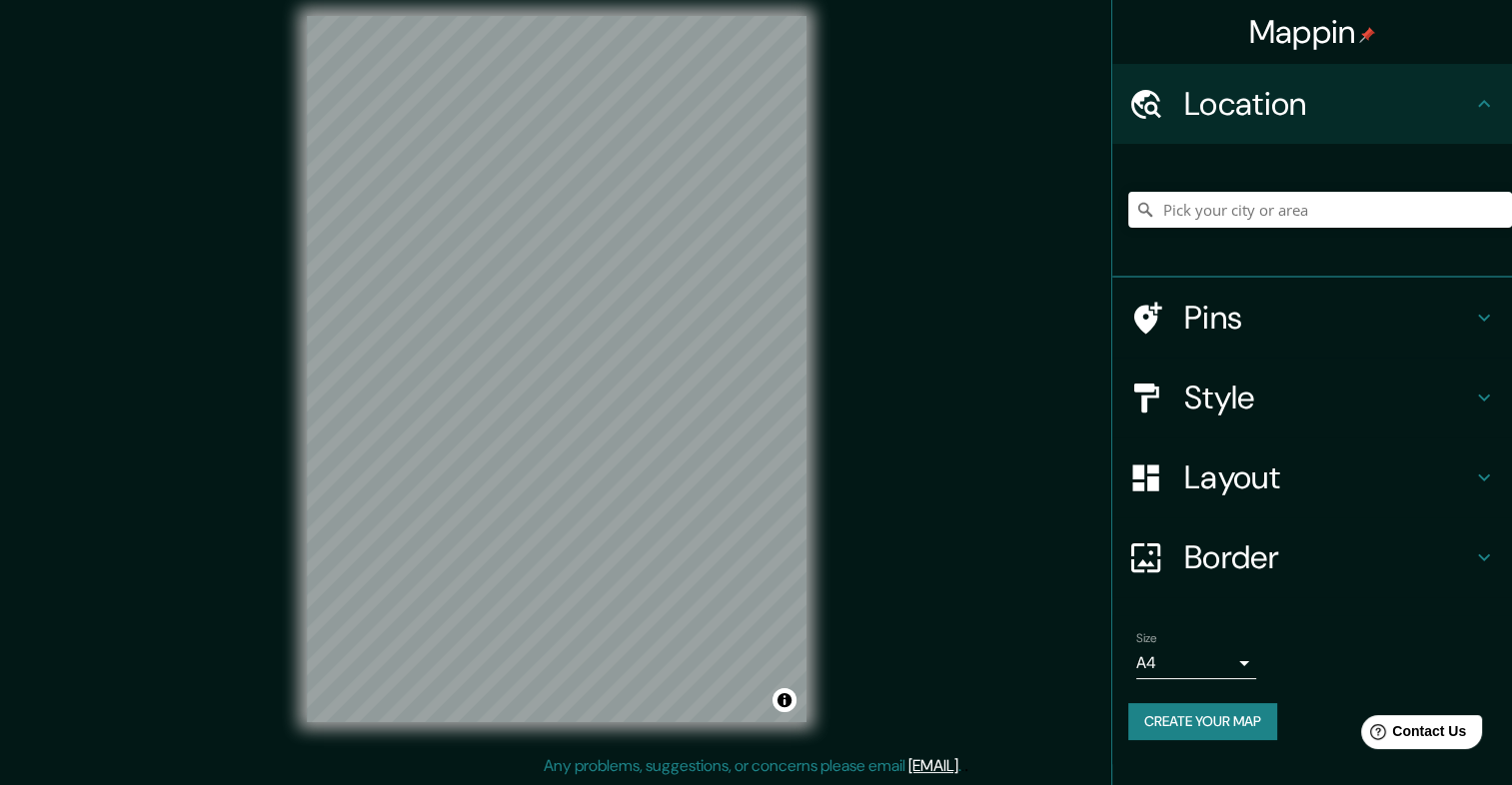 scroll, scrollTop: 17, scrollLeft: 0, axis: vertical 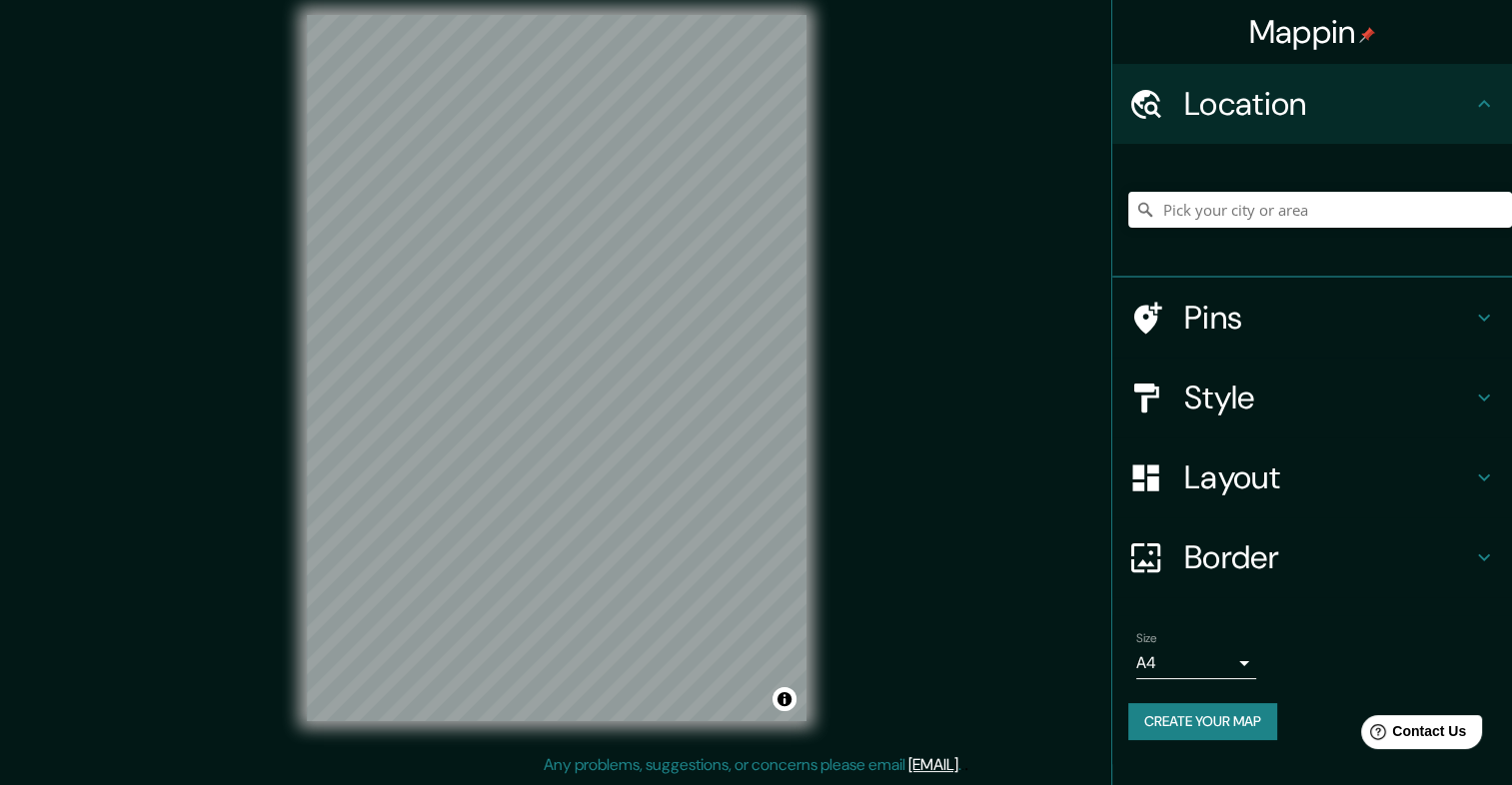 click on "Style" at bounding box center [1328, 397] 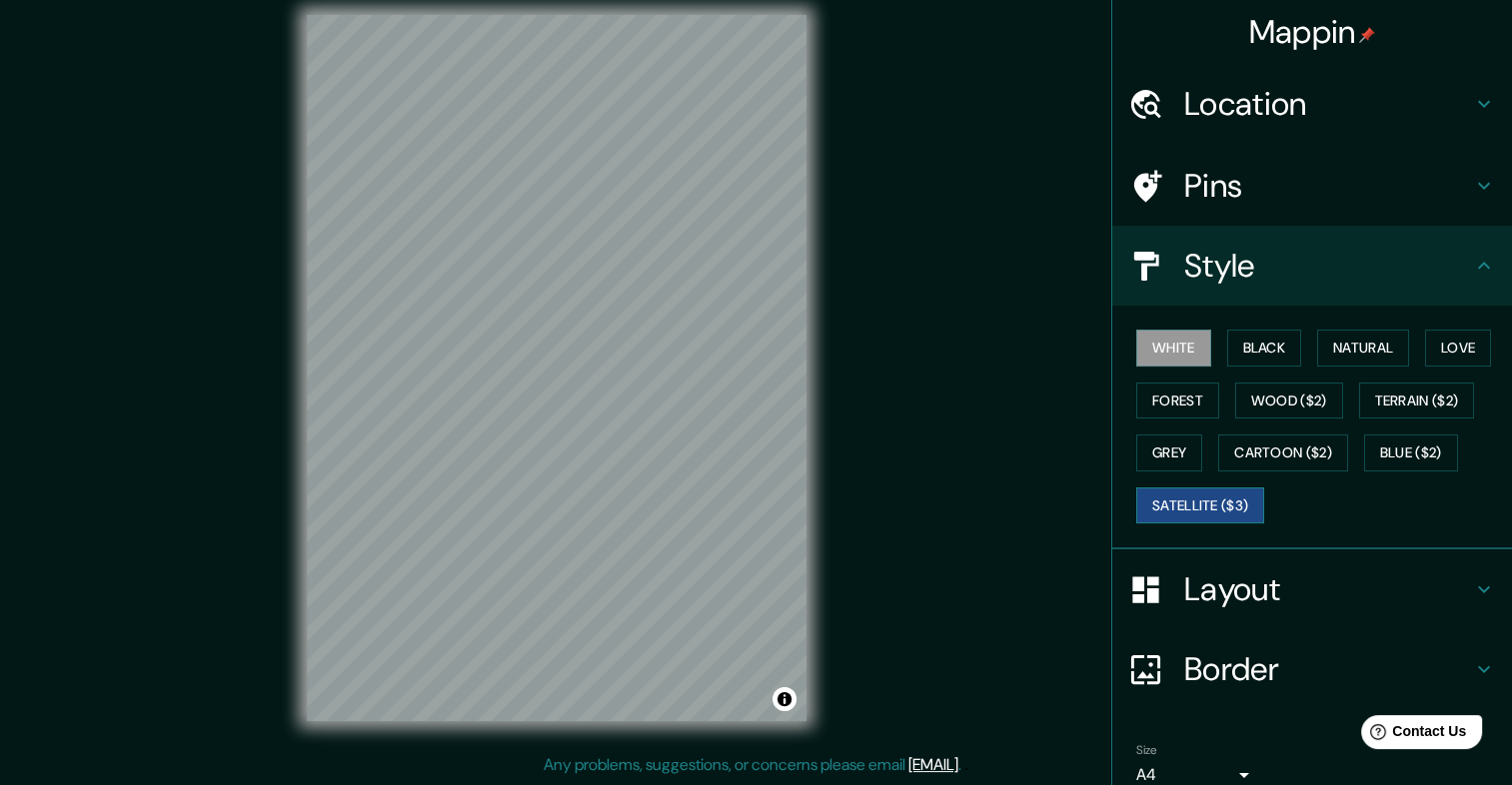 click on "Satellite ($3)" at bounding box center [1200, 505] 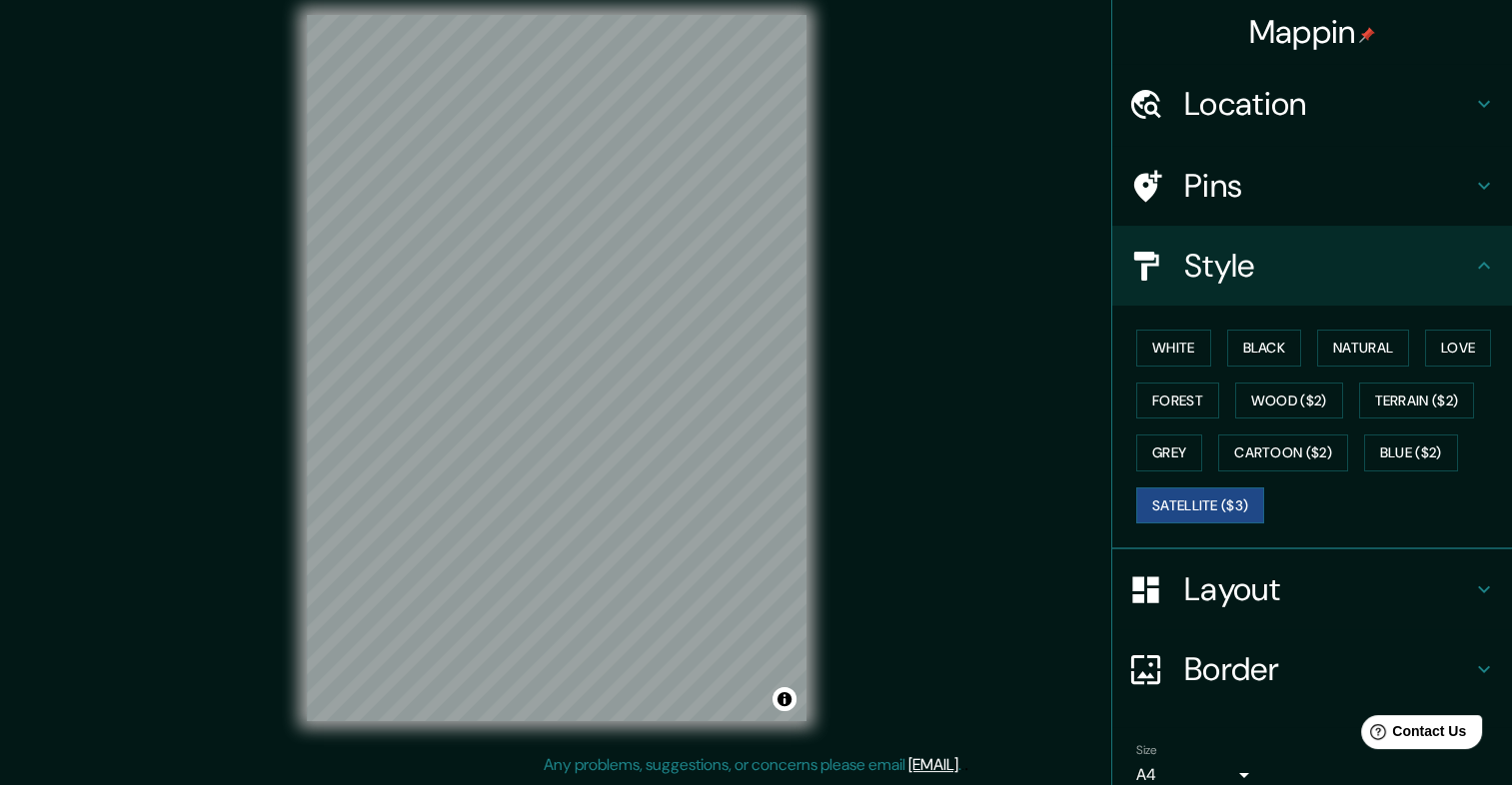 click on "Layout" at bounding box center [1328, 589] 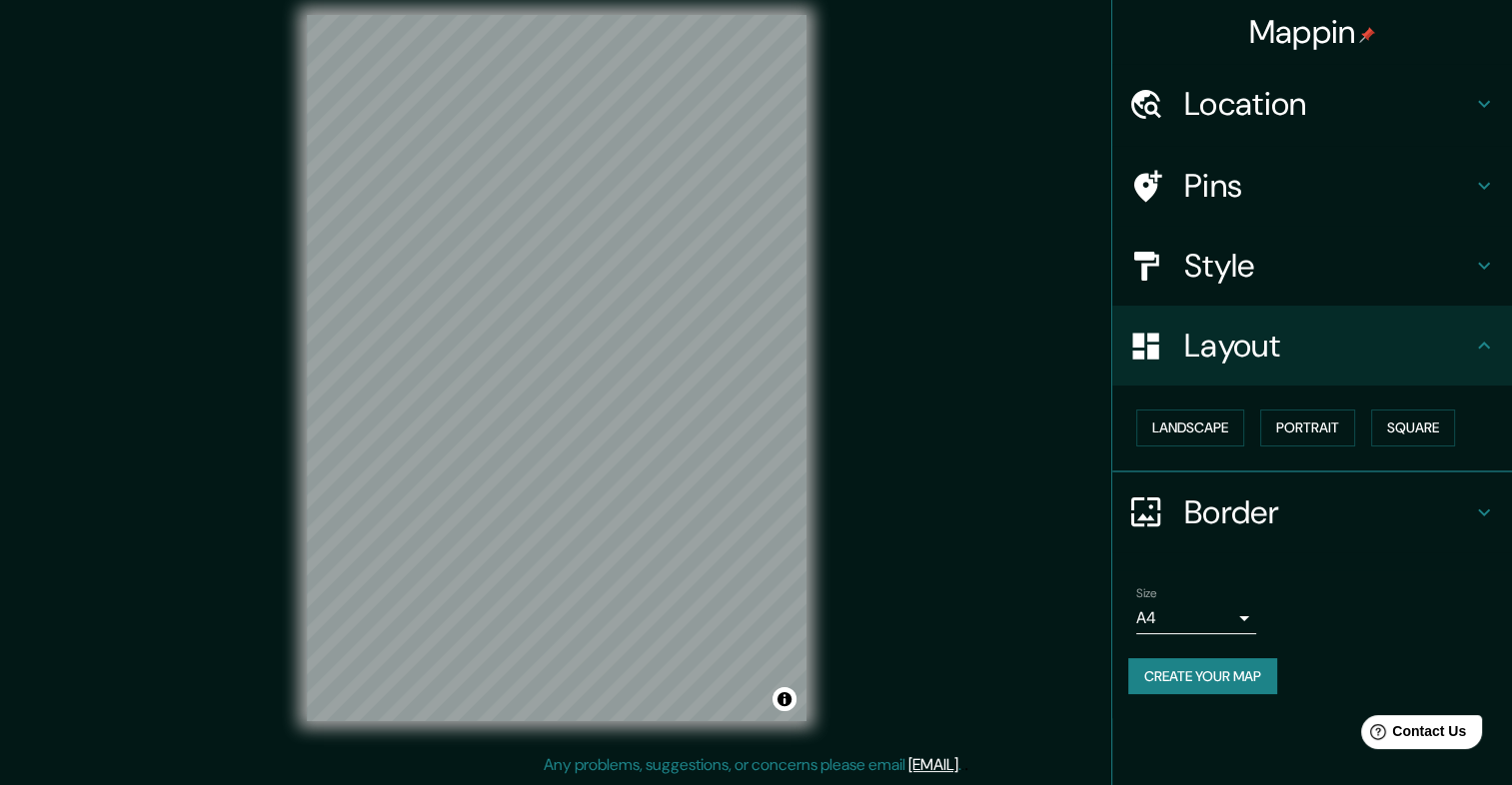 click on "Border" at bounding box center [1328, 512] 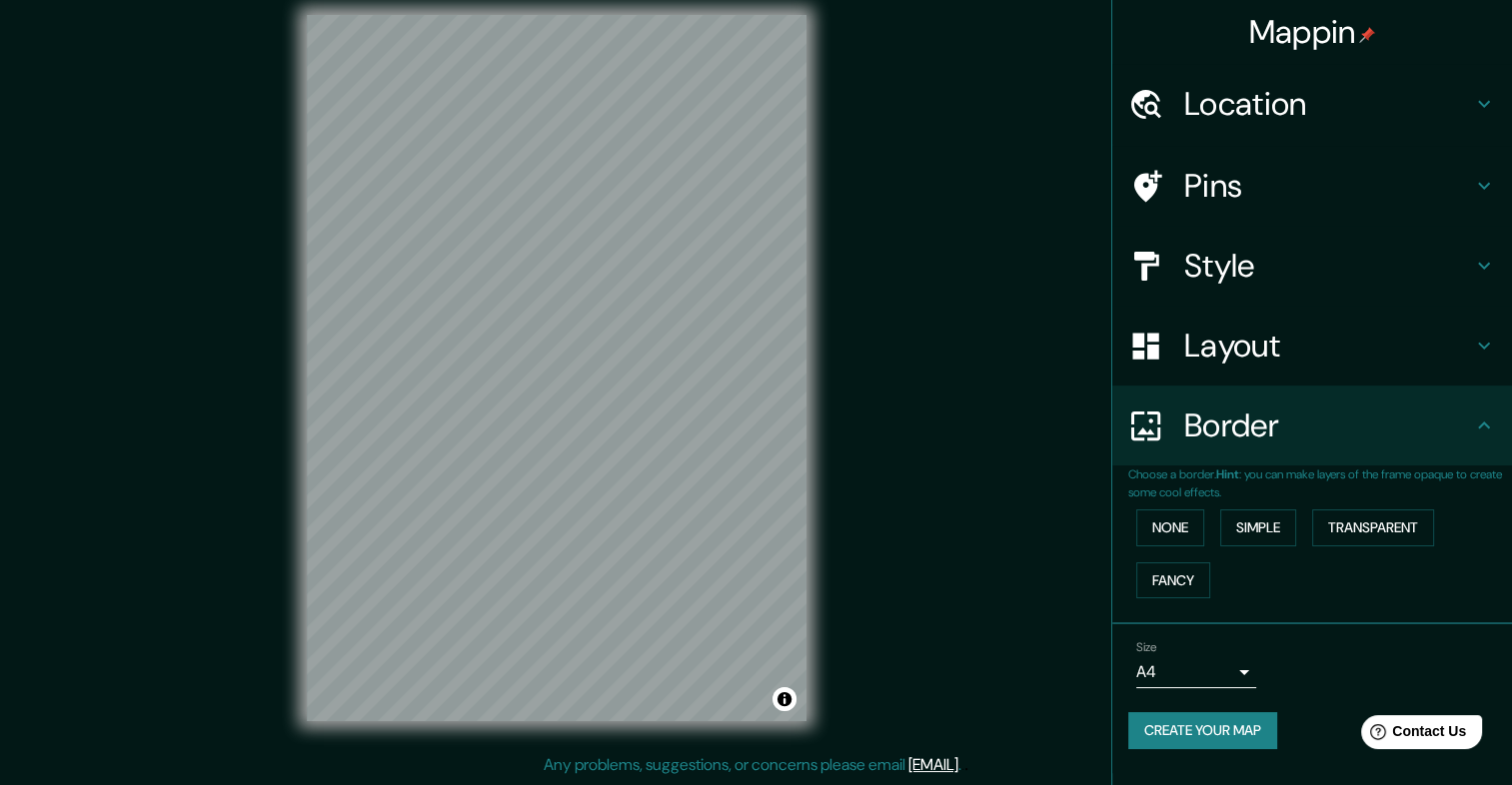 click on "Layout" at bounding box center (1312, 346) 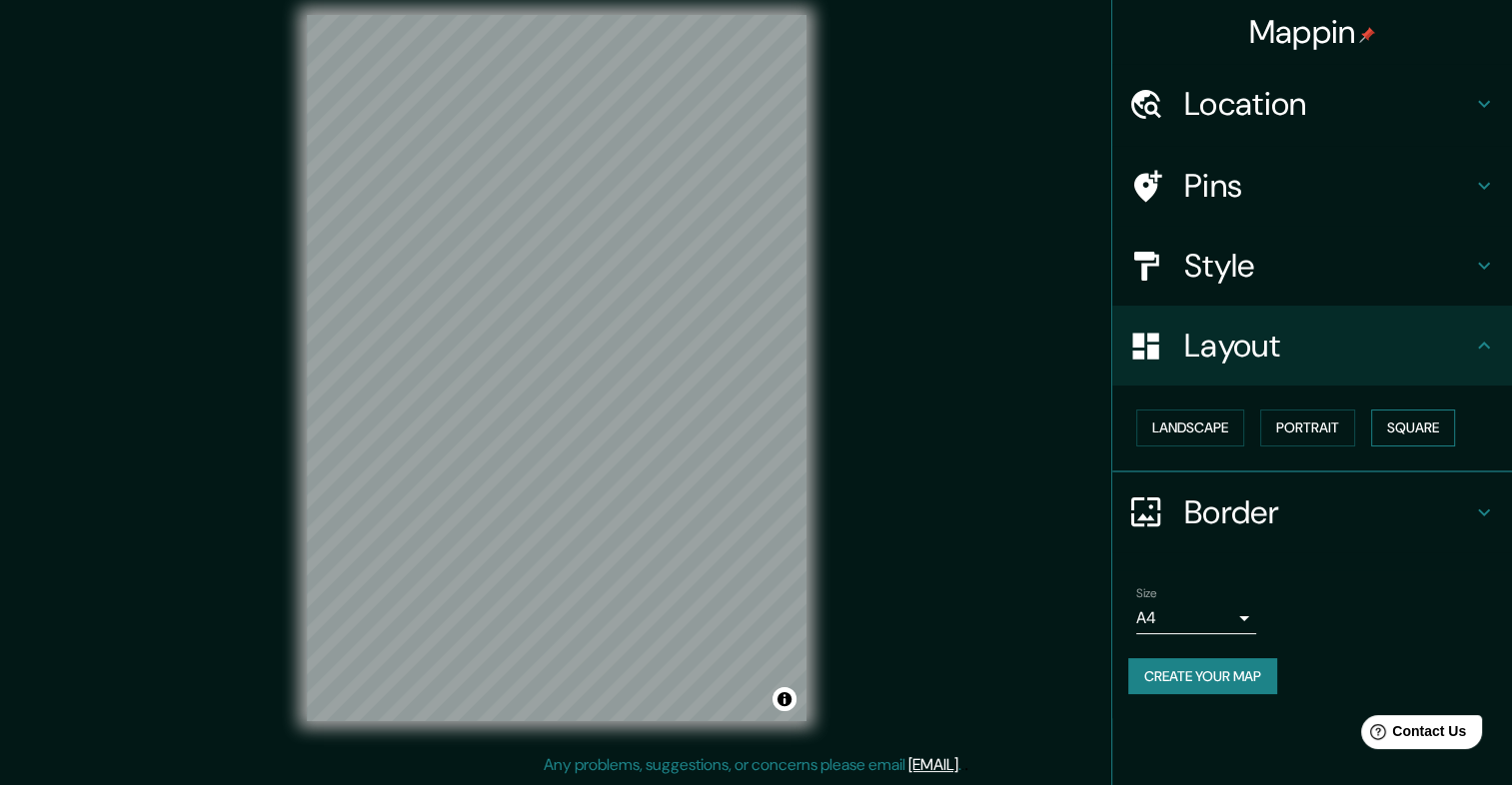 click on "Square" at bounding box center (1413, 427) 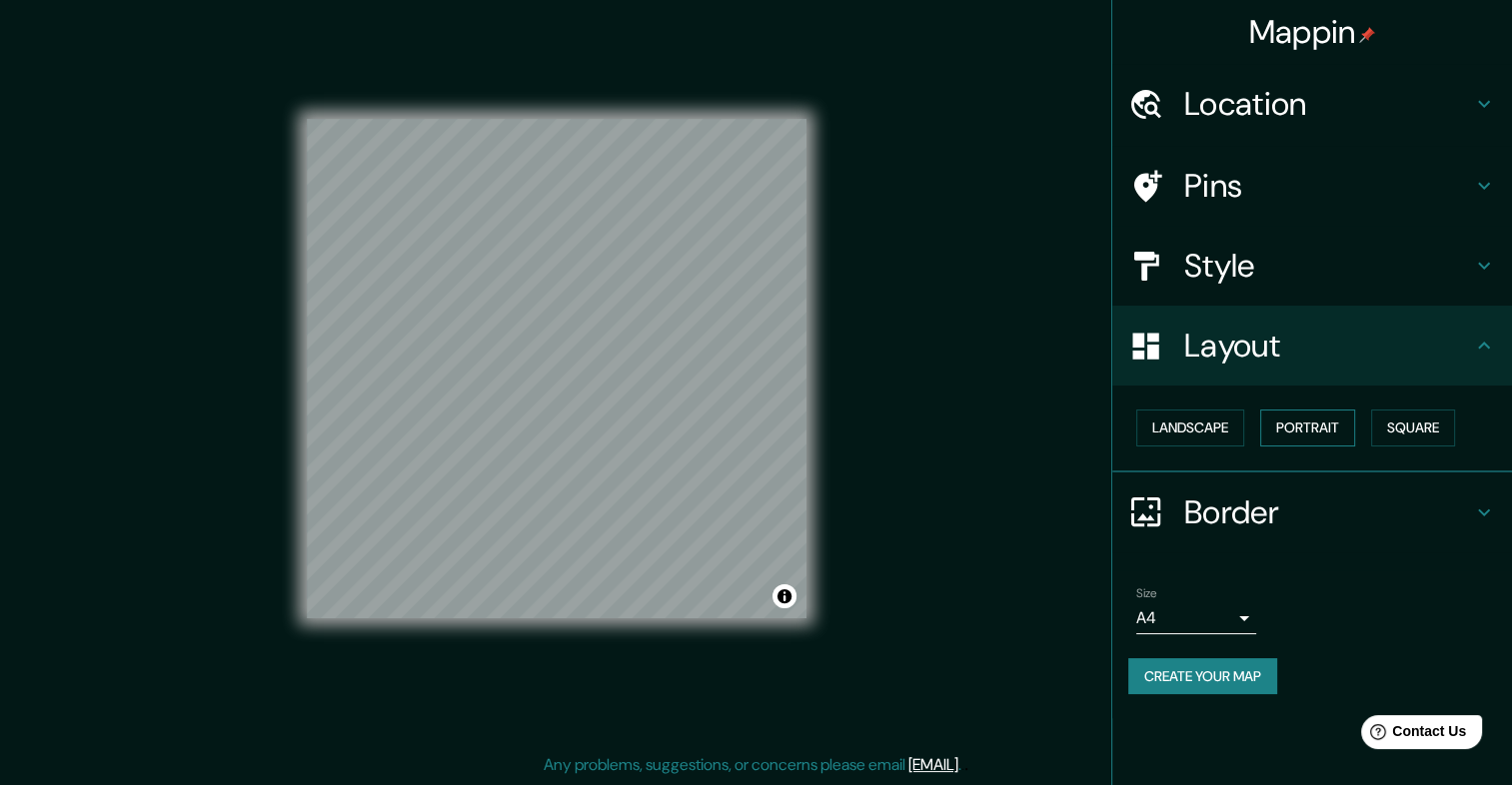 click on "Portrait" at bounding box center (1307, 427) 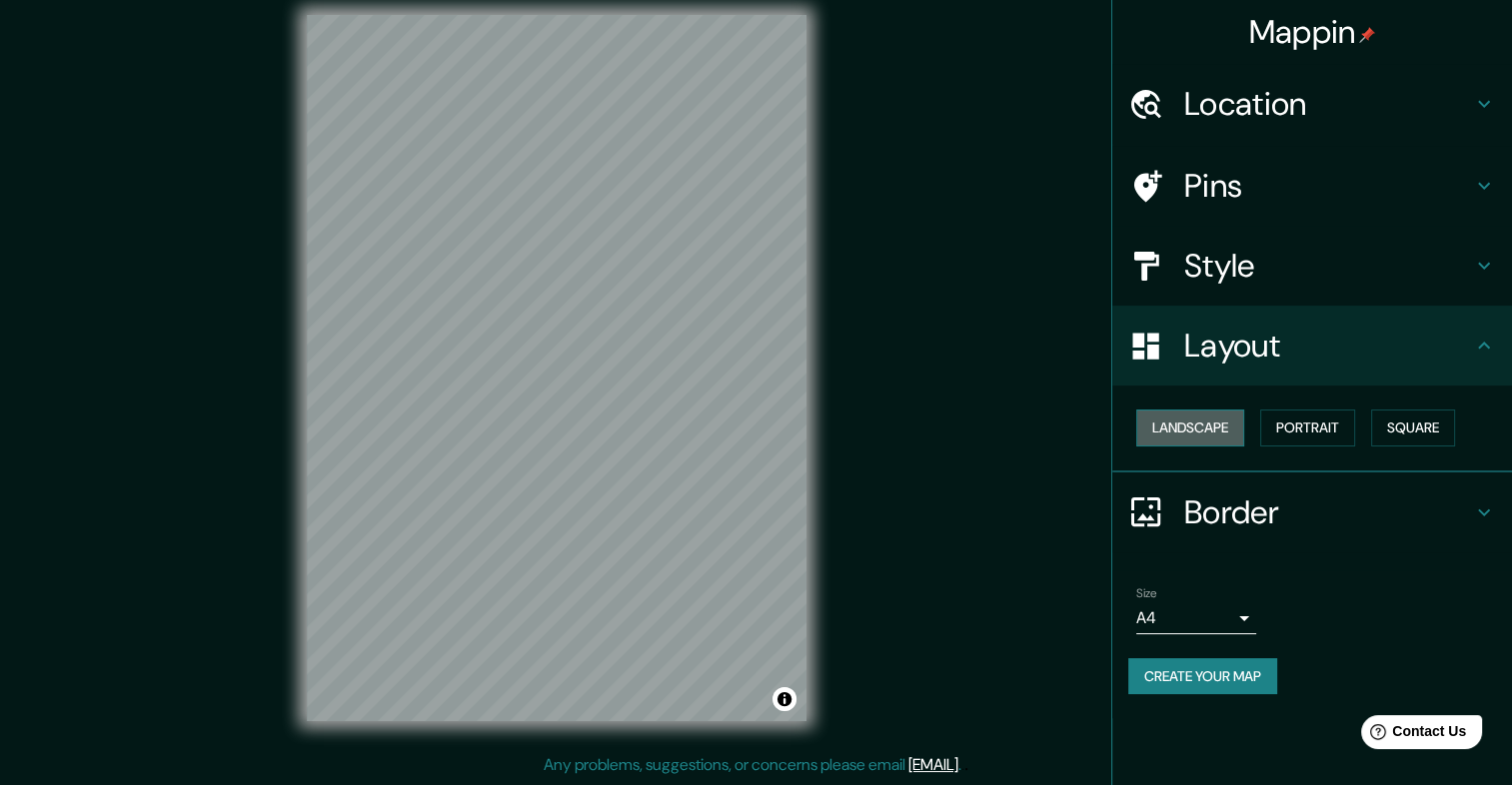 click on "Landscape" at bounding box center (1190, 427) 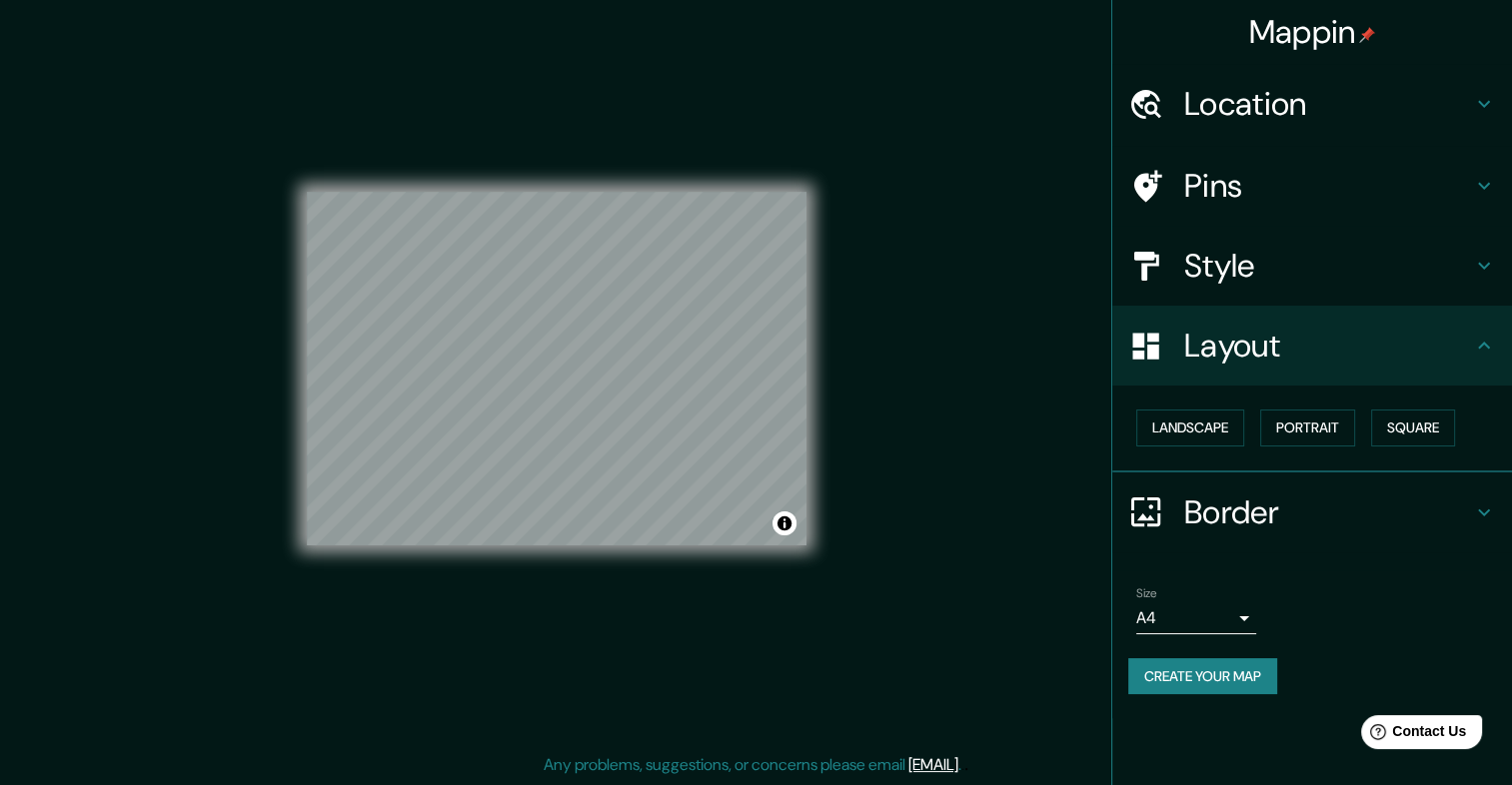 click on "Location" at bounding box center [1328, 104] 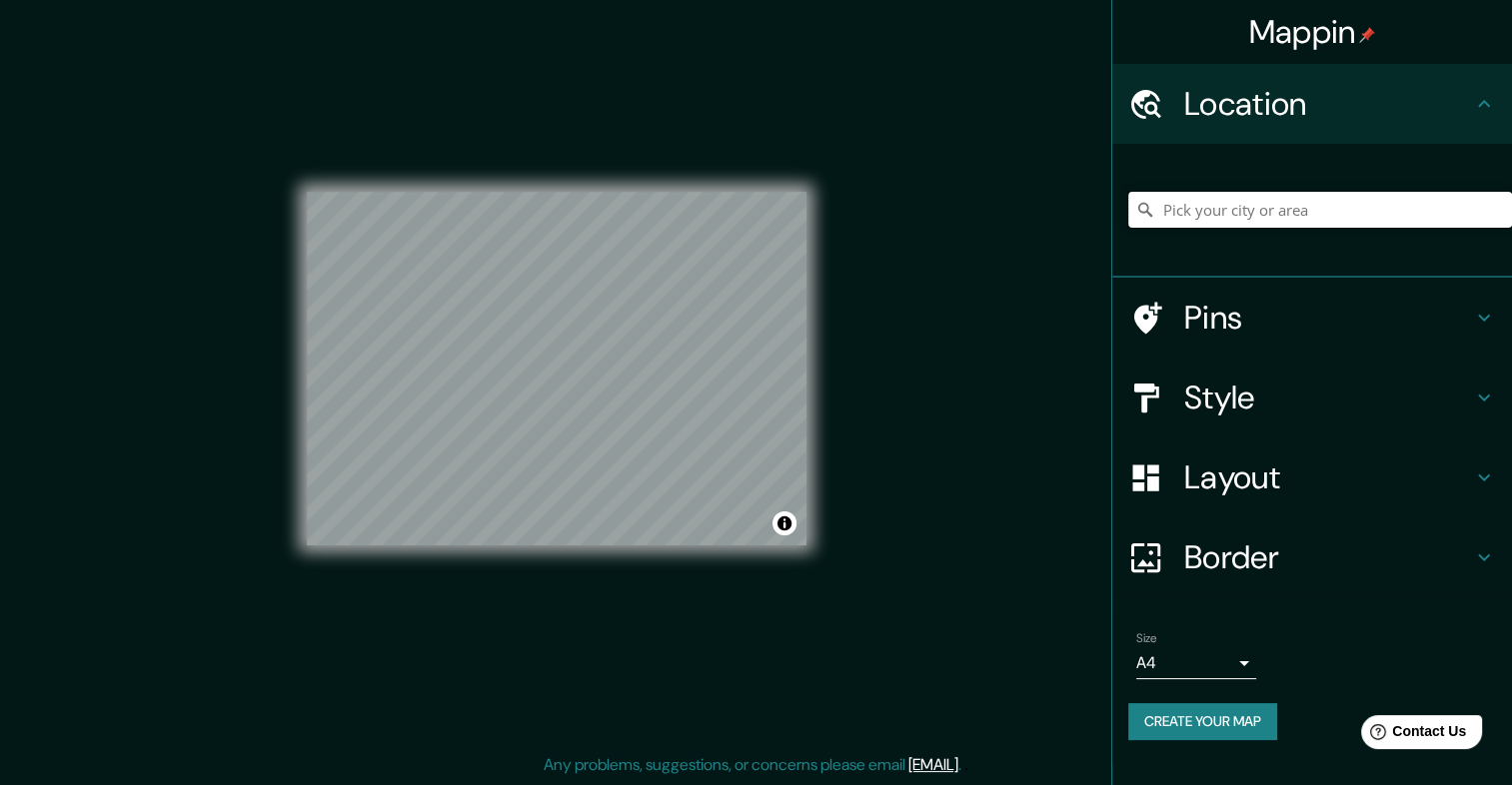 click at bounding box center [1320, 210] 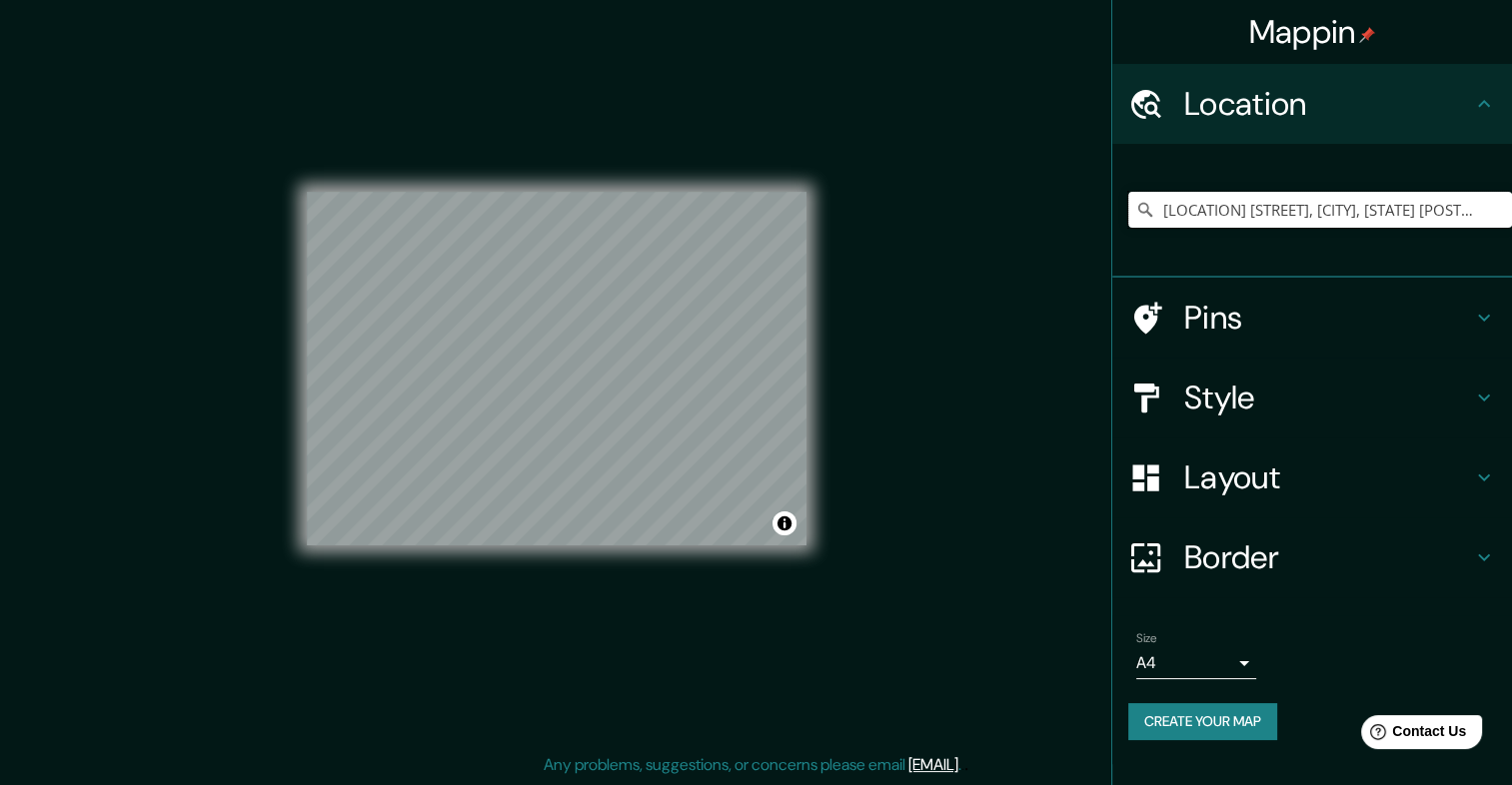 type on "[LOCATION] [STREET], [CITY], [STATE] [POSTAL_CODE], [COUNTRY]" 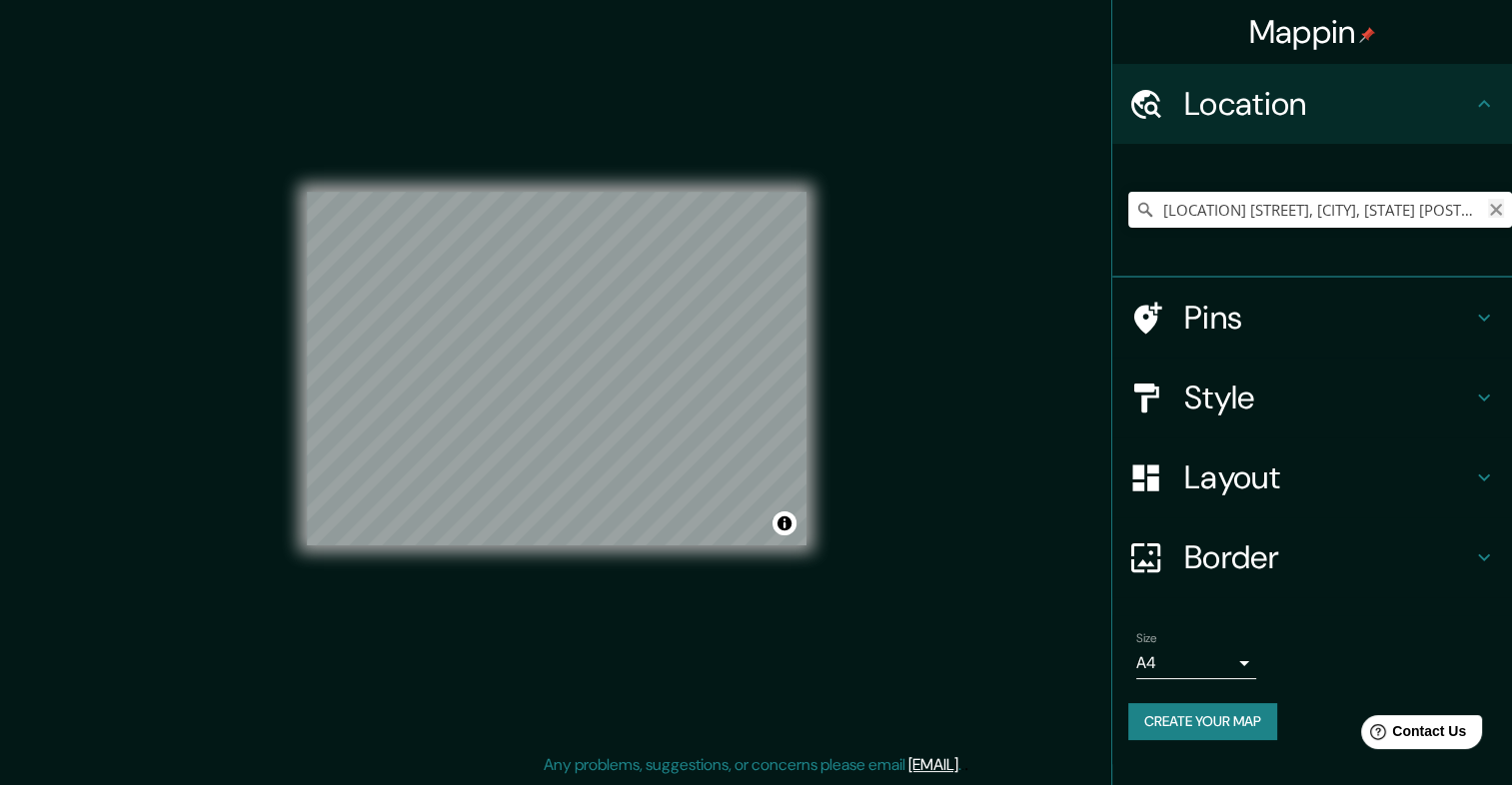 click 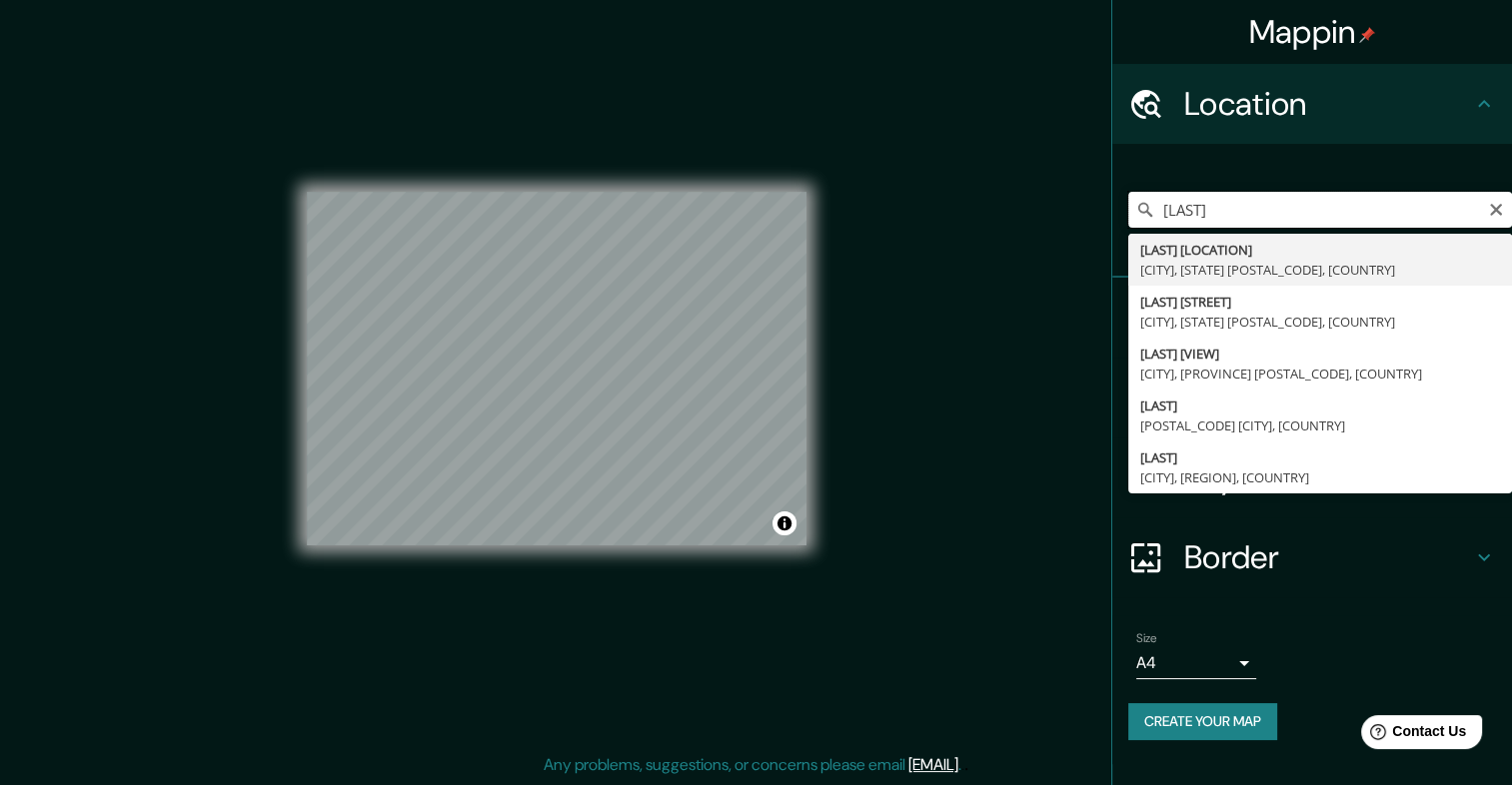 drag, startPoint x: 1255, startPoint y: 204, endPoint x: 1115, endPoint y: 230, distance: 142.39382 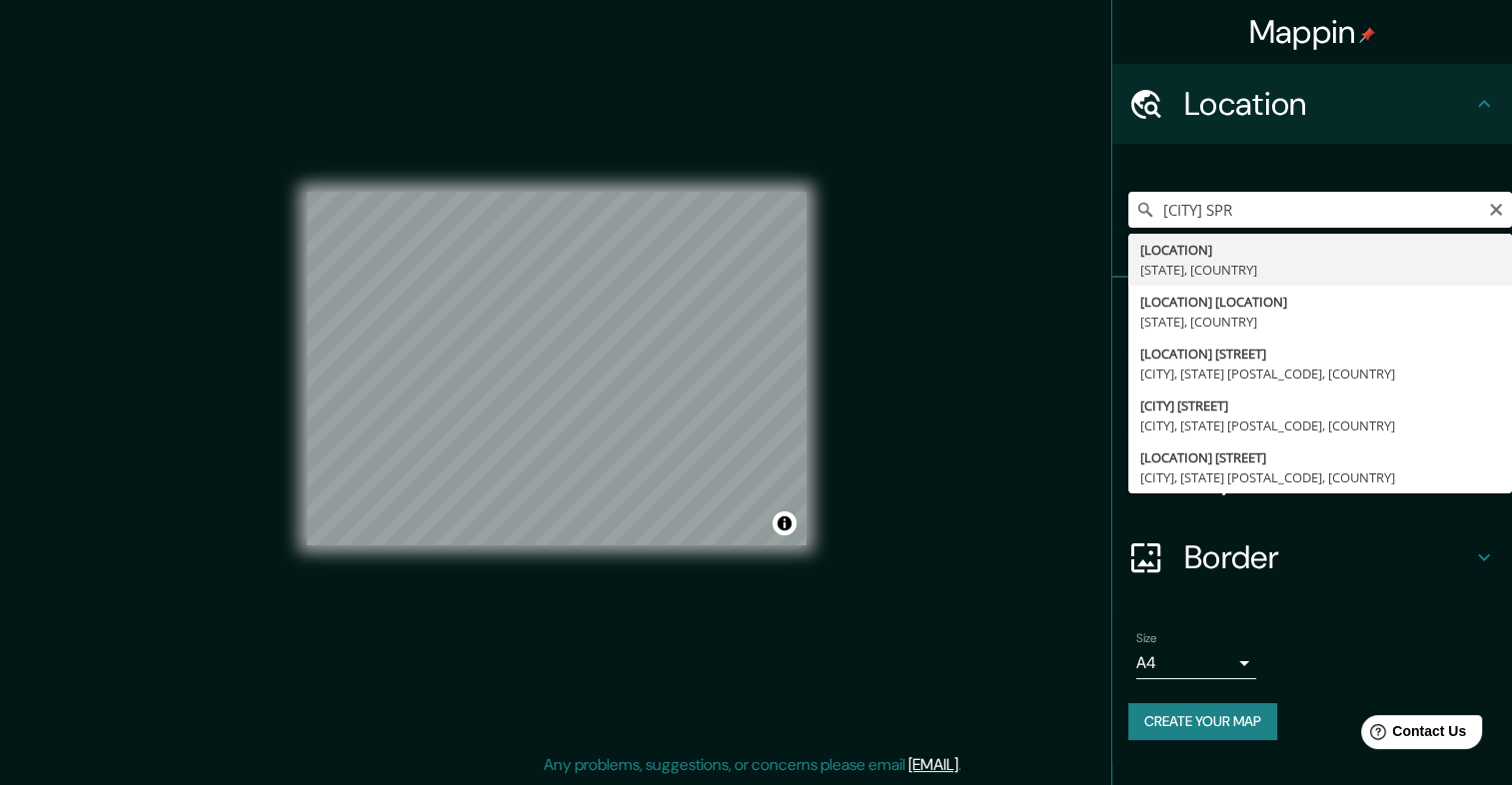 type on "[CITY], [STATE], [COUNTRY]" 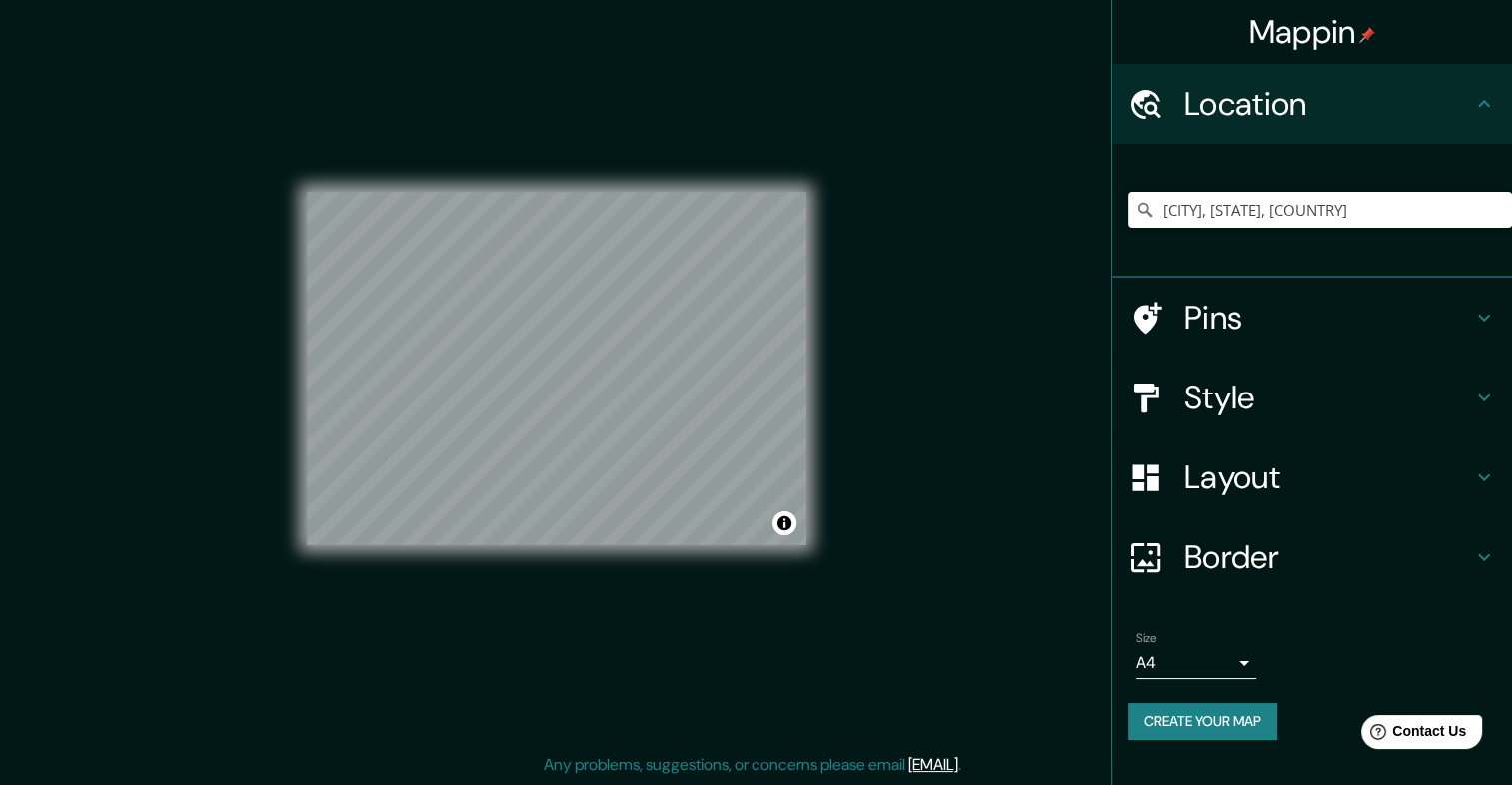 click on "Mappin Location [CITY], [STATE], [COUNTRY] Pins Style Layout Border Choose a border. Hint : you can make layers of the frame opaque to create some cool effects. None Simple Transparent Fancy Size A4 single Create your map © Mapbox © OpenStreetMap Improve this map © Maxar Any problems, suggestions, or concerns please email help@[DOMAIN]. . ." at bounding box center [756, 376] 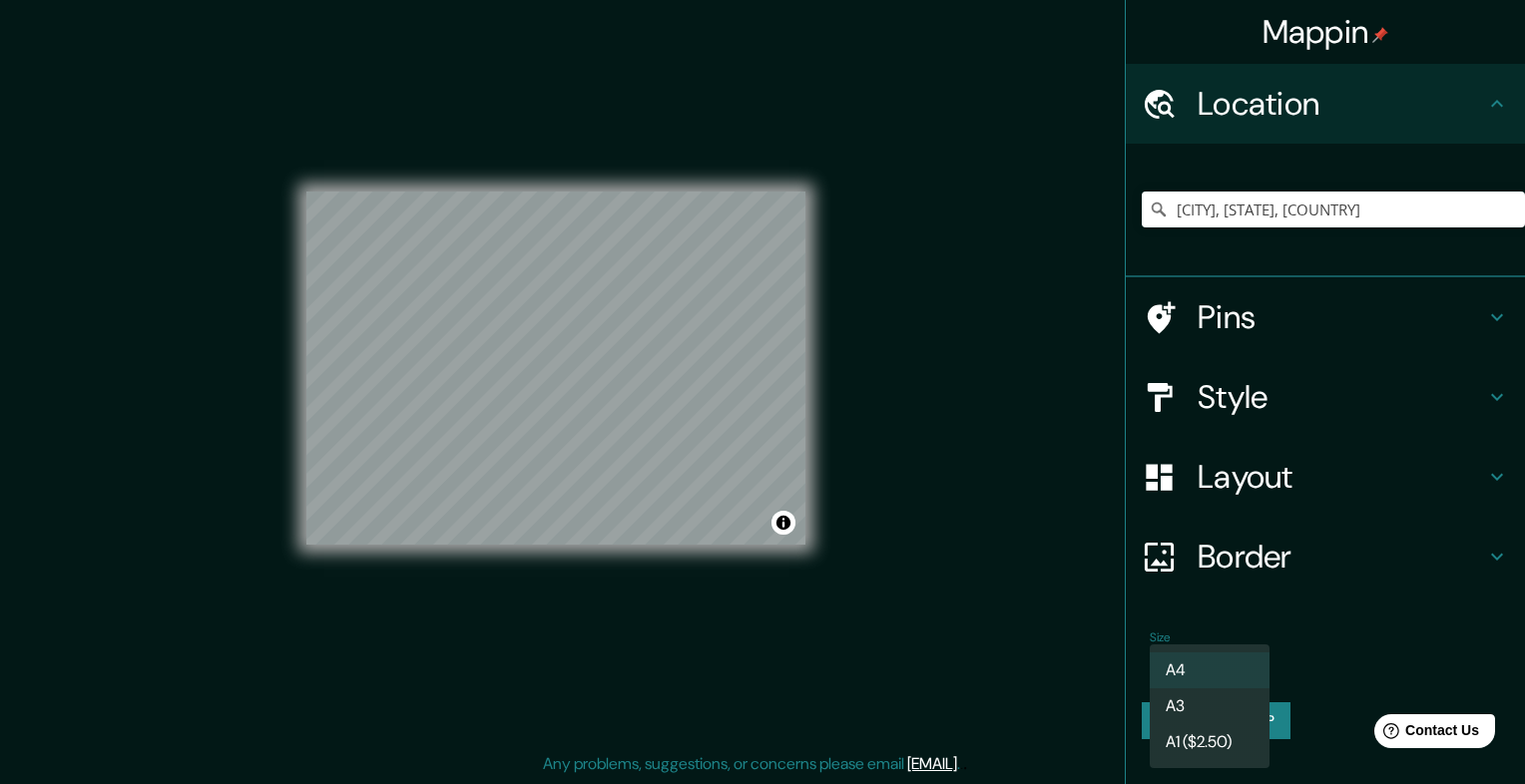 click on "A3" at bounding box center (1210, 706) 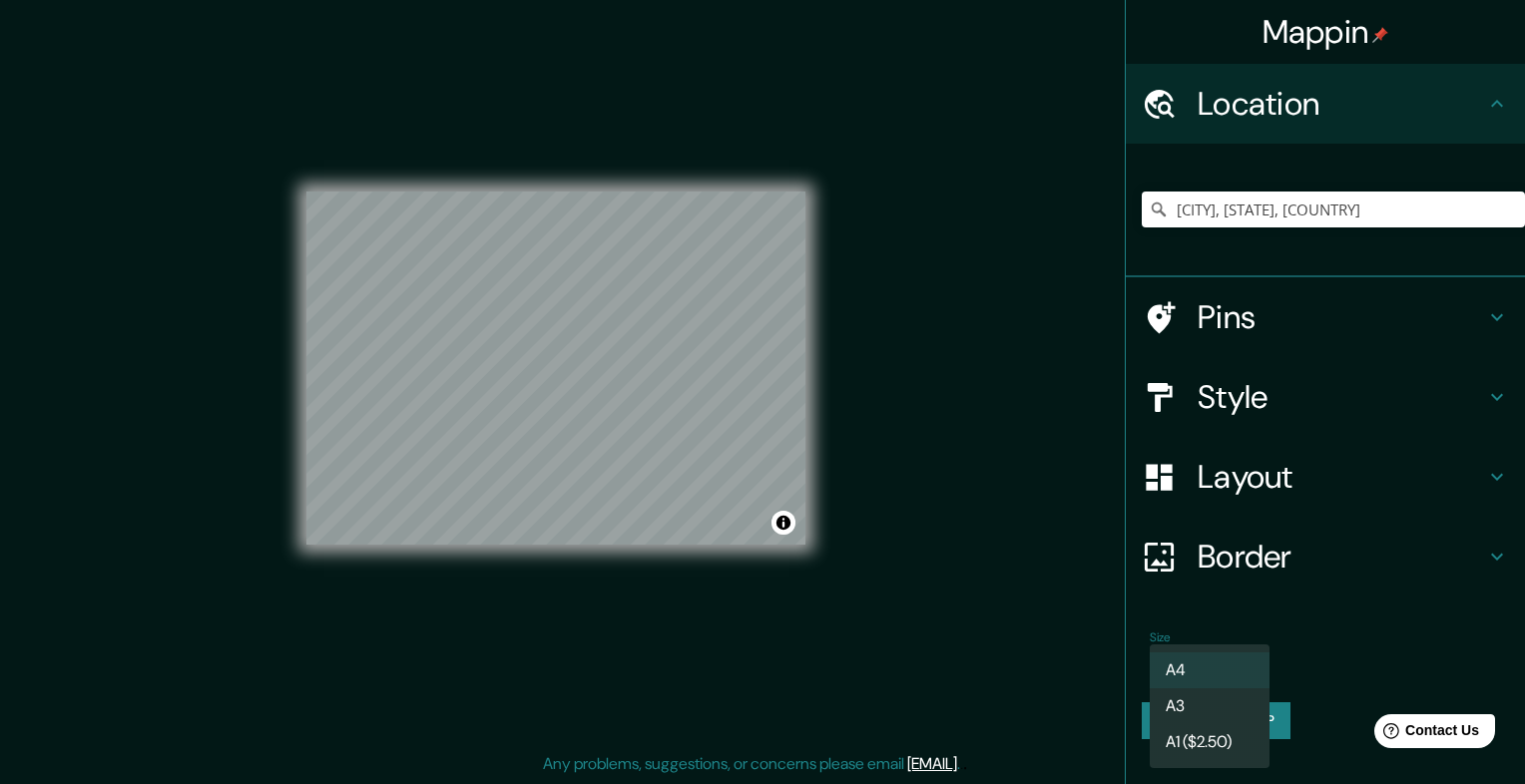type on "a4" 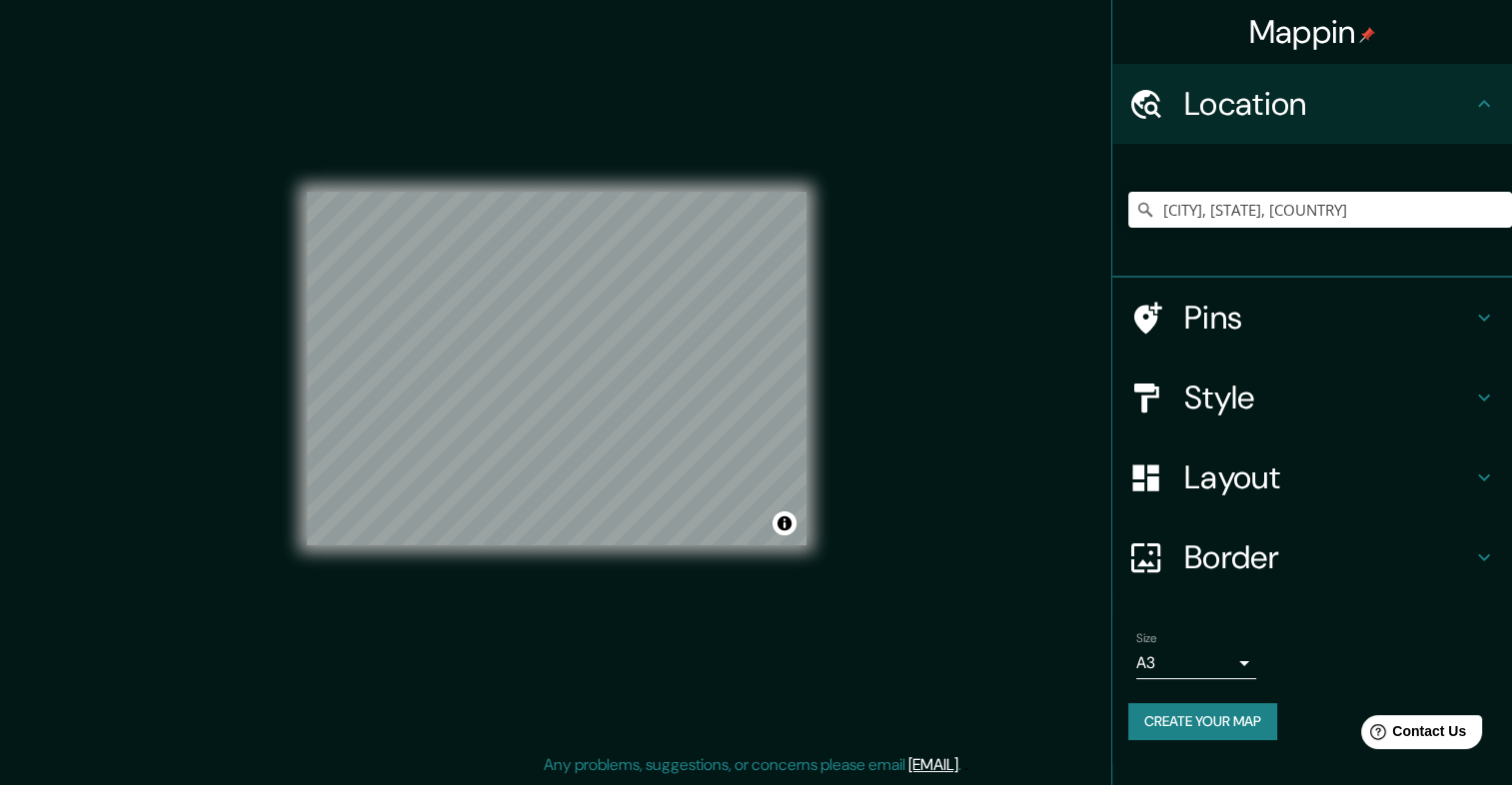 click on "© Mapbox   © OpenStreetMap   Improve this map   © Maxar" at bounding box center (557, 368) 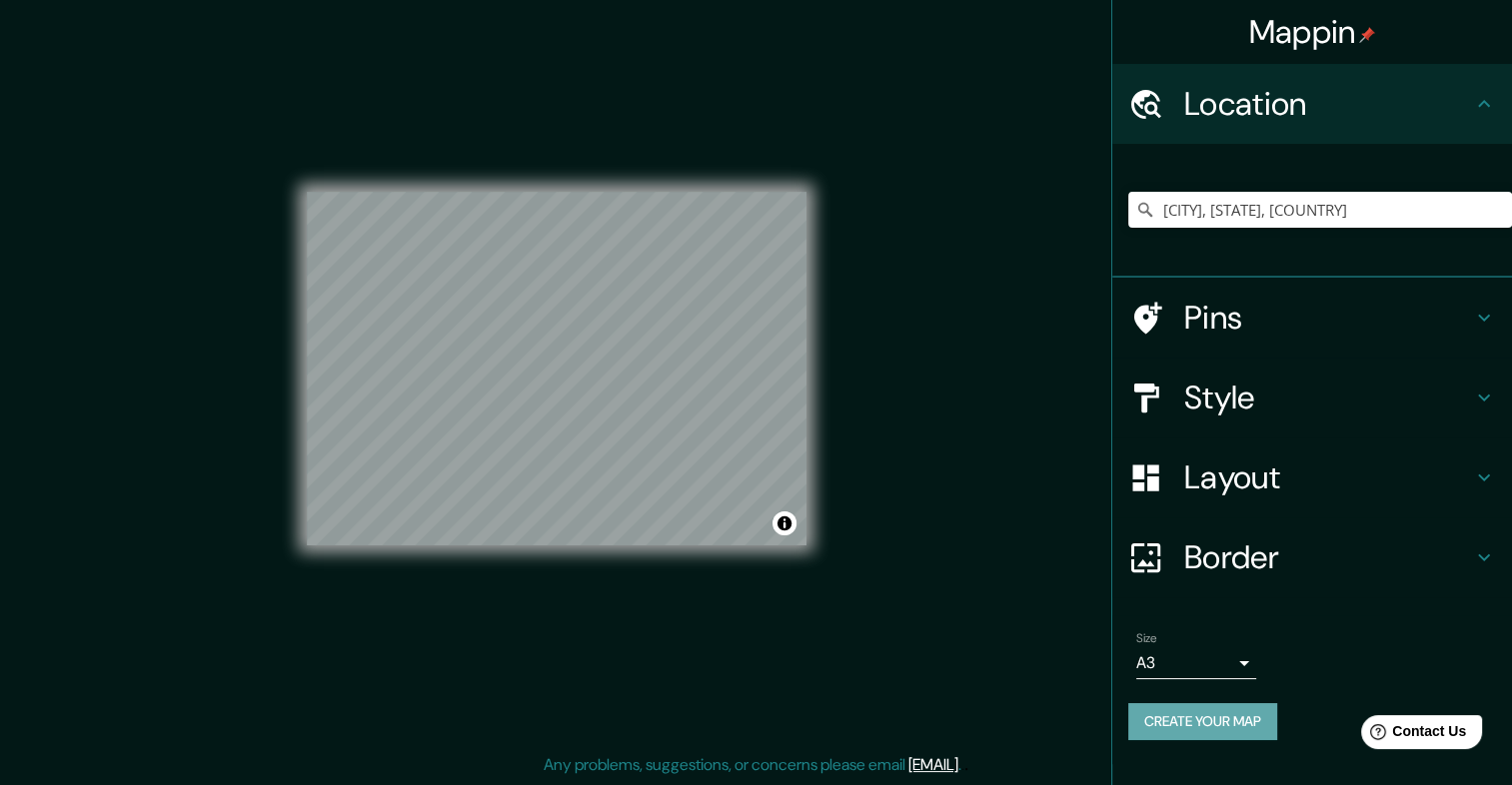 click on "Create your map" at bounding box center (1202, 721) 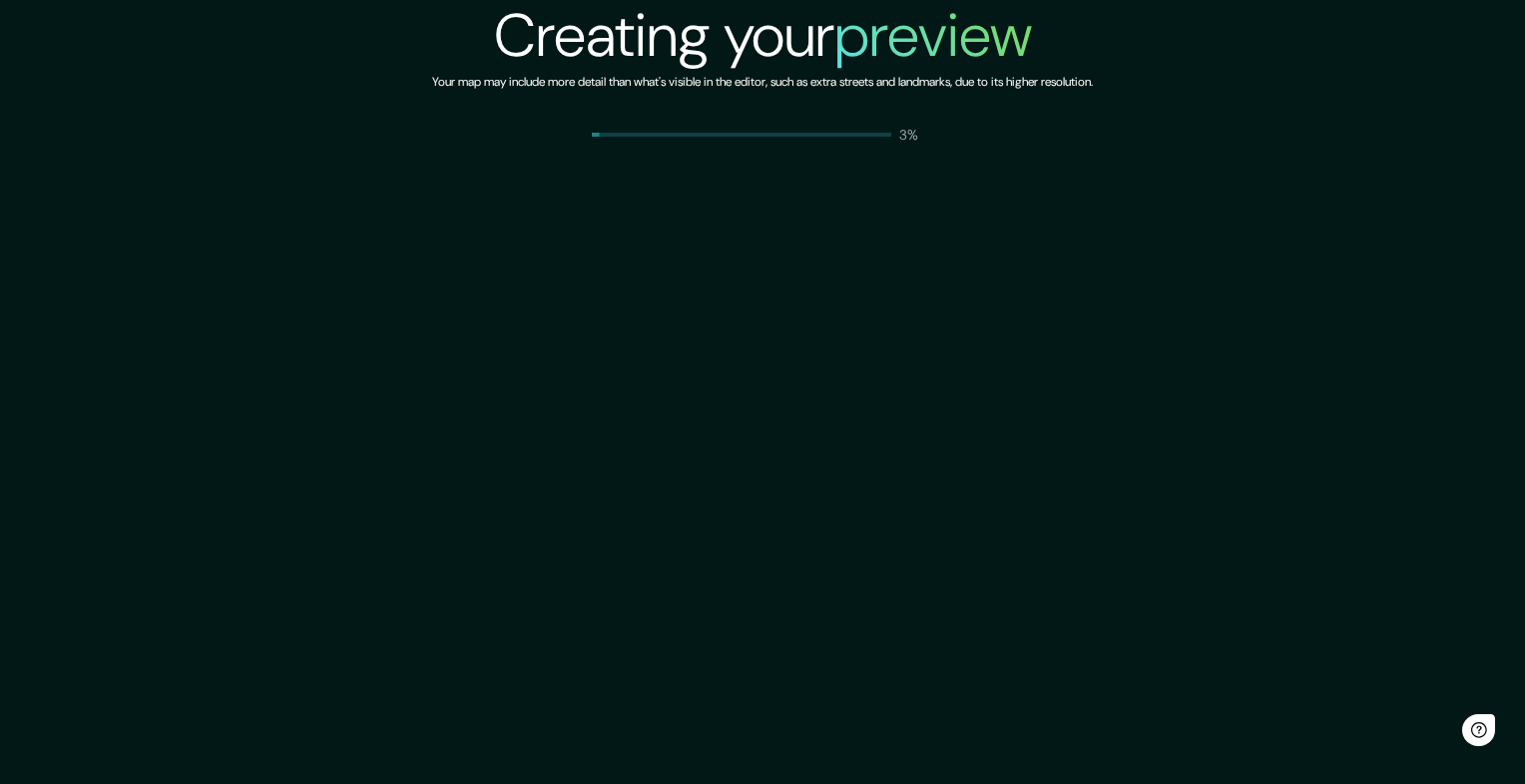 scroll, scrollTop: 0, scrollLeft: 0, axis: both 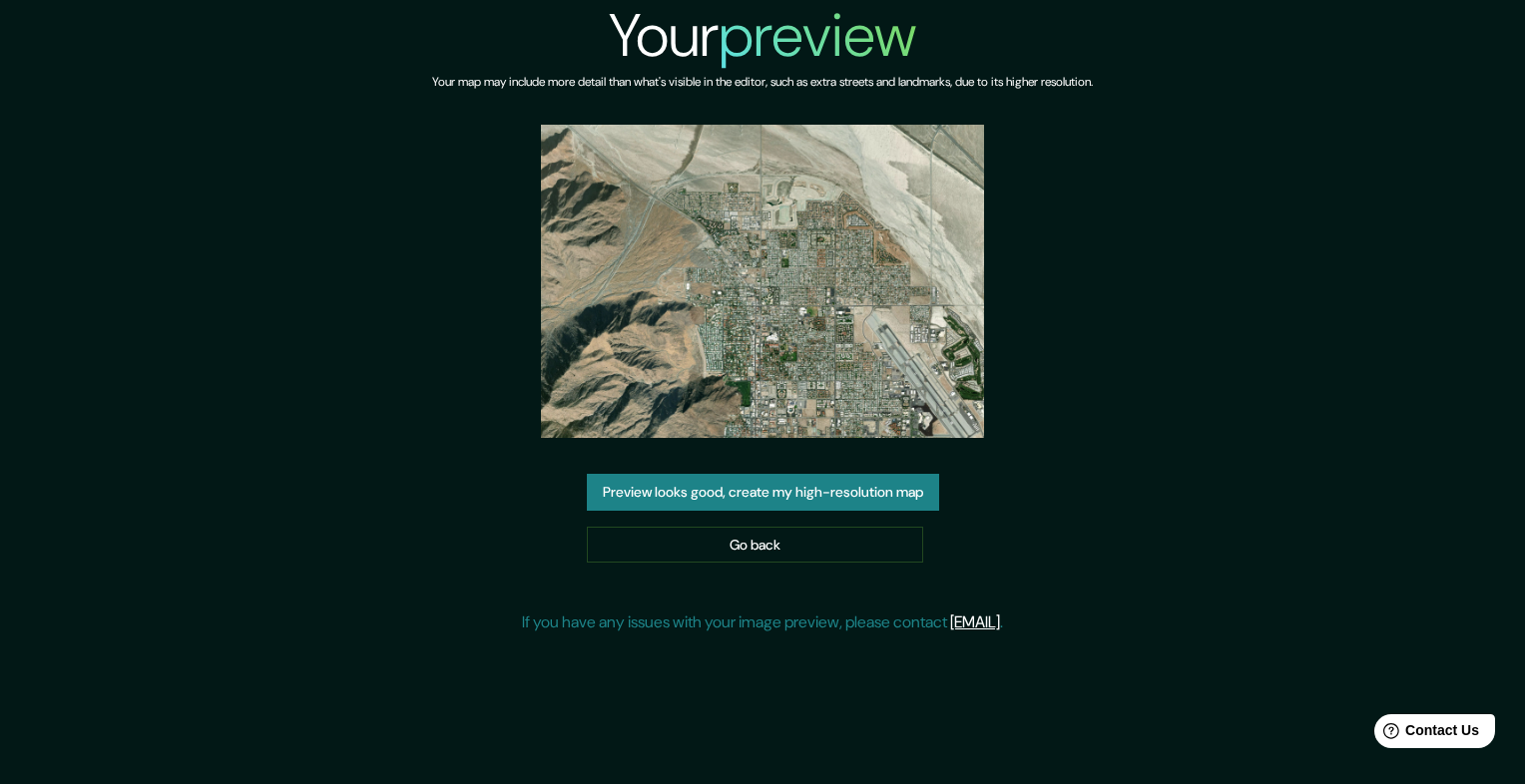 click at bounding box center (762, 281) 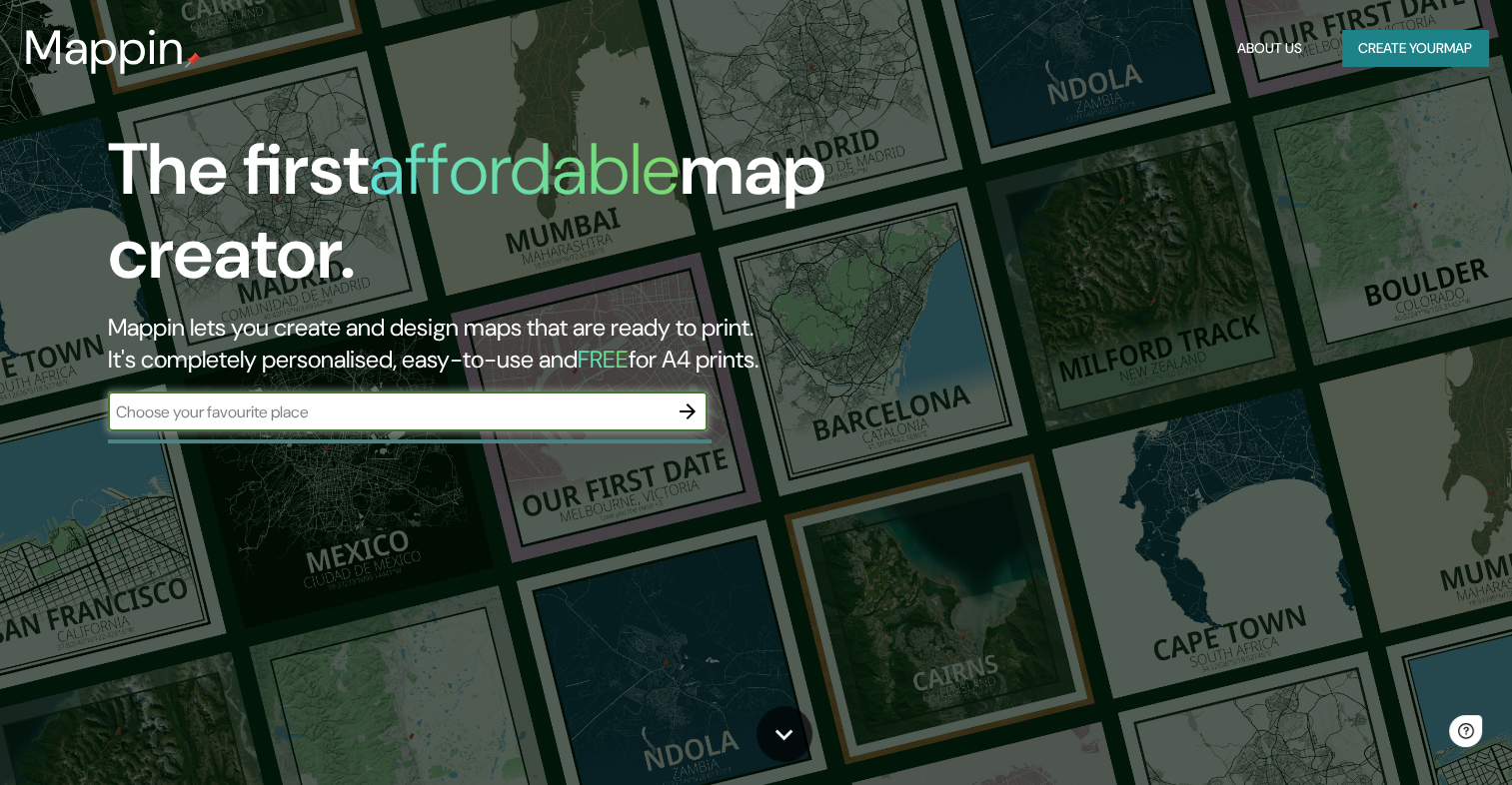 scroll, scrollTop: 0, scrollLeft: 0, axis: both 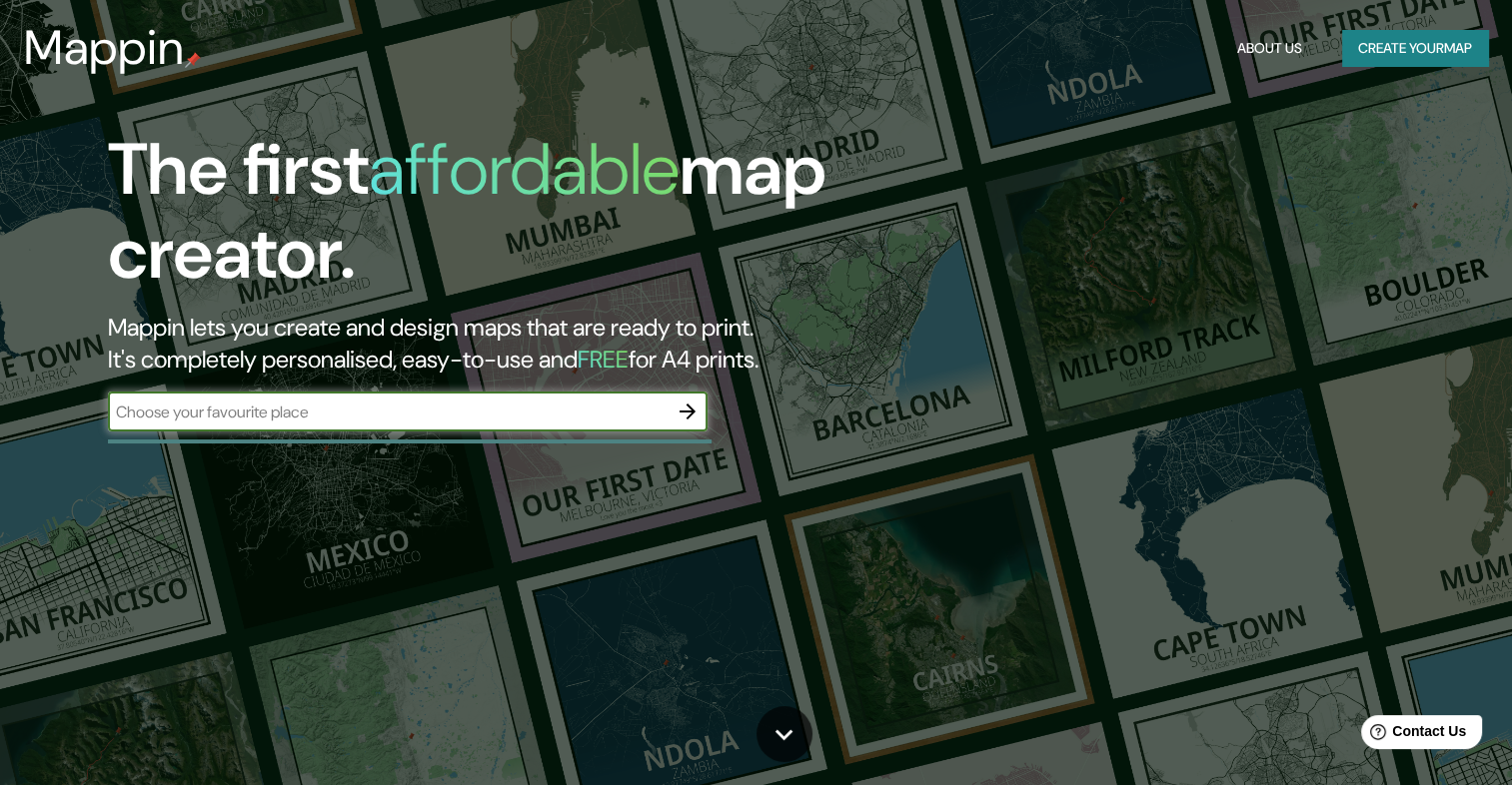 click at bounding box center [388, 411] 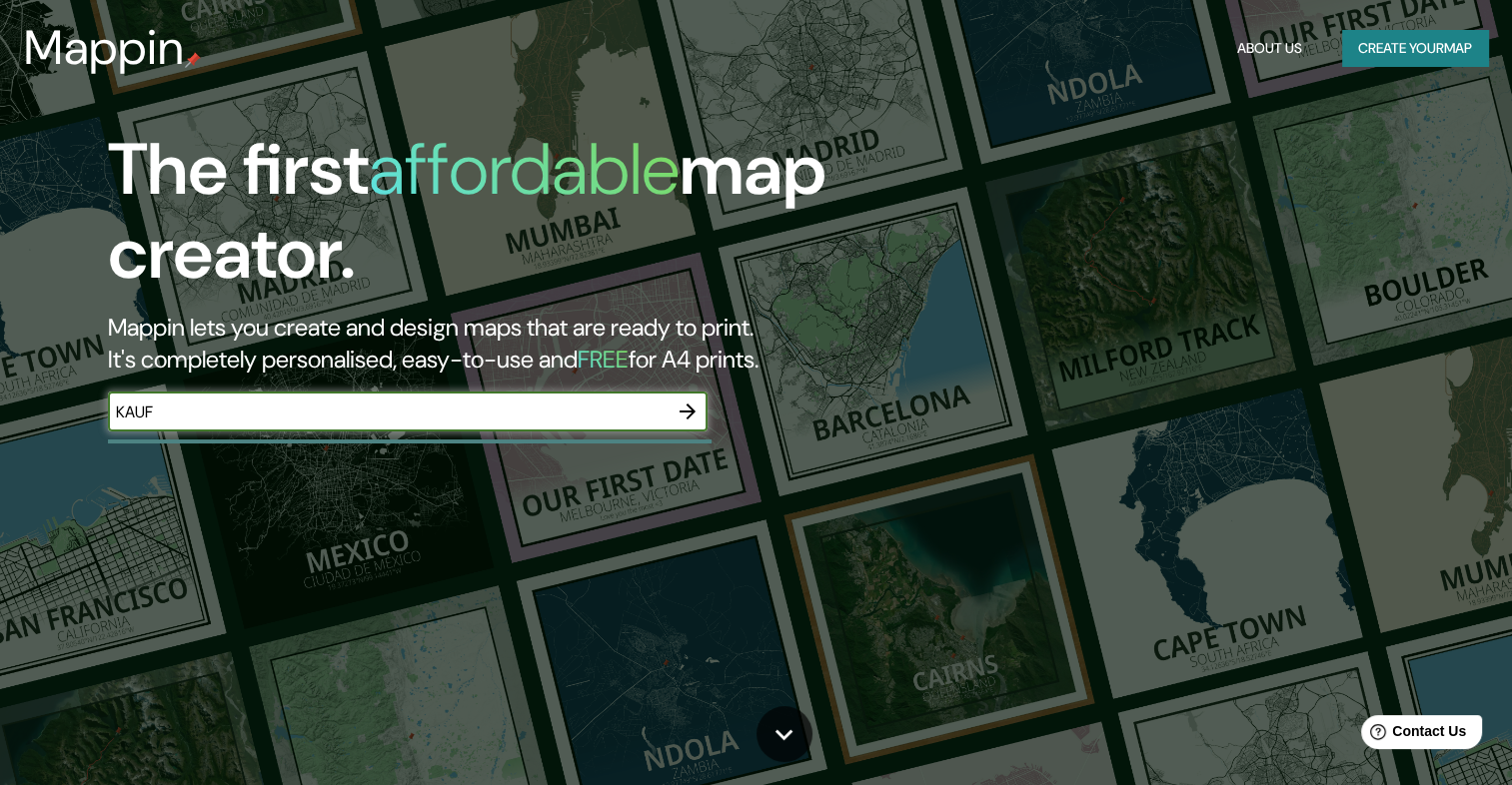 type on "kaufmann desert house" 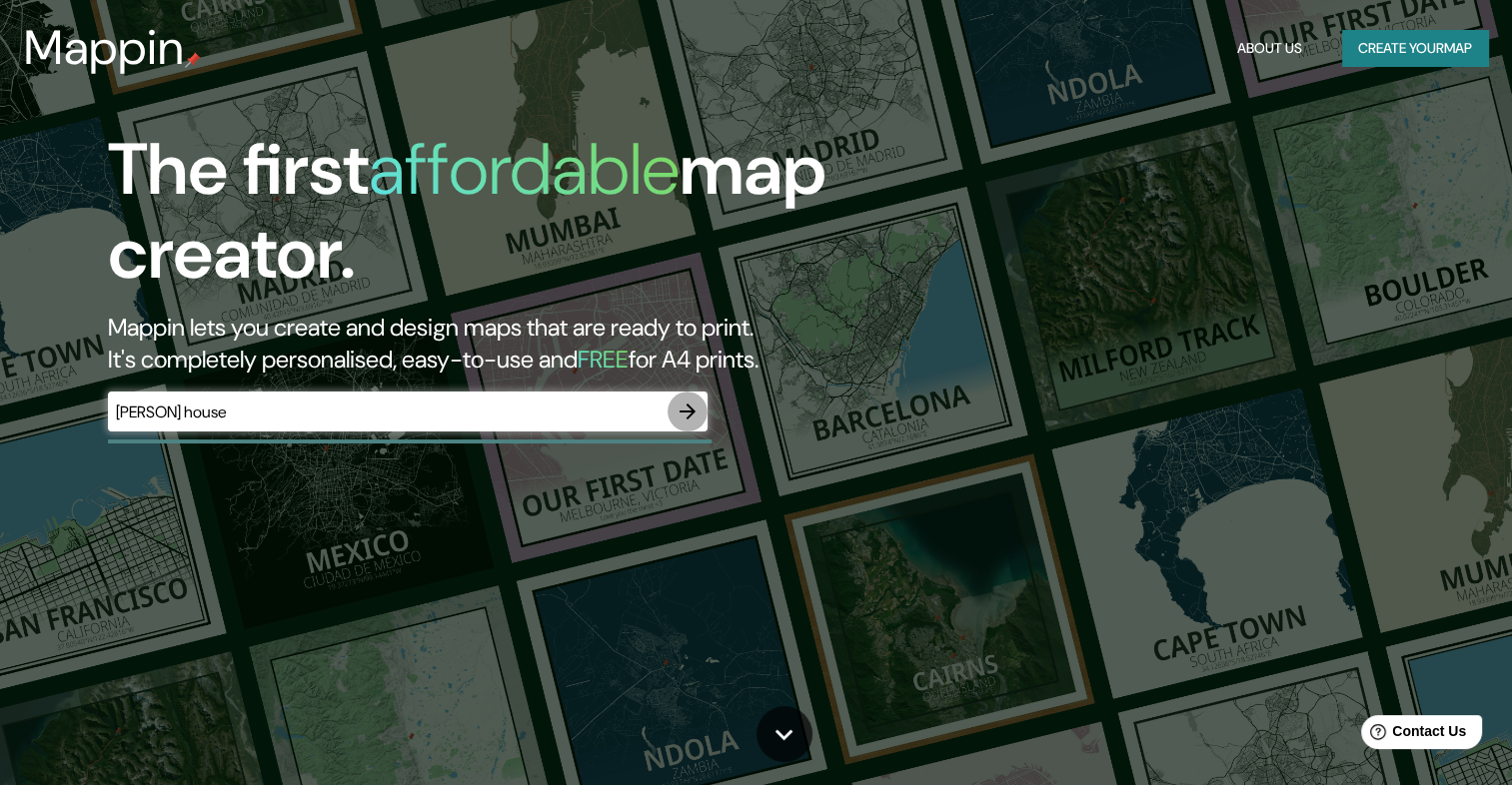 type 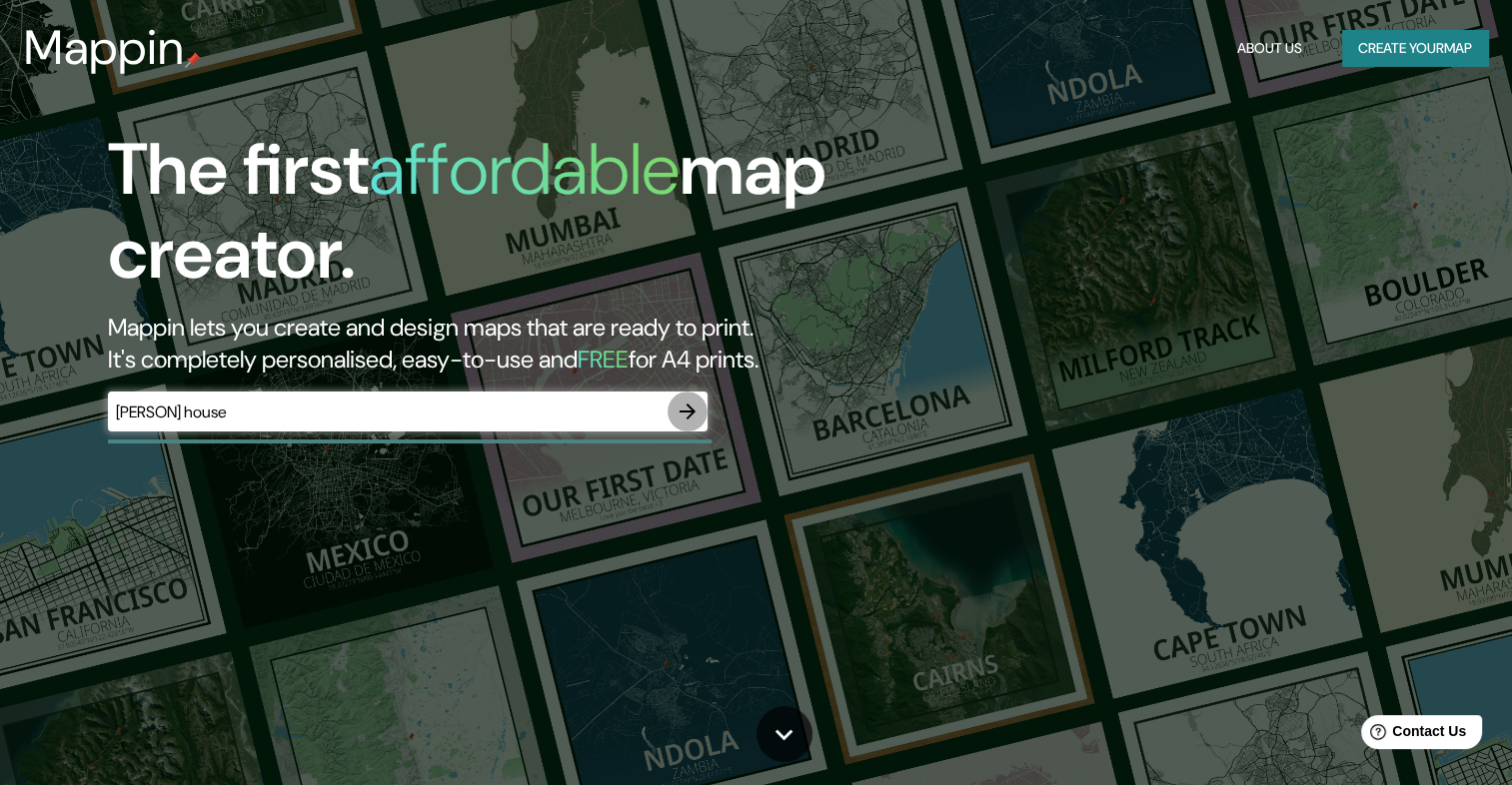 click 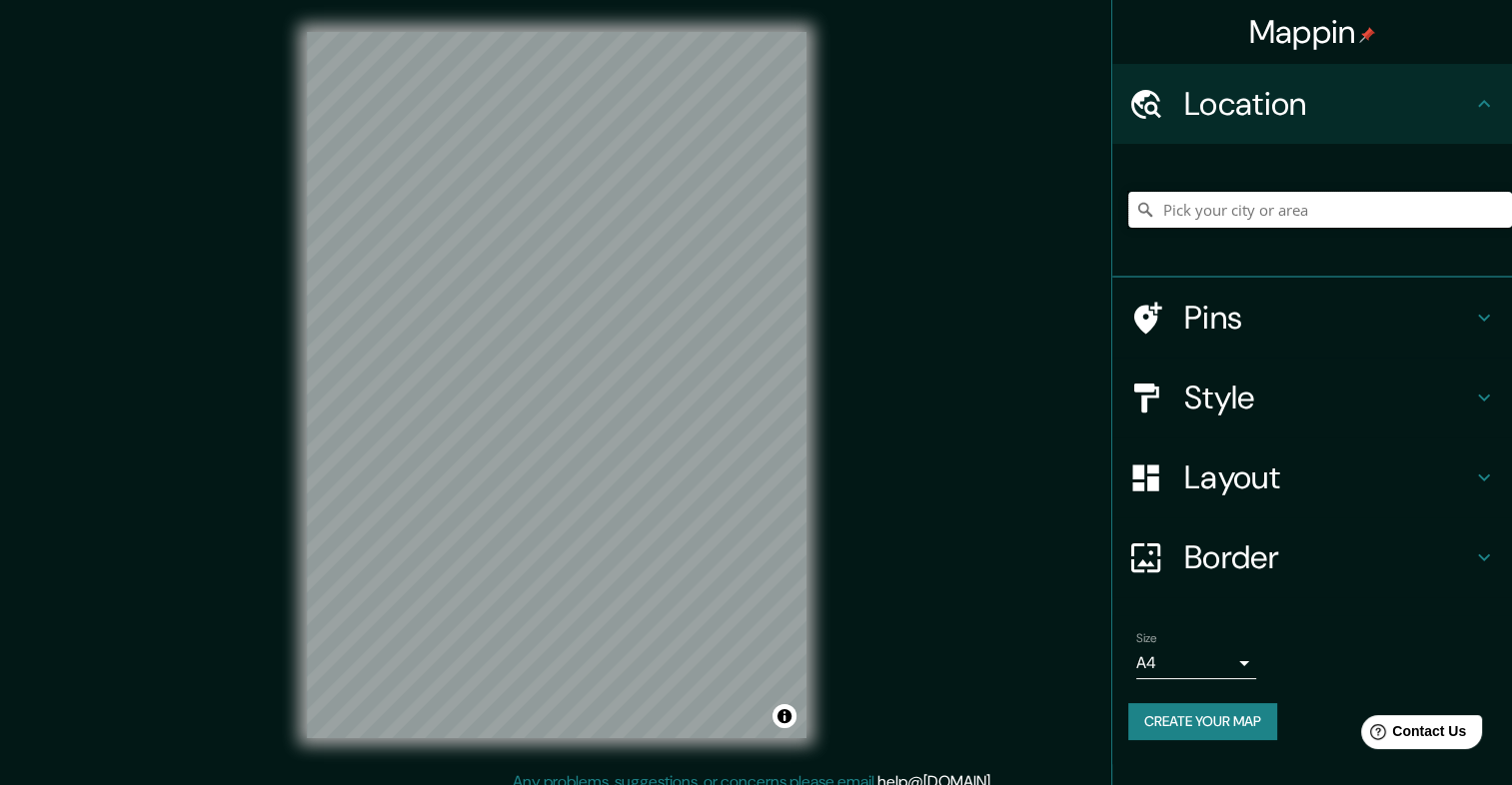 click at bounding box center [1320, 210] 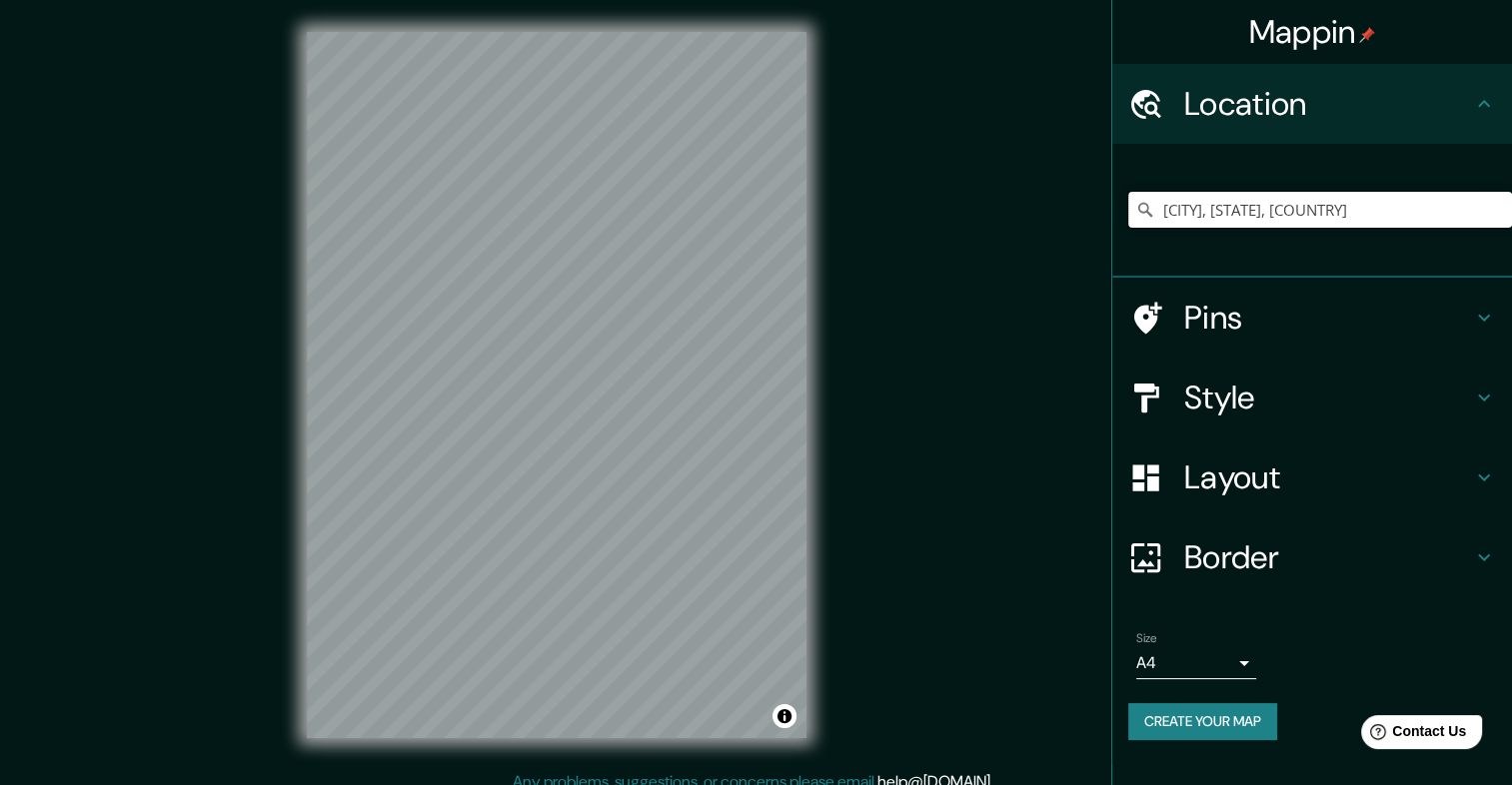 scroll, scrollTop: 17, scrollLeft: 0, axis: vertical 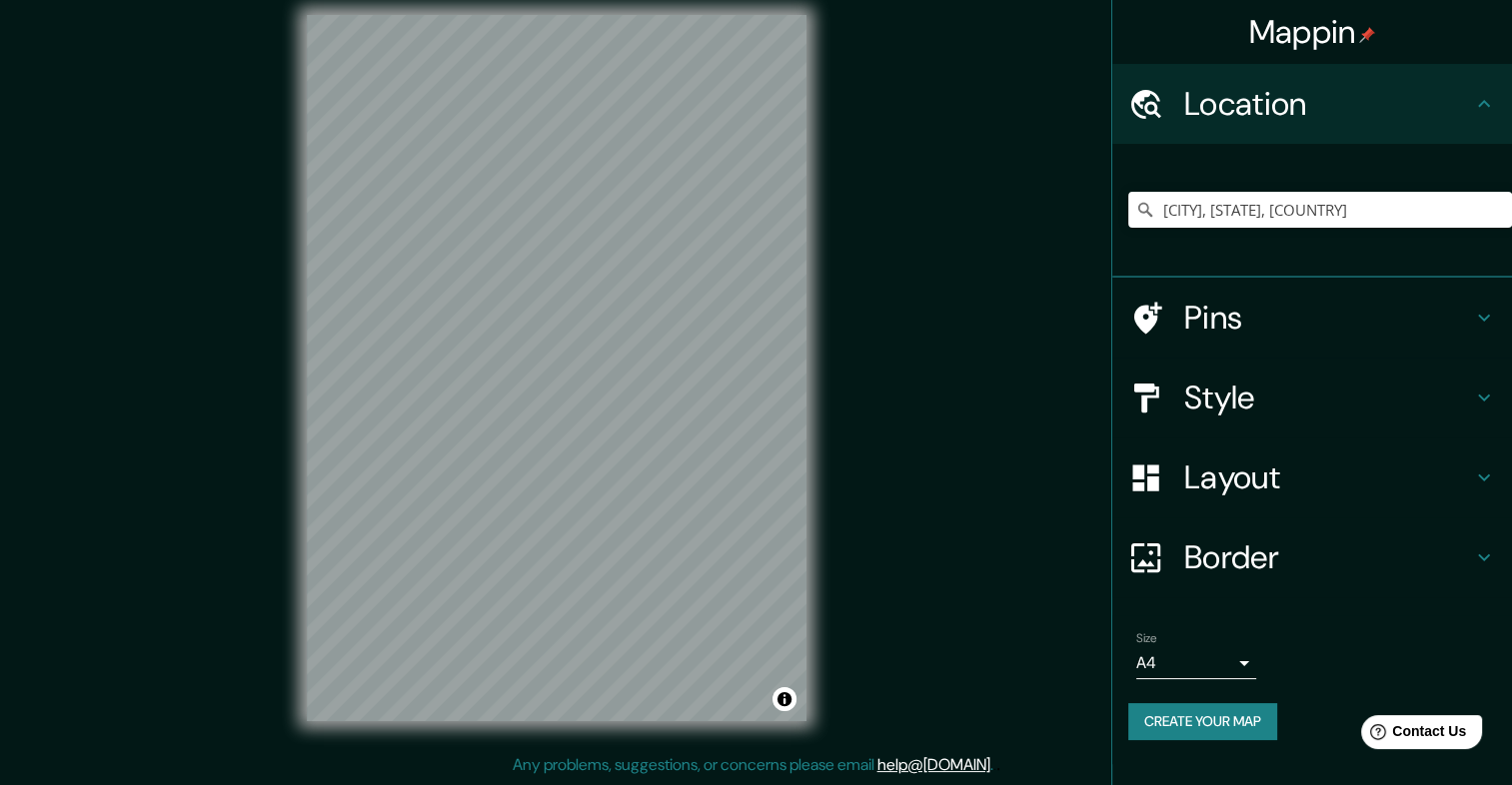 click on "Style" at bounding box center (1328, 397) 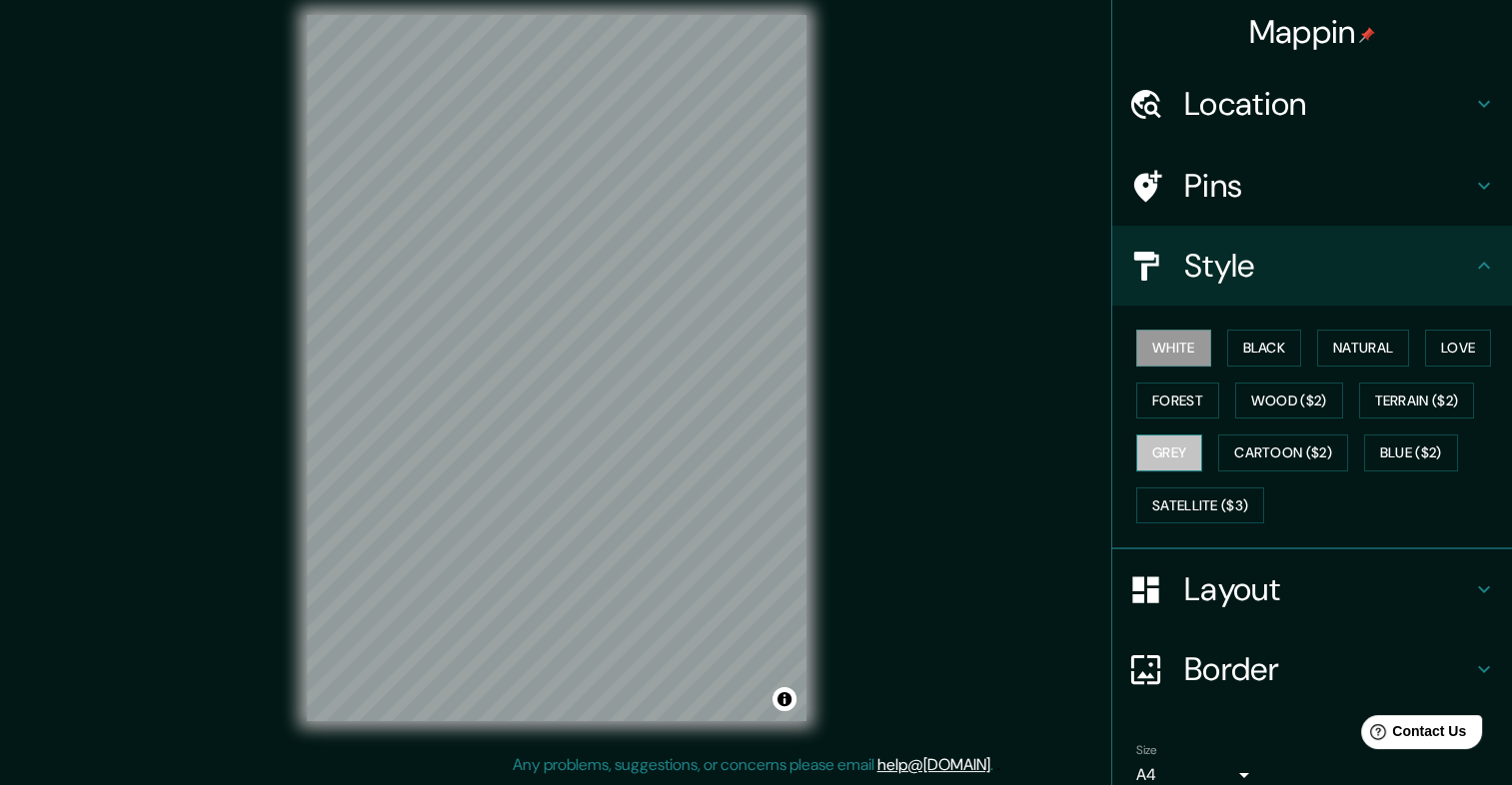 click on "Grey" at bounding box center (1169, 452) 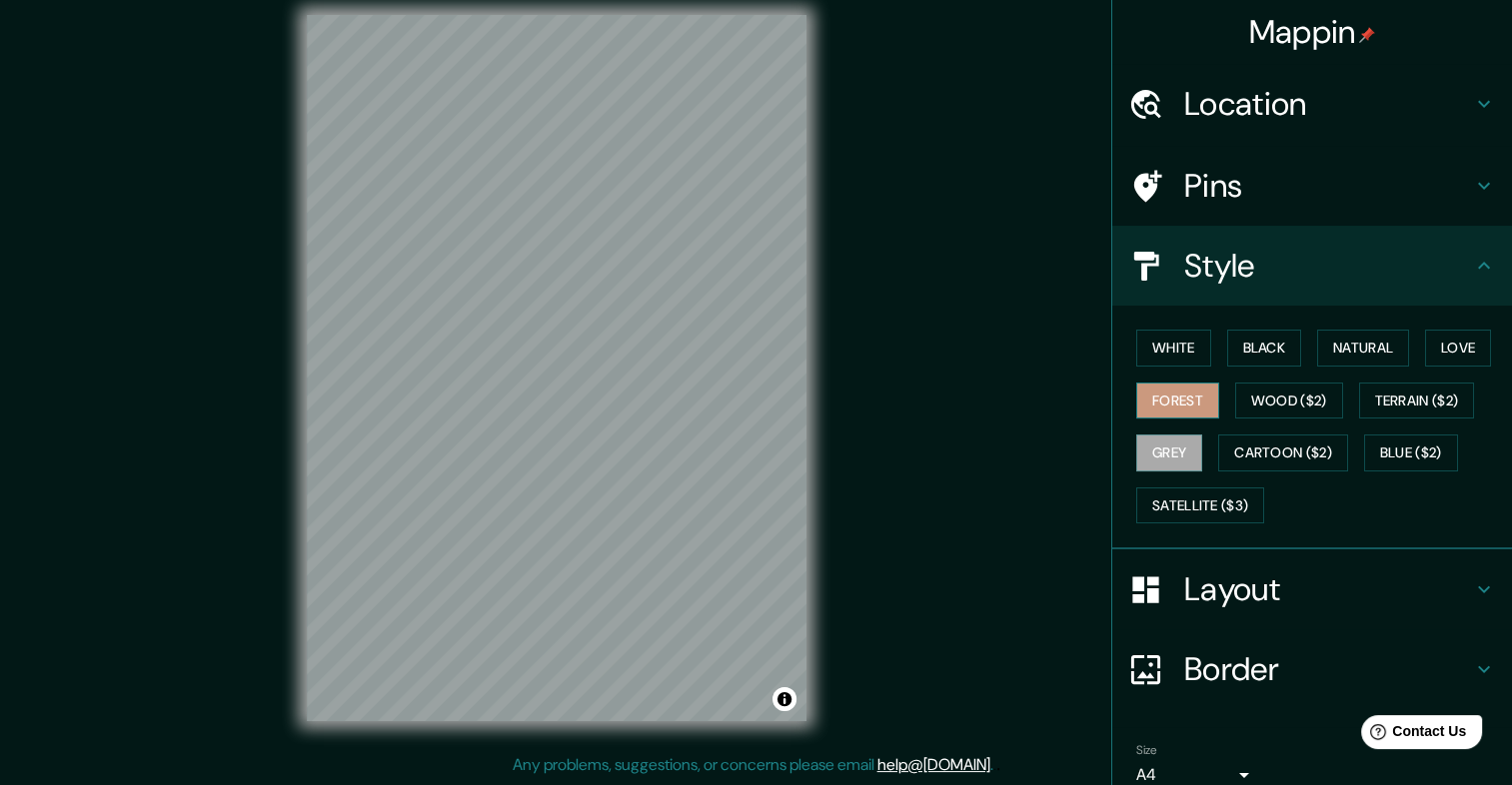 click on "Forest" at bounding box center [1177, 400] 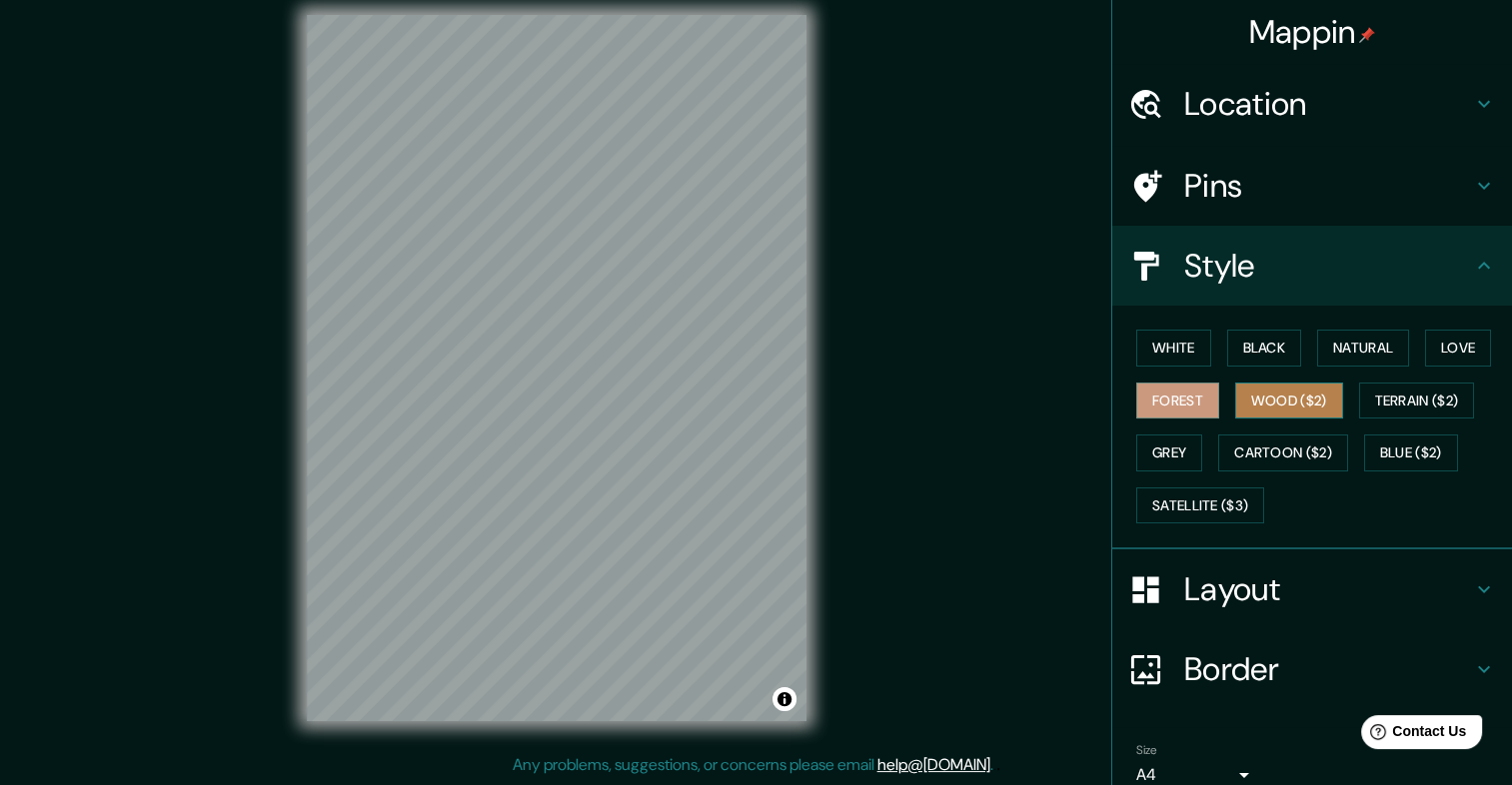 click on "Wood ($2)" at bounding box center [1289, 400] 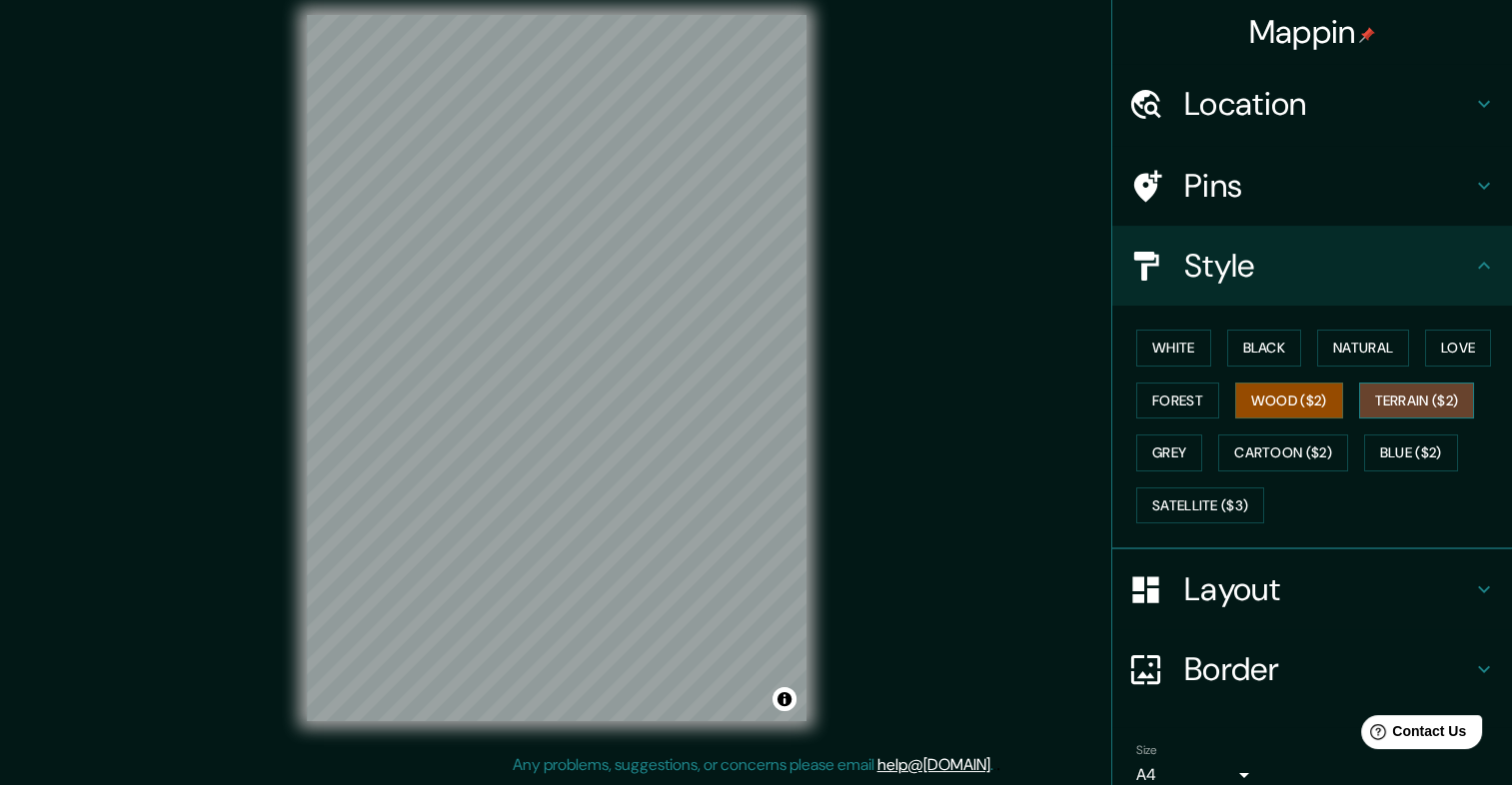 click on "Terrain ($2)" at bounding box center (1417, 400) 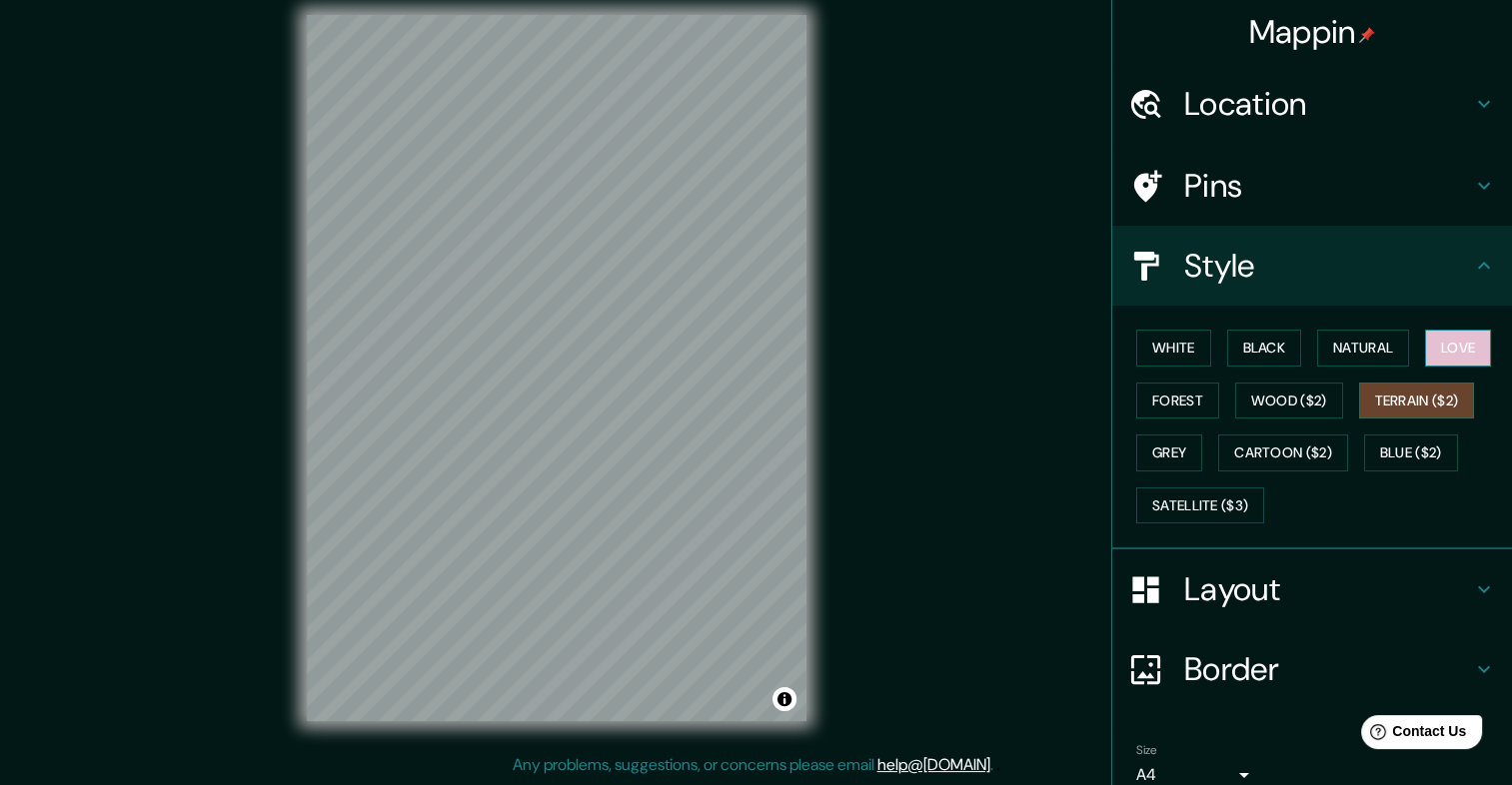 click on "Love" at bounding box center [1458, 348] 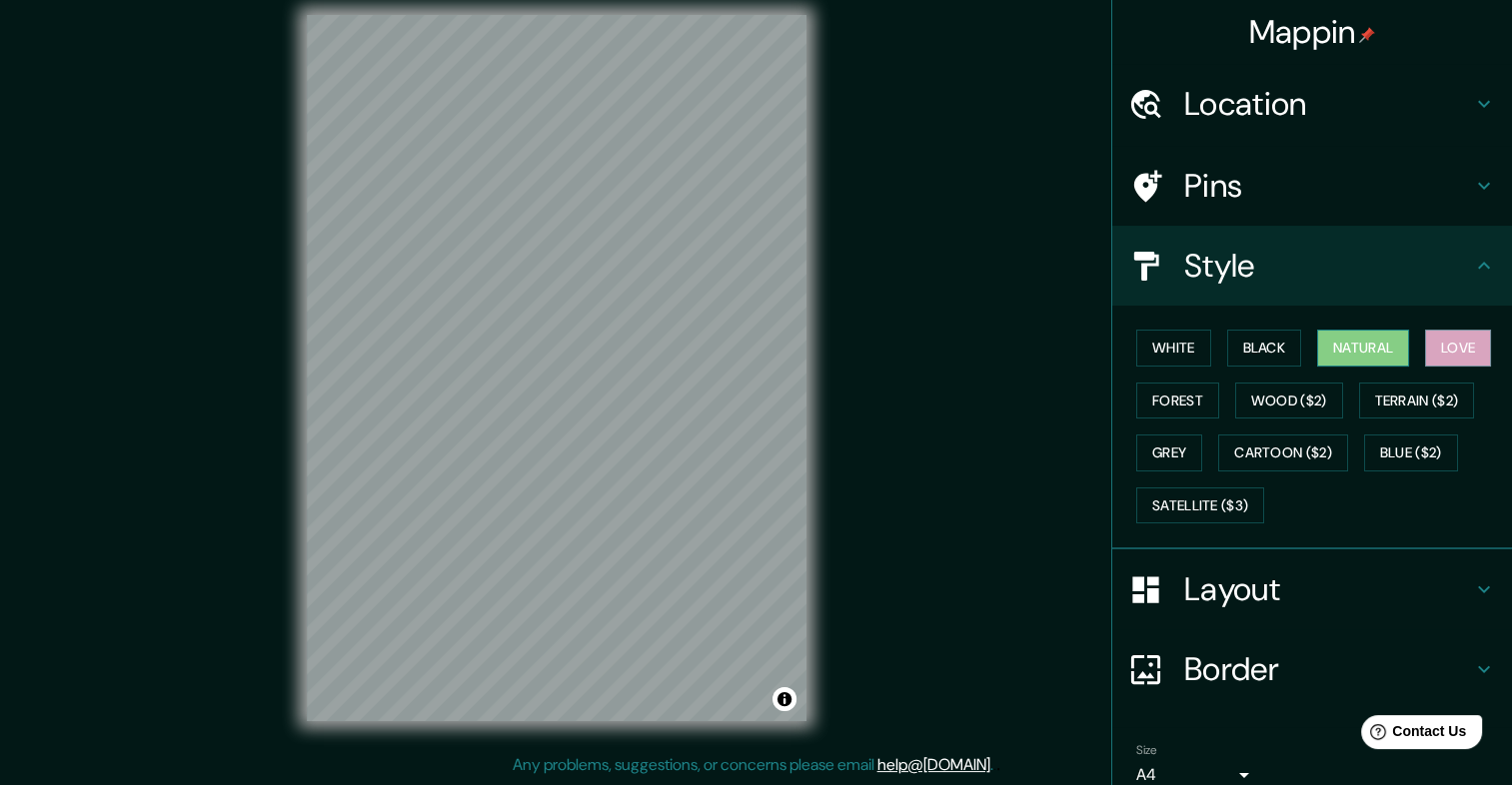click on "Natural" at bounding box center (1363, 348) 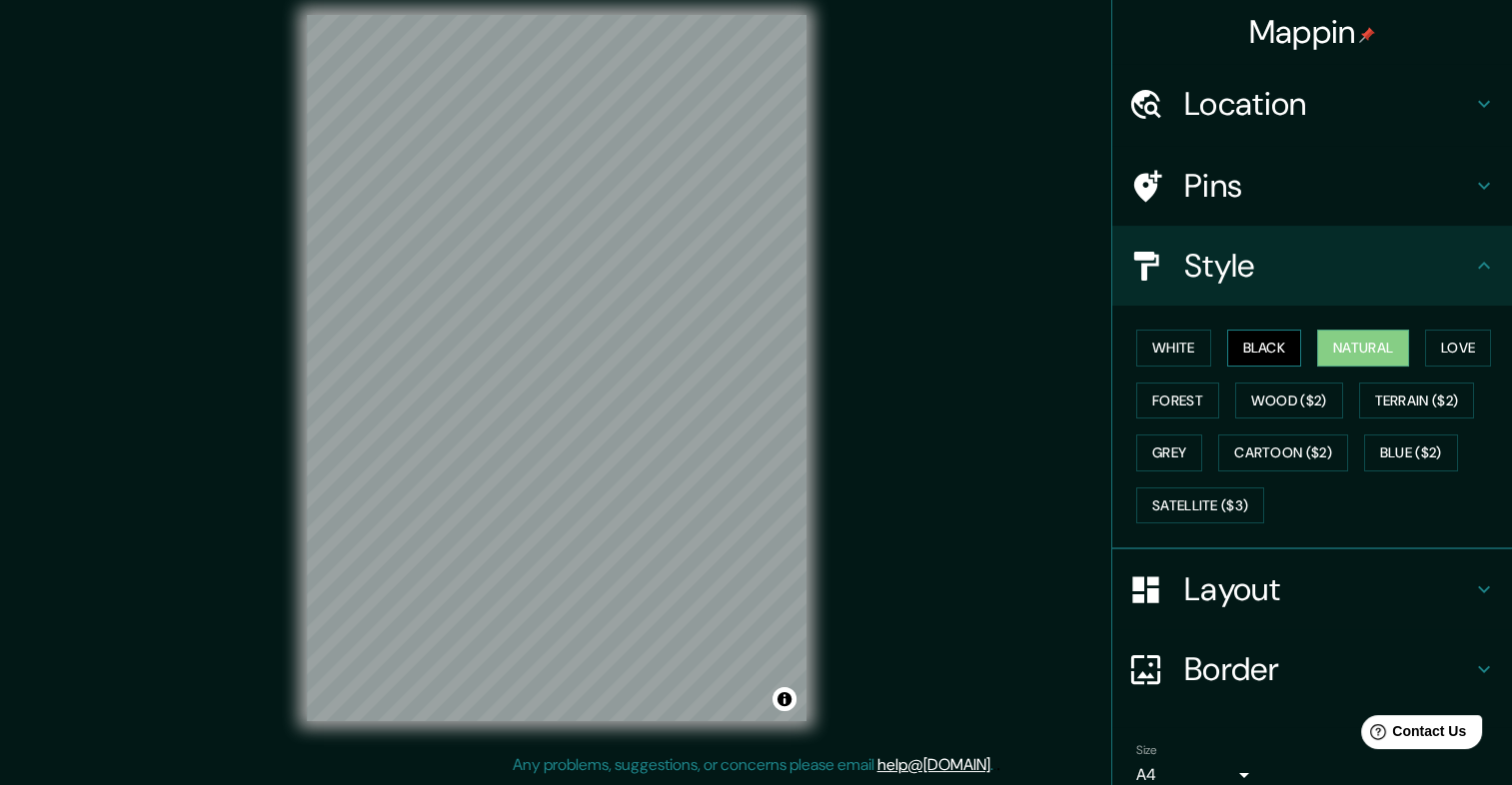 click on "Black" at bounding box center (1264, 348) 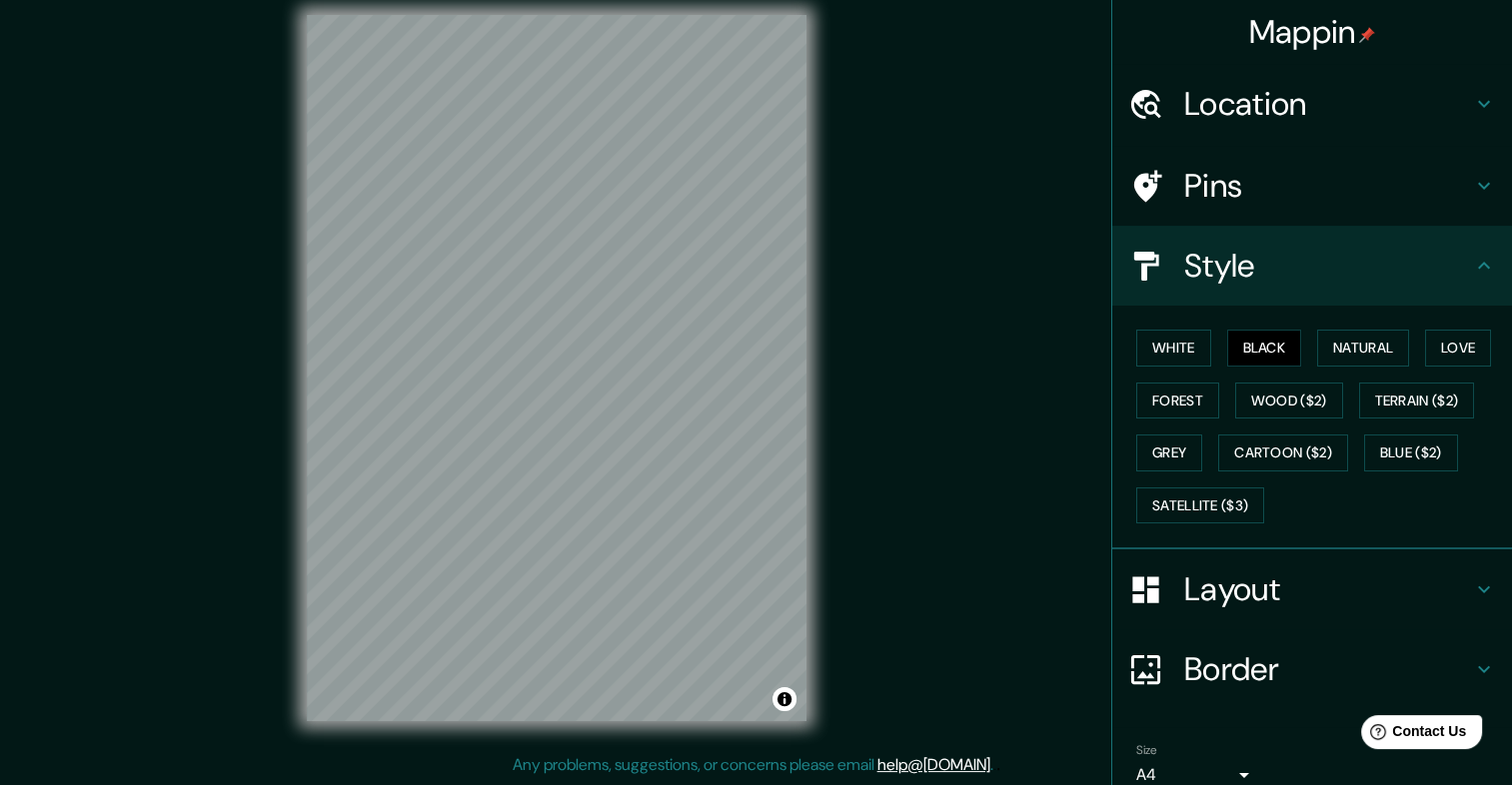 click on "Layout" at bounding box center [1328, 589] 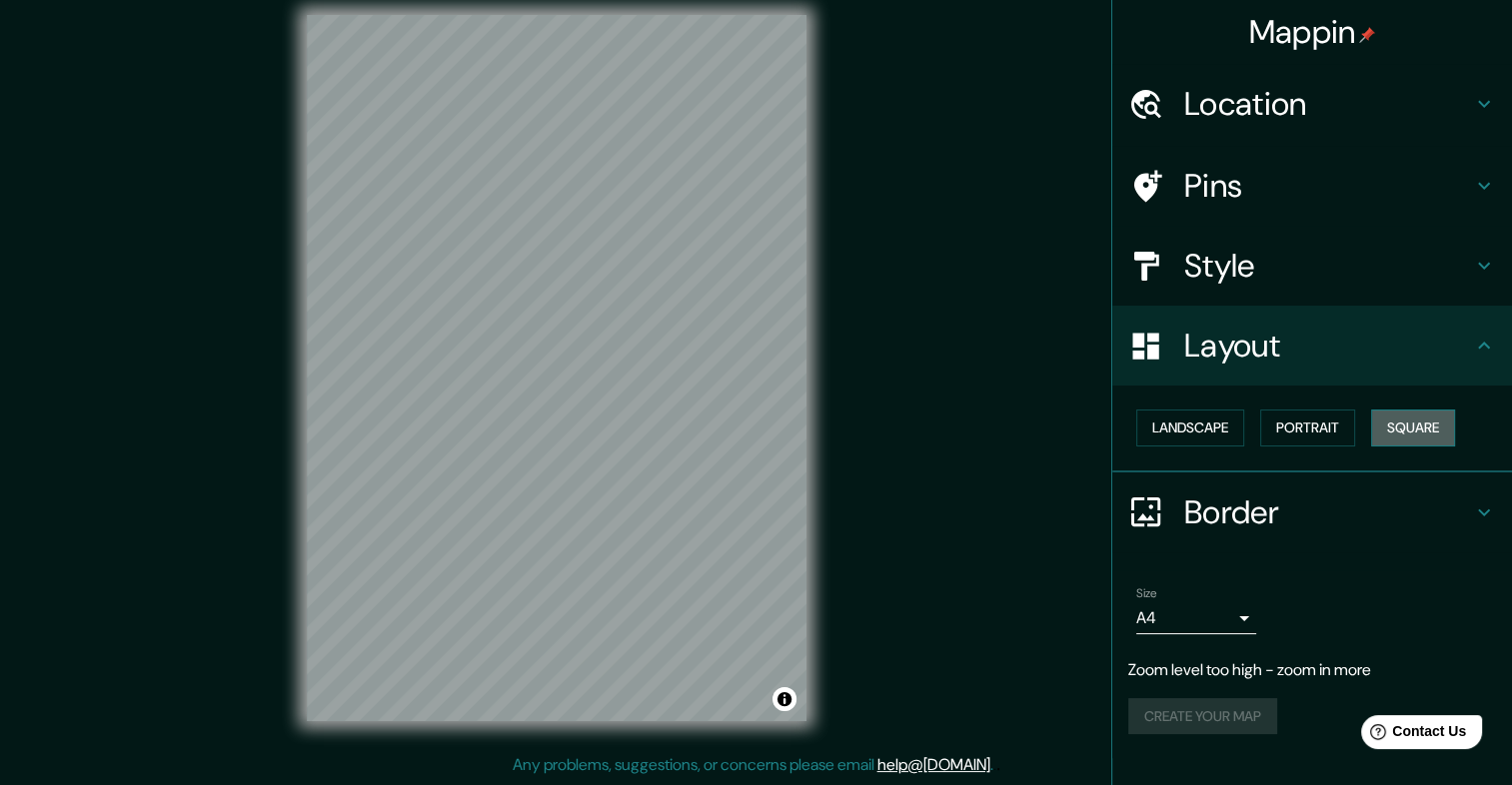 click on "Square" at bounding box center (1413, 427) 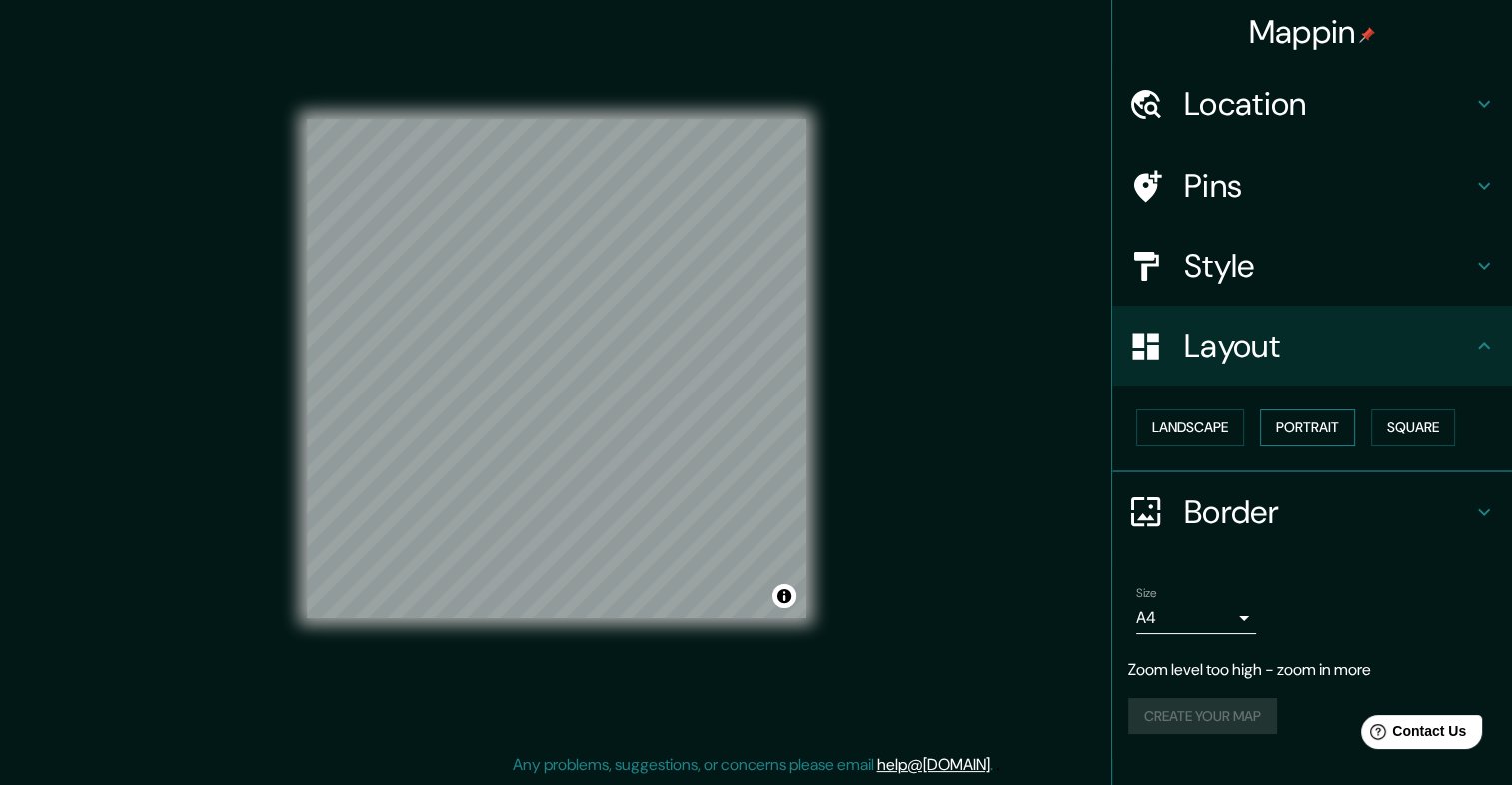 click on "Portrait" at bounding box center (1307, 427) 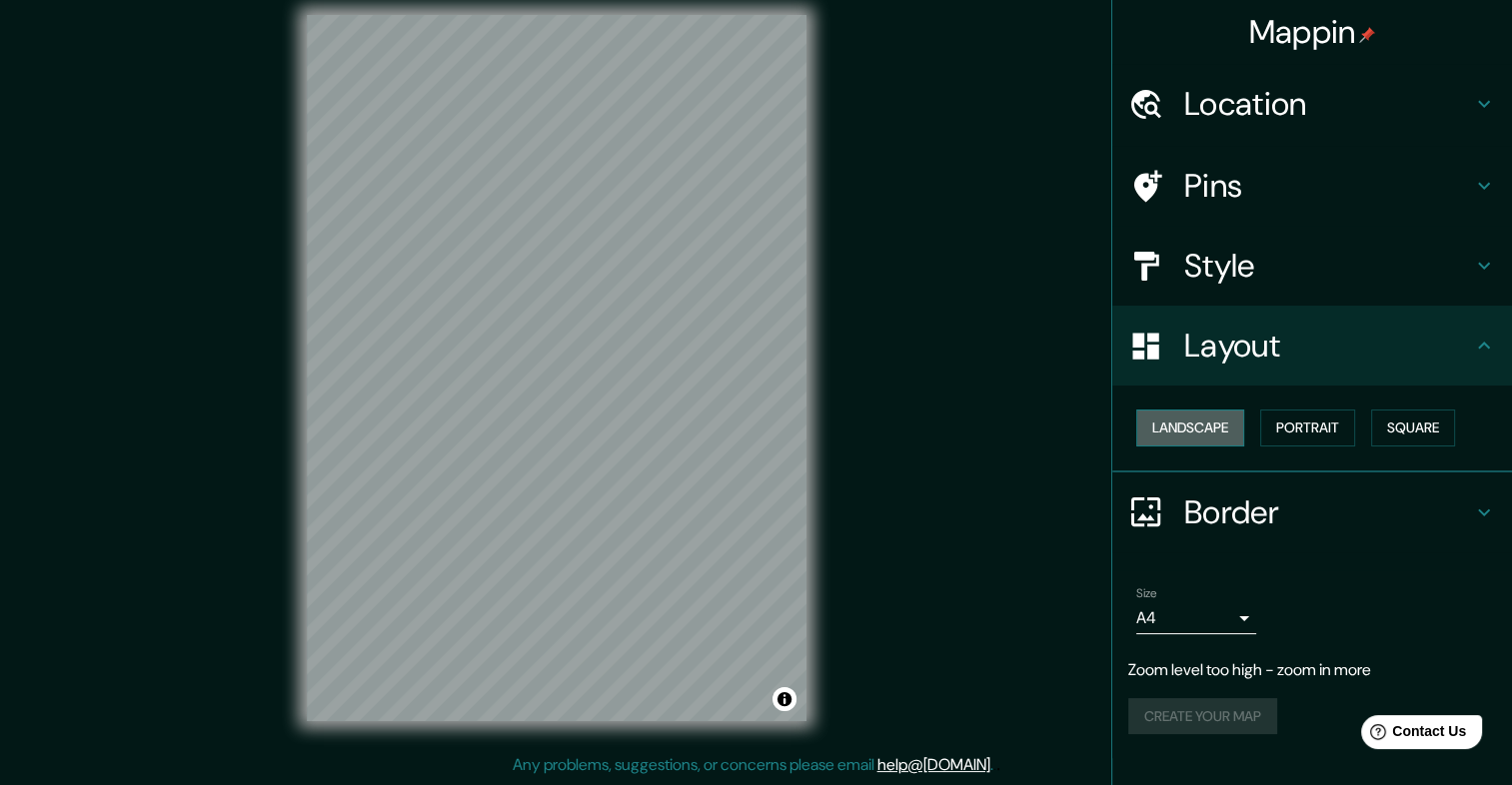 click on "Landscape" at bounding box center (1190, 427) 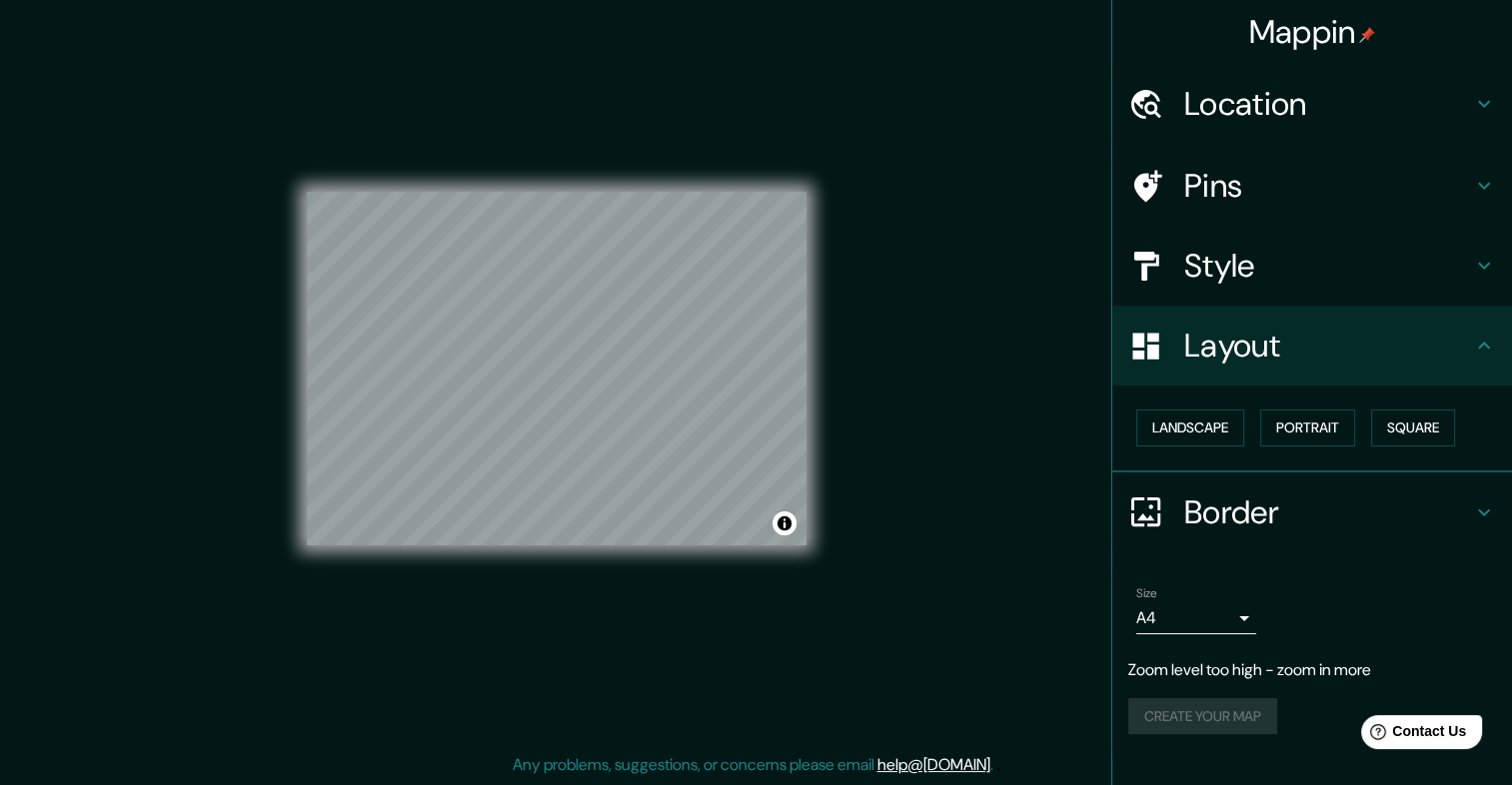 click on "Mappin Location Palm Springs, California, Estados Unidos Pins Style Layout Landscape Portrait Square Border Choose a border.  Hint : you can make layers of the frame opaque to create some cool effects. None Simple Transparent Fancy Size A4 single Zoom level too high - zoom in more Create your map © Mapbox   © OpenStreetMap   Improve this map Any problems, suggestions, or concerns please email    help@mappin.pro . . ." at bounding box center (756, 384) 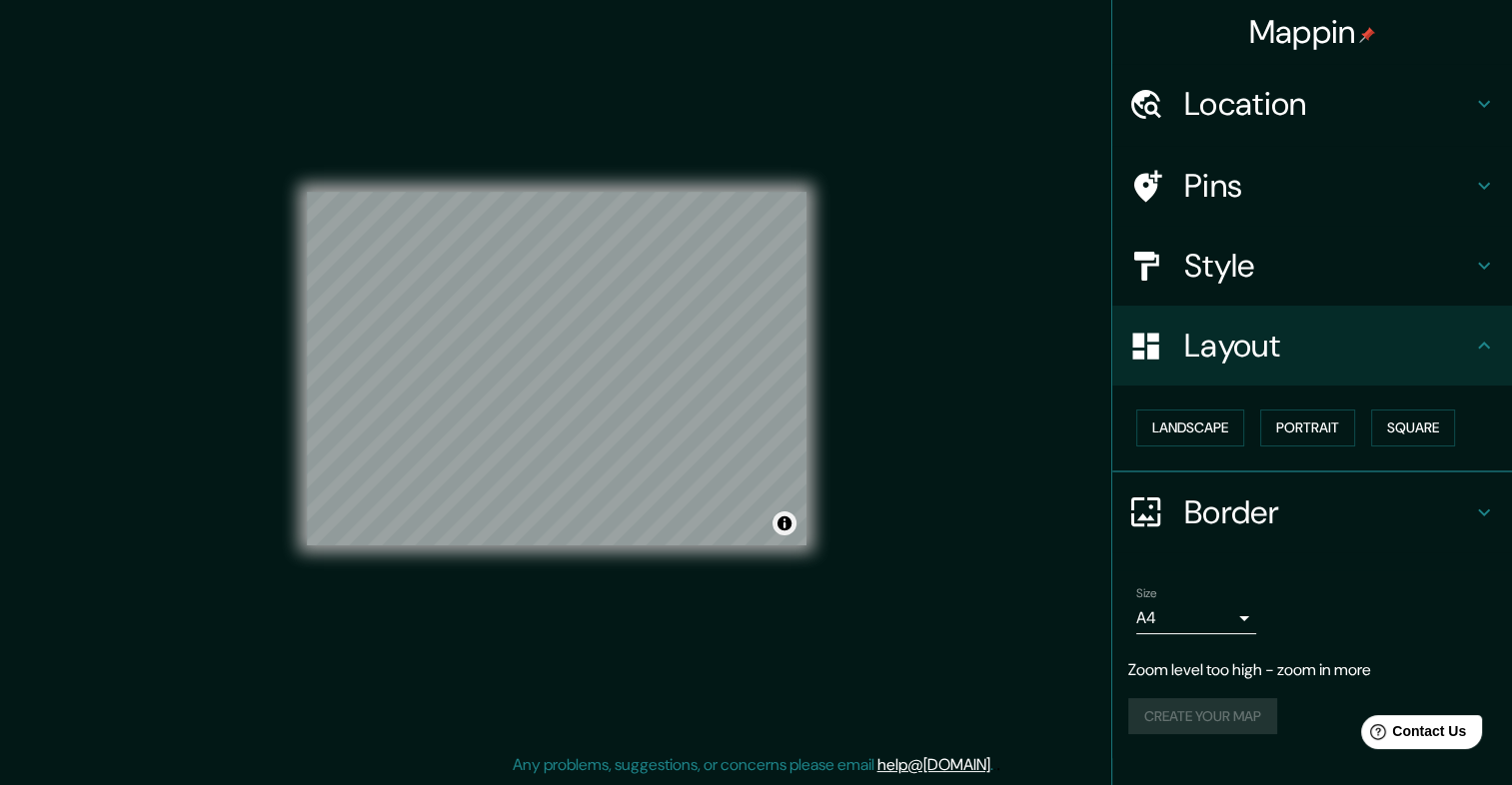 scroll, scrollTop: 0, scrollLeft: 0, axis: both 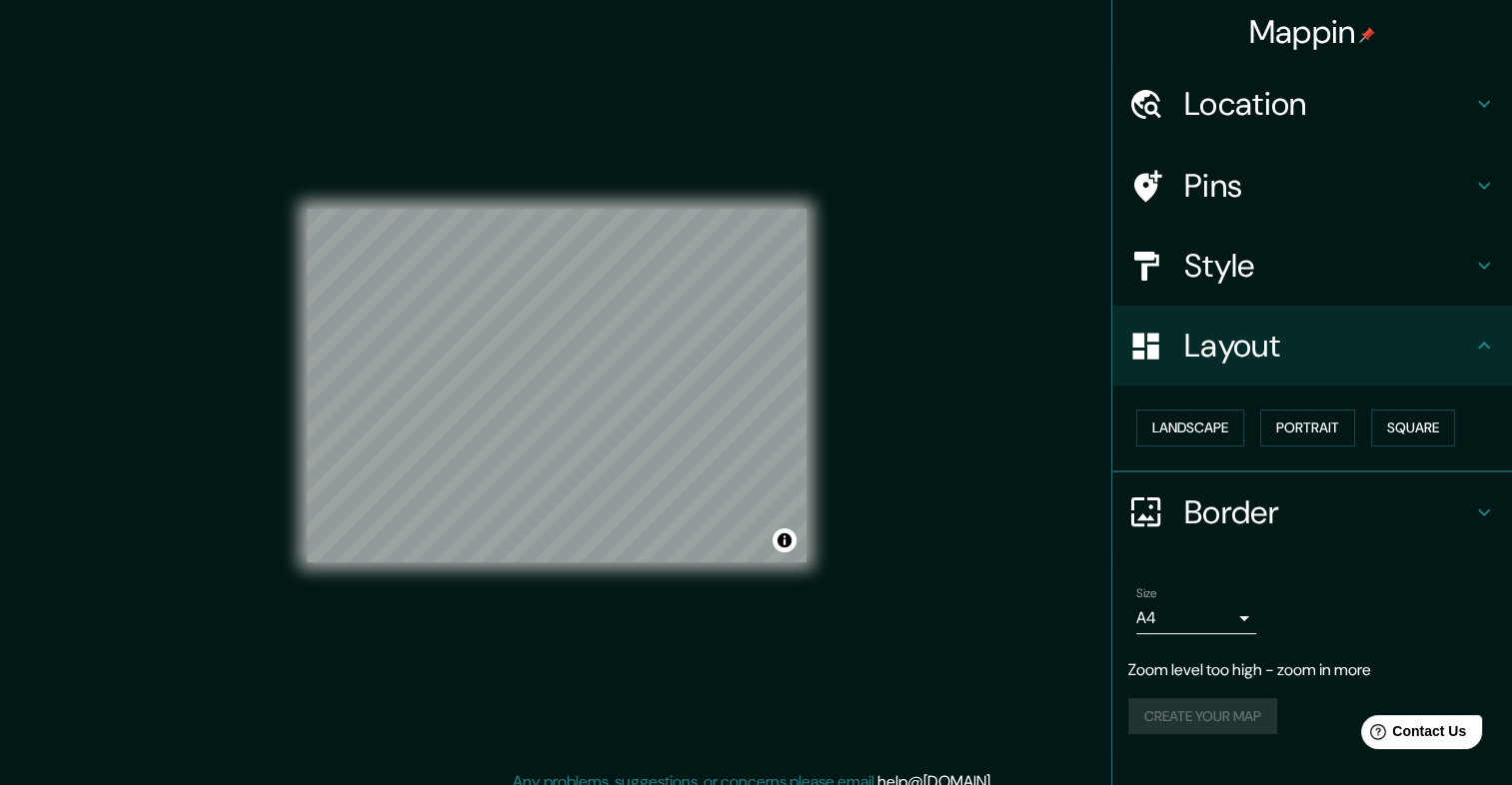 click on "Location" at bounding box center [1328, 104] 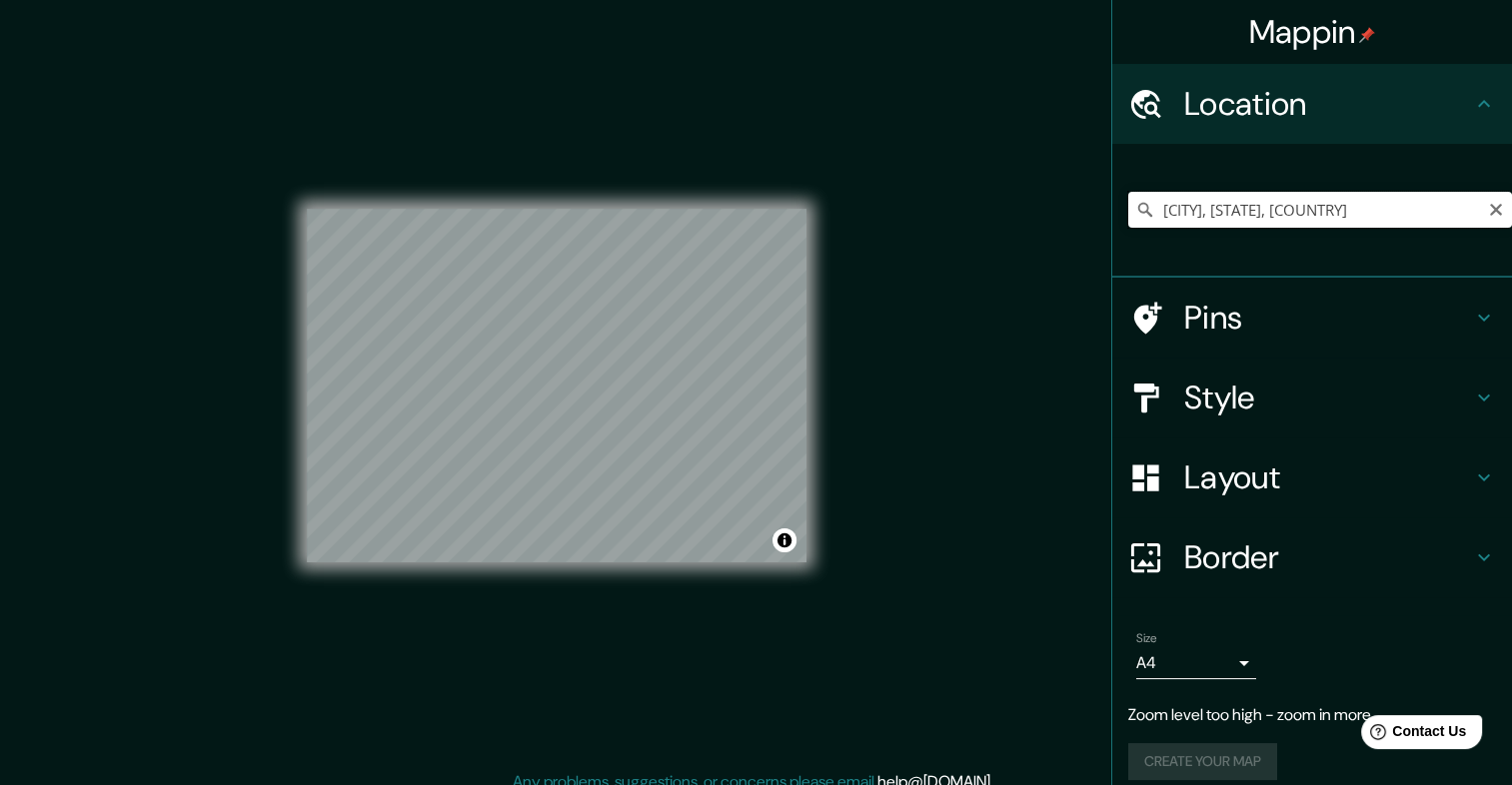 click on "Palm Springs, California, Estados Unidos" at bounding box center (1320, 210) 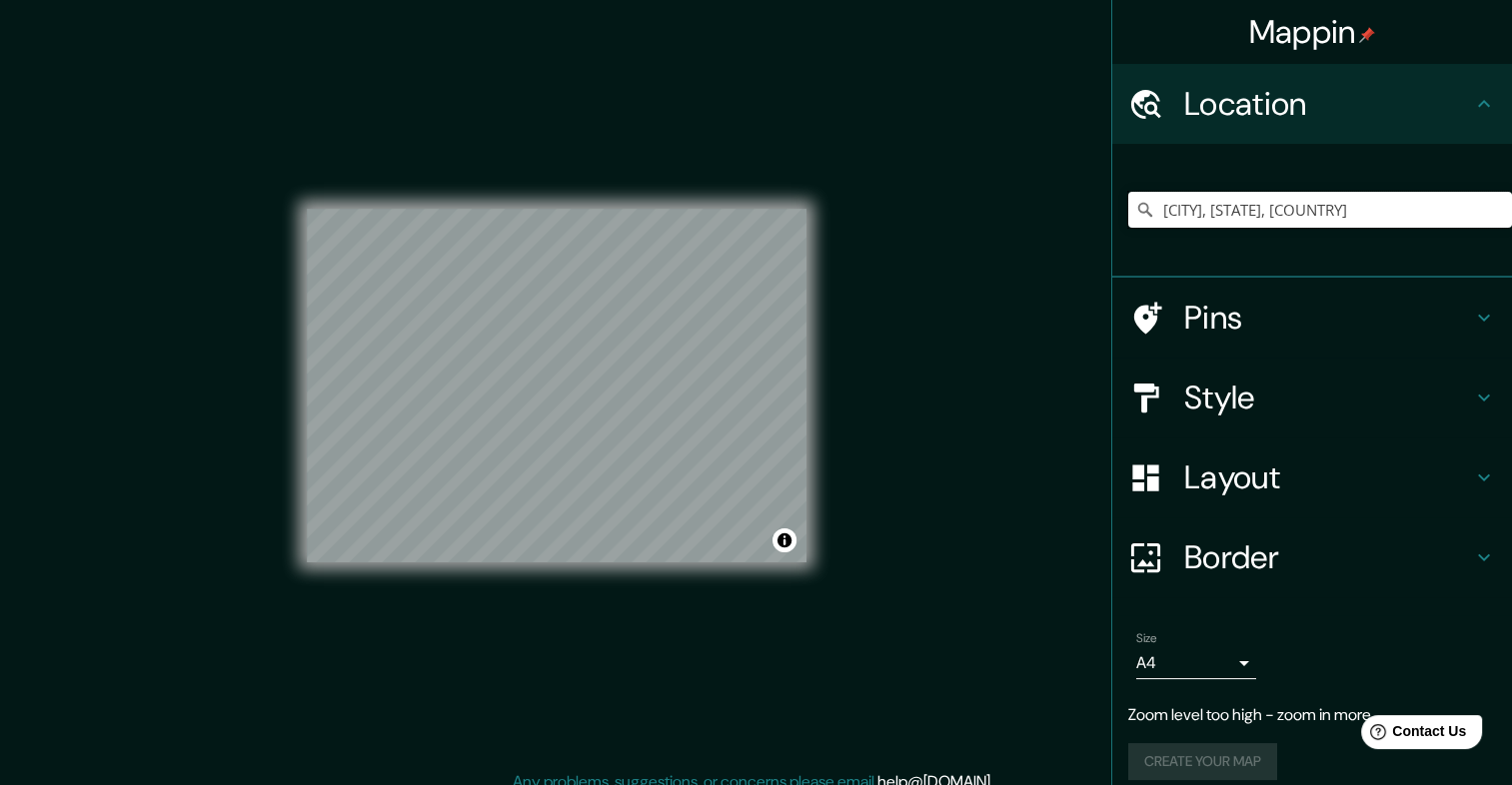 drag, startPoint x: 1433, startPoint y: 217, endPoint x: 1022, endPoint y: 220, distance: 411.01095 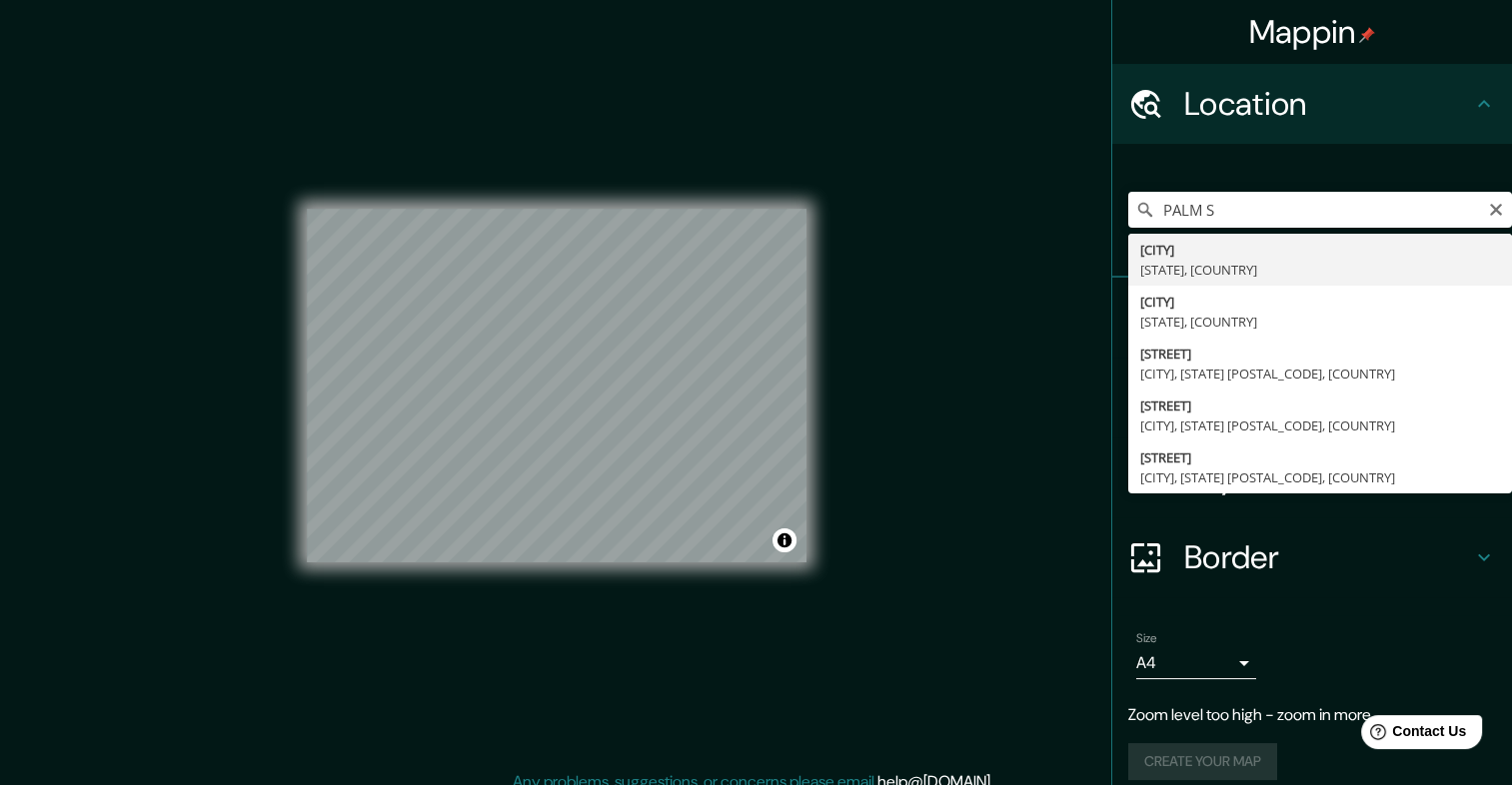type on "Palm Springs, California, Estados Unidos" 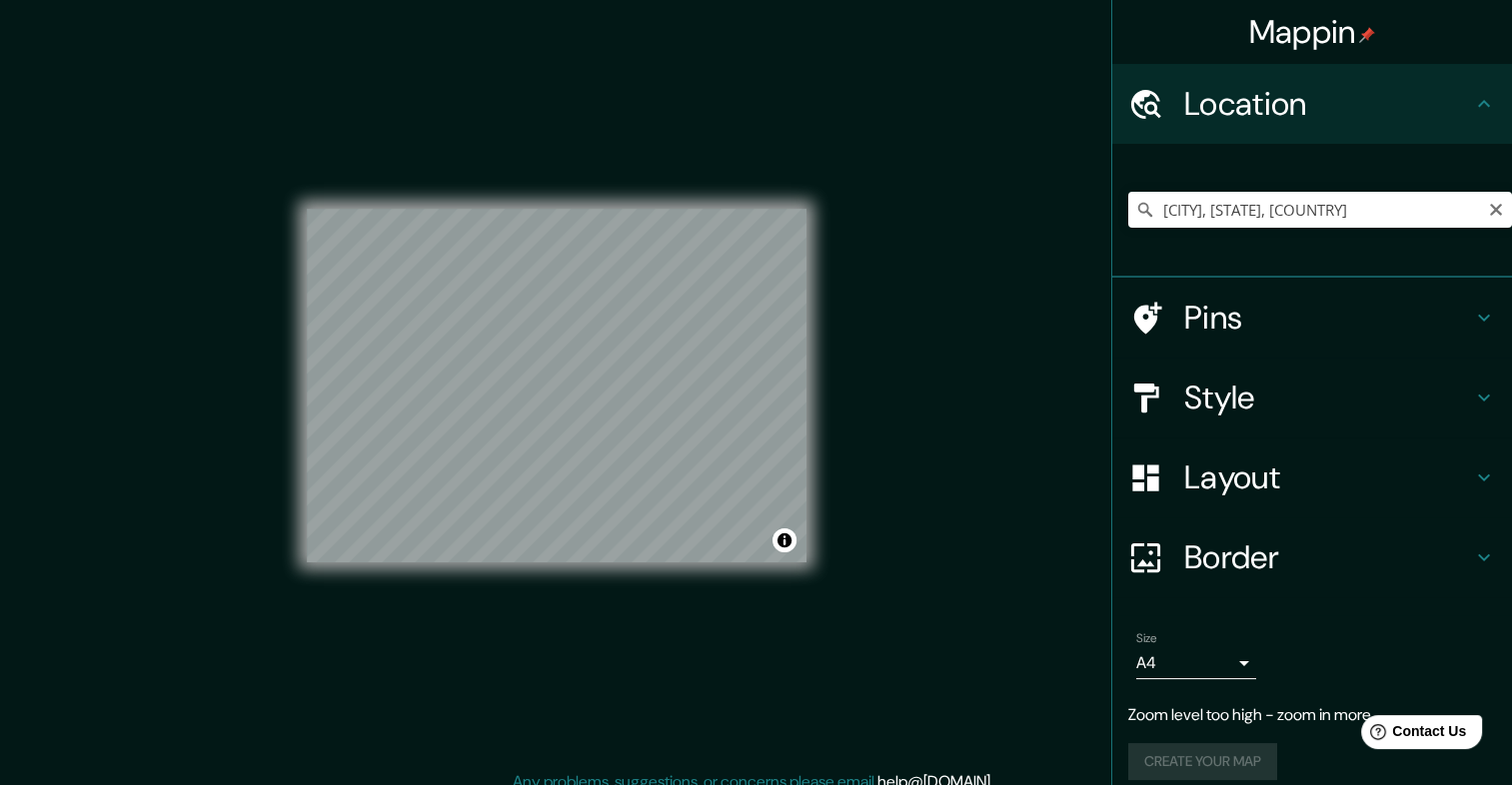 click on "Pins" at bounding box center [1328, 318] 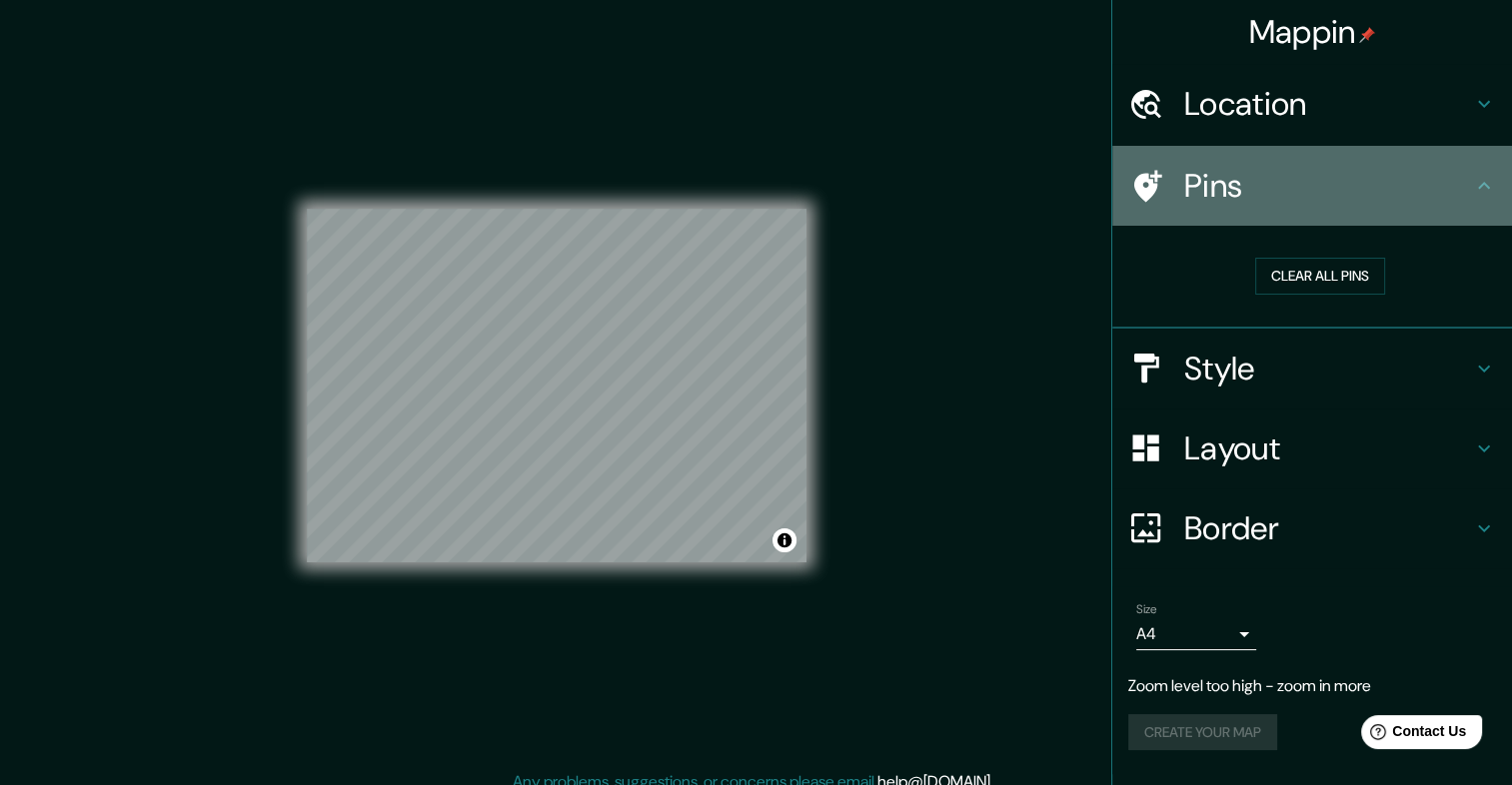 click on "Pins" at bounding box center [1312, 186] 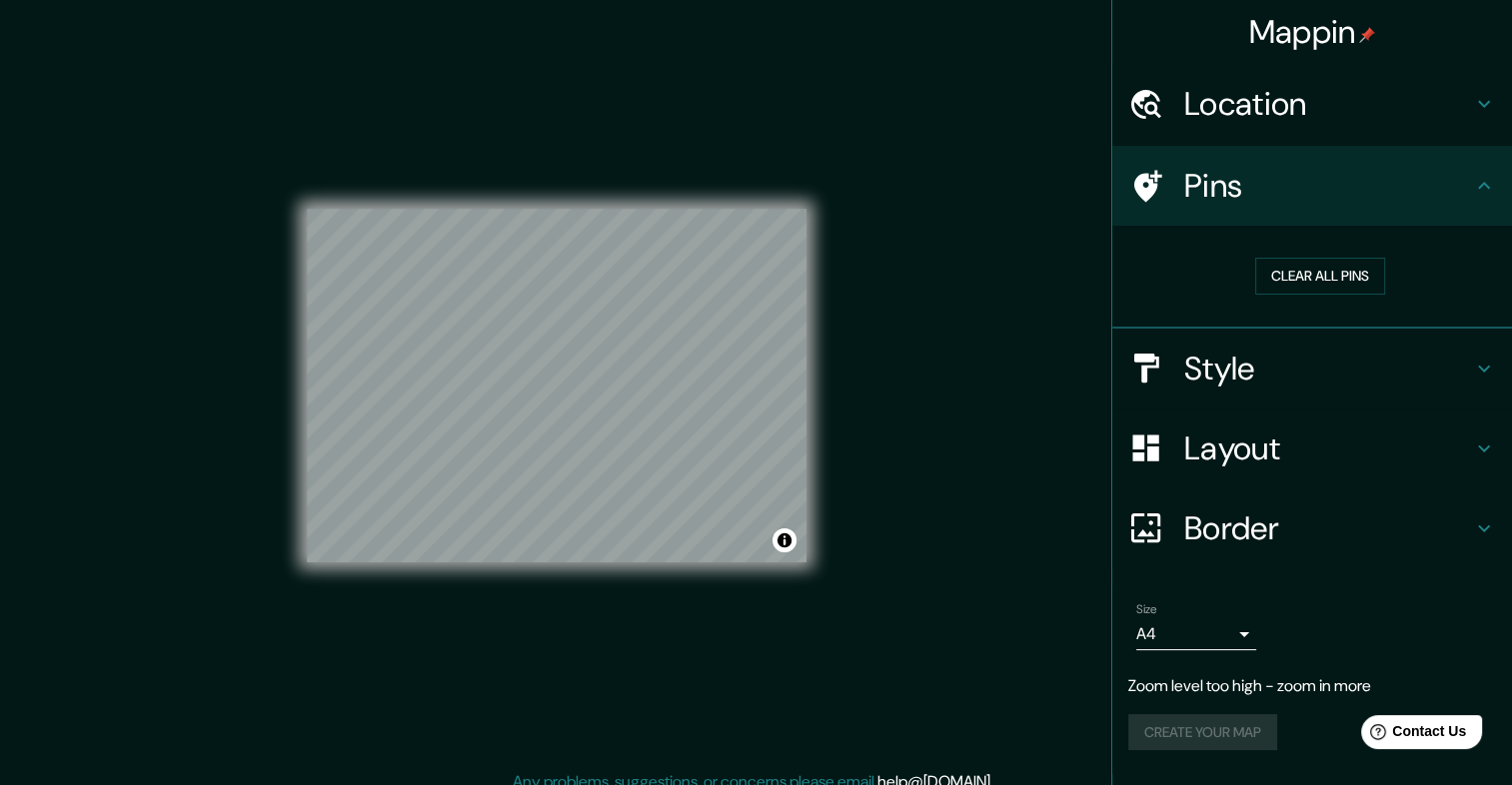 click on "Style" at bounding box center [1328, 369] 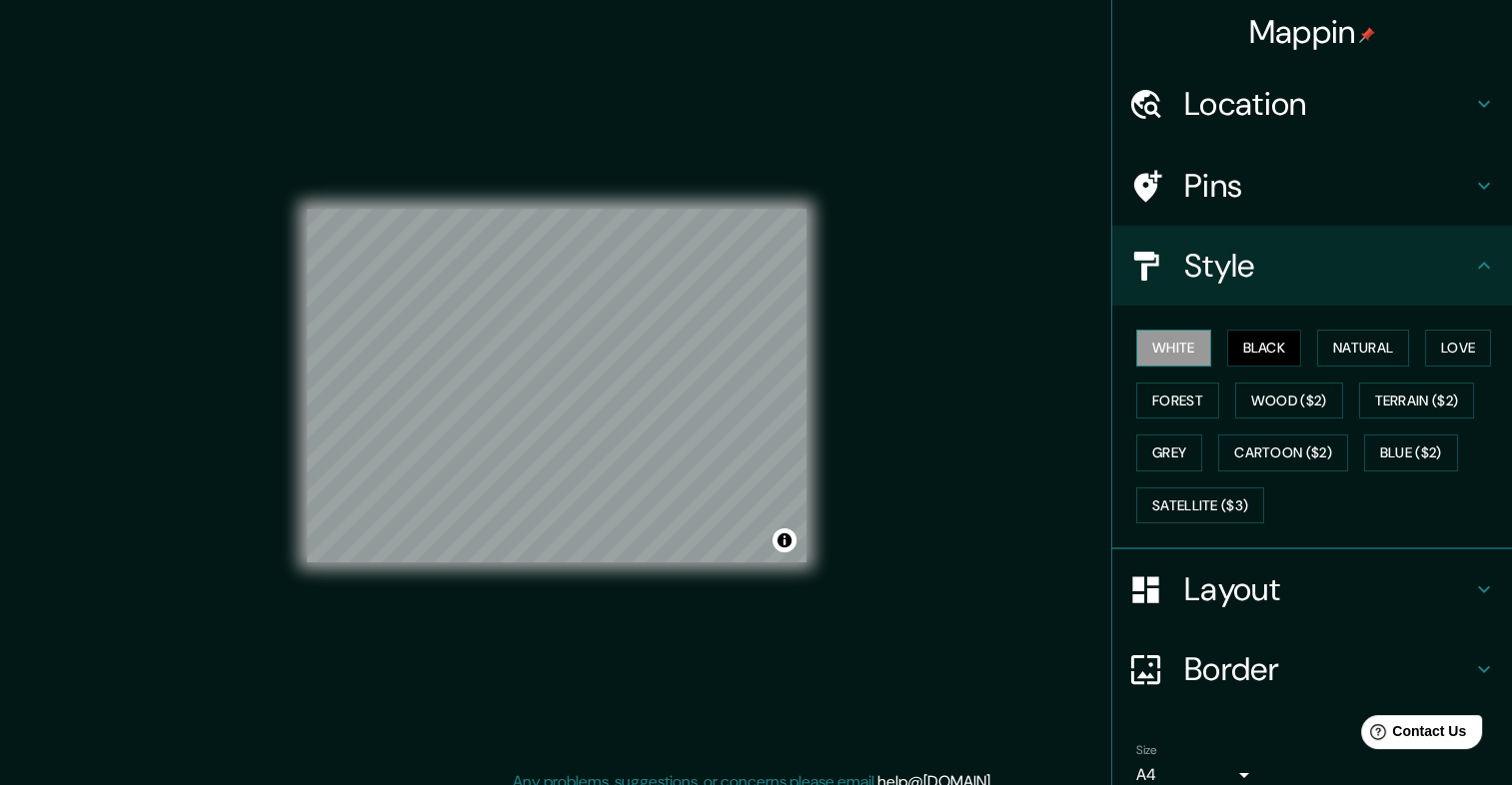 click on "White" at bounding box center (1173, 348) 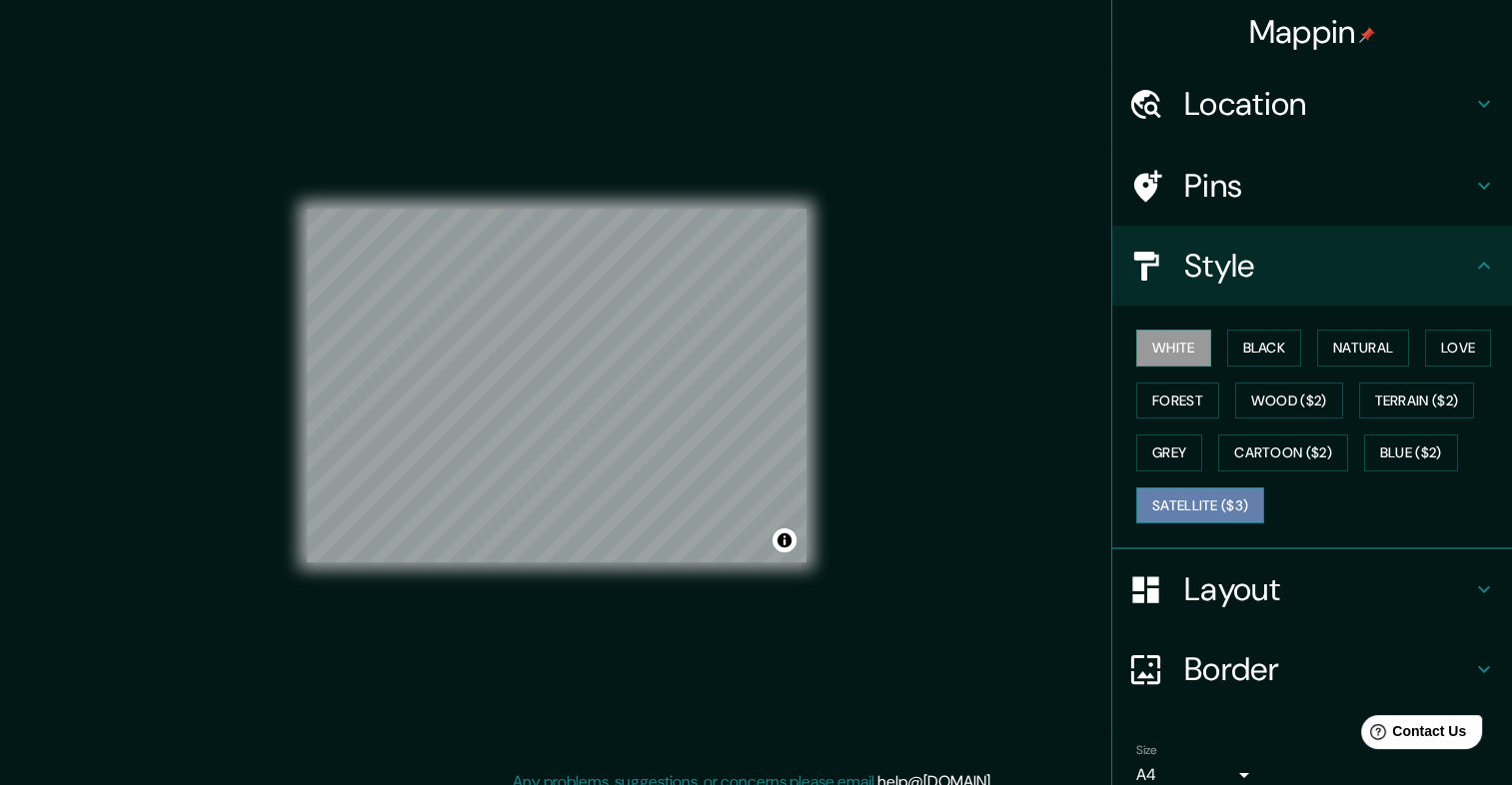 click on "Satellite ($3)" at bounding box center [1200, 505] 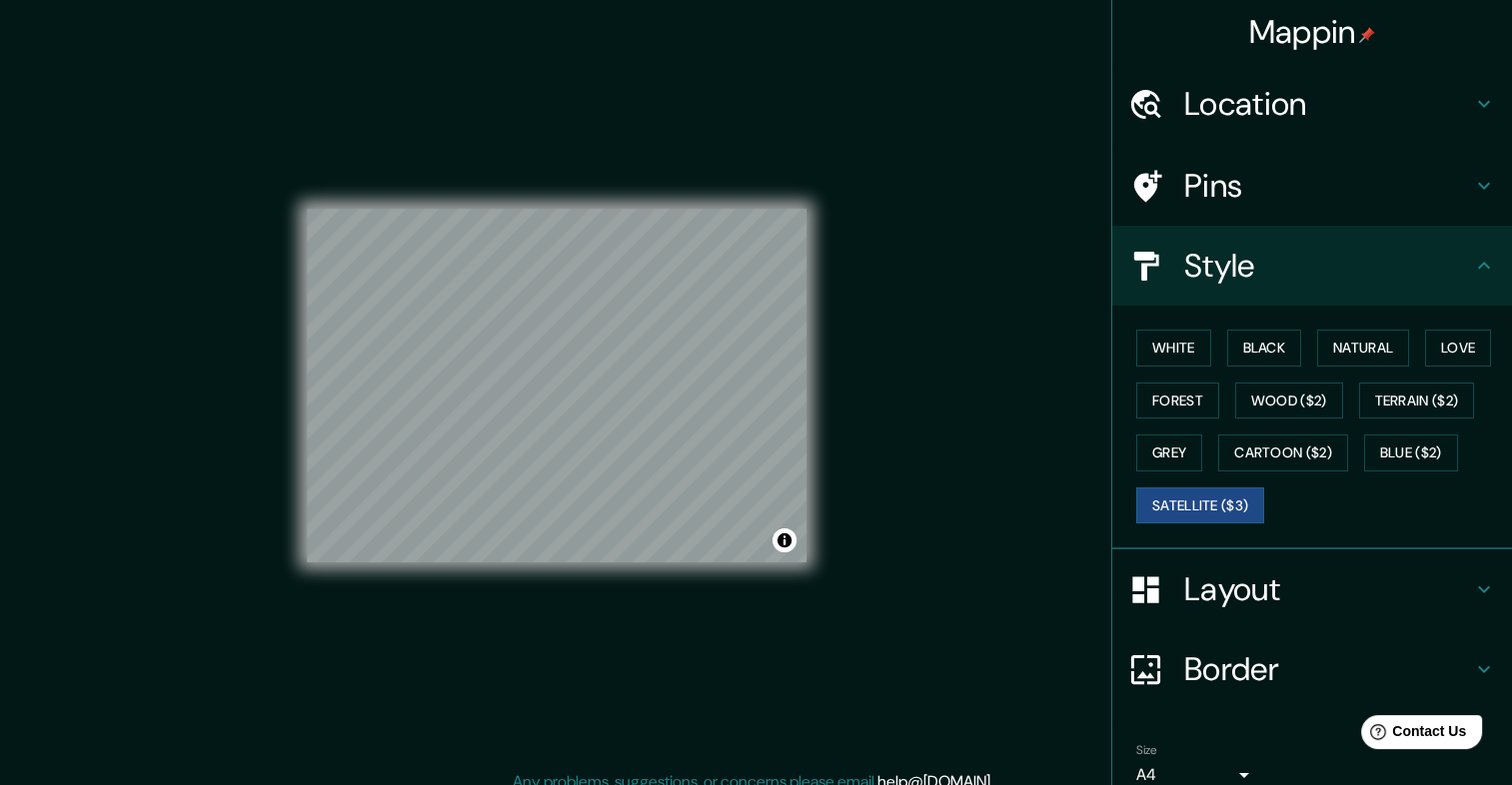 click on "Location" at bounding box center (1328, 104) 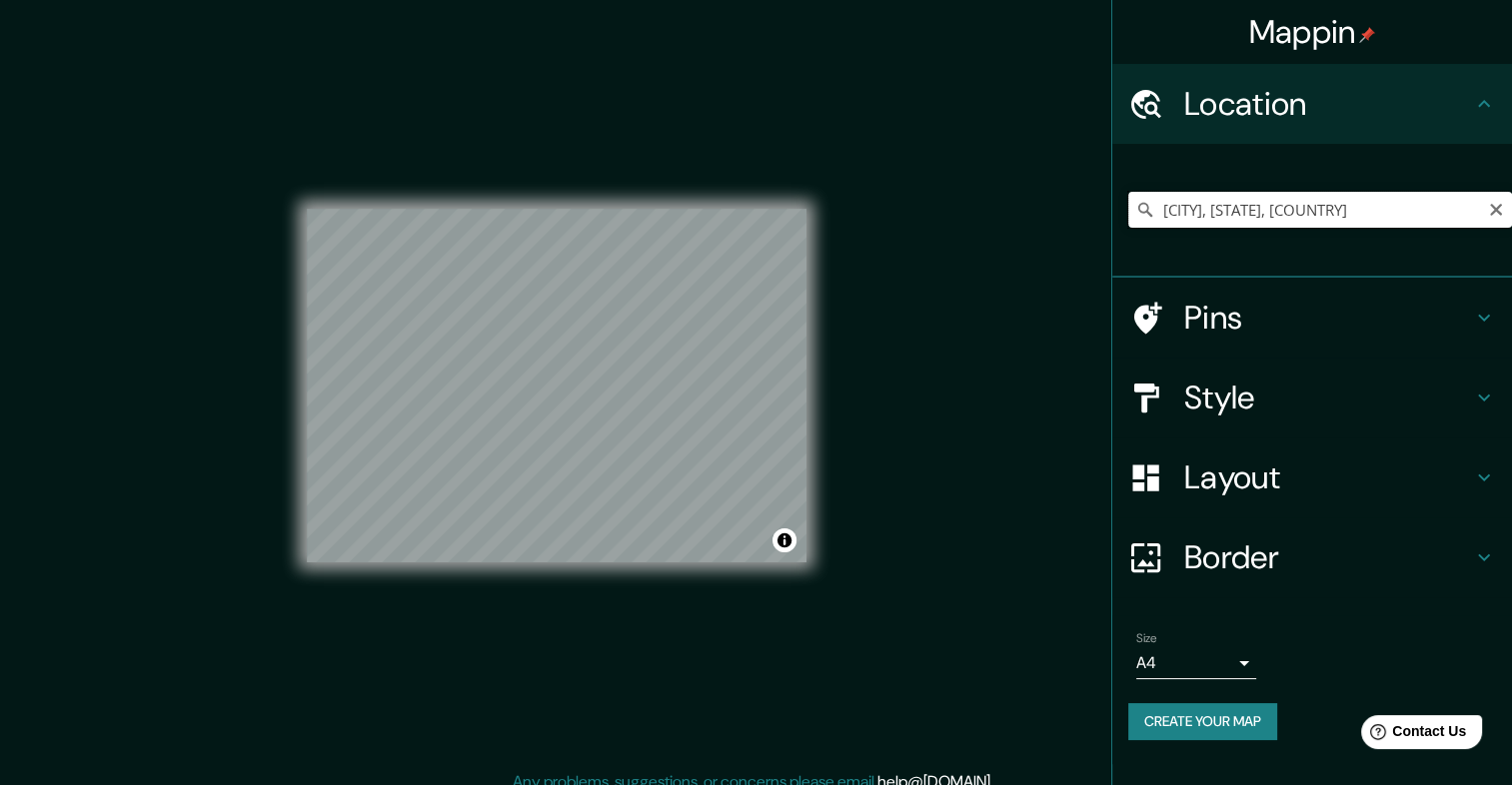 click on "Palm Springs, California, Estados Unidos" at bounding box center (1320, 210) 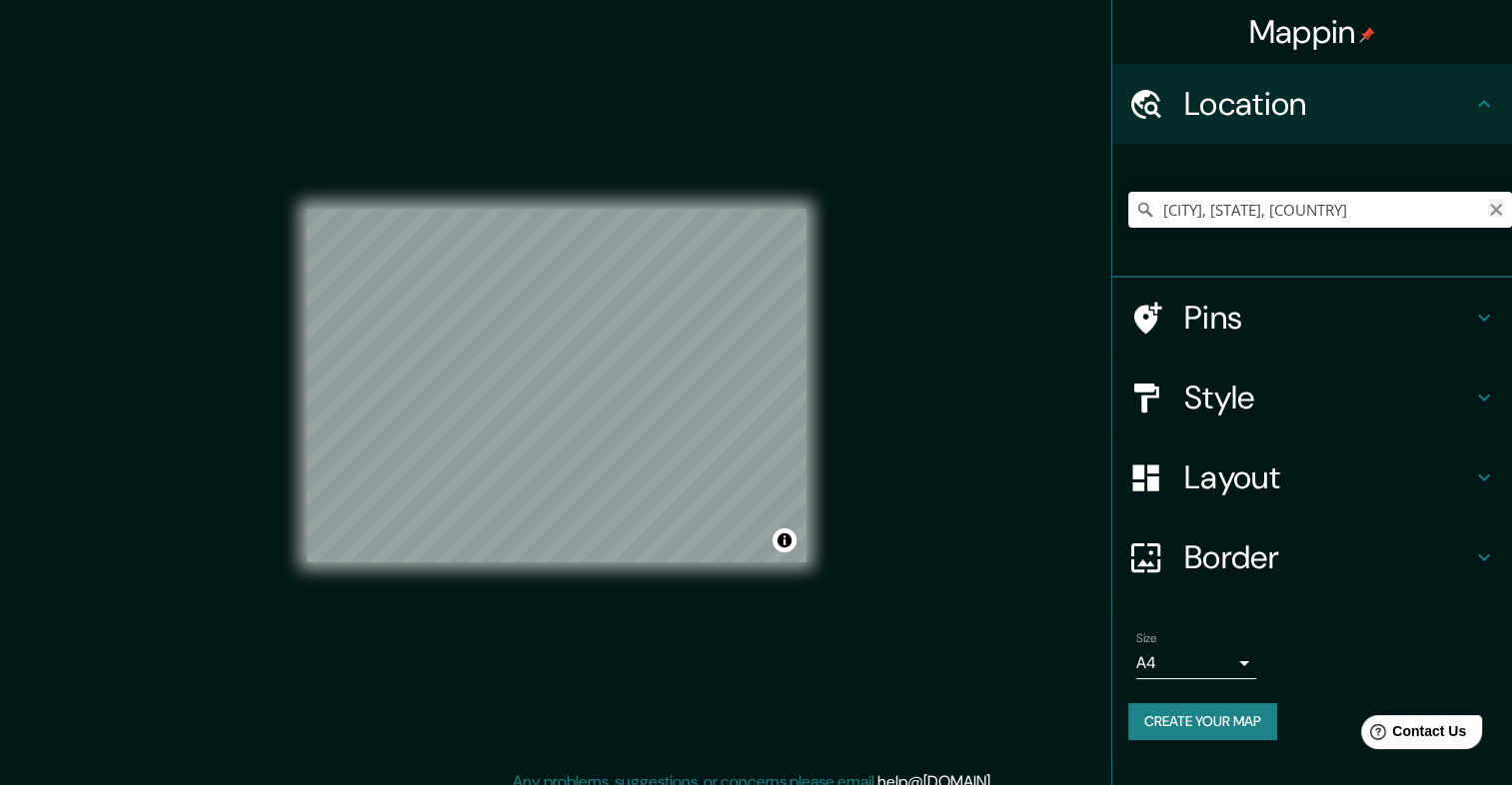 click 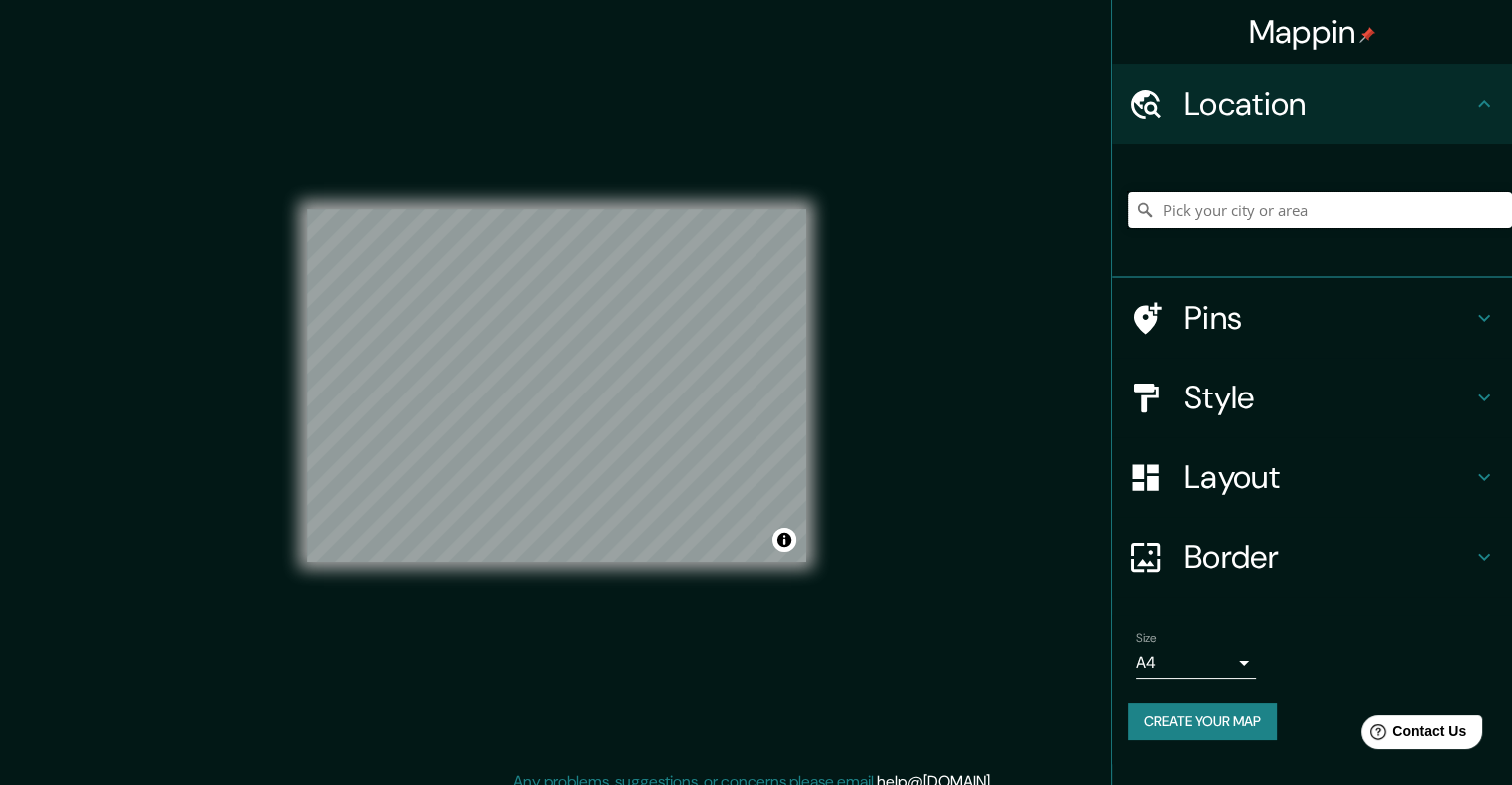 click at bounding box center (1320, 210) 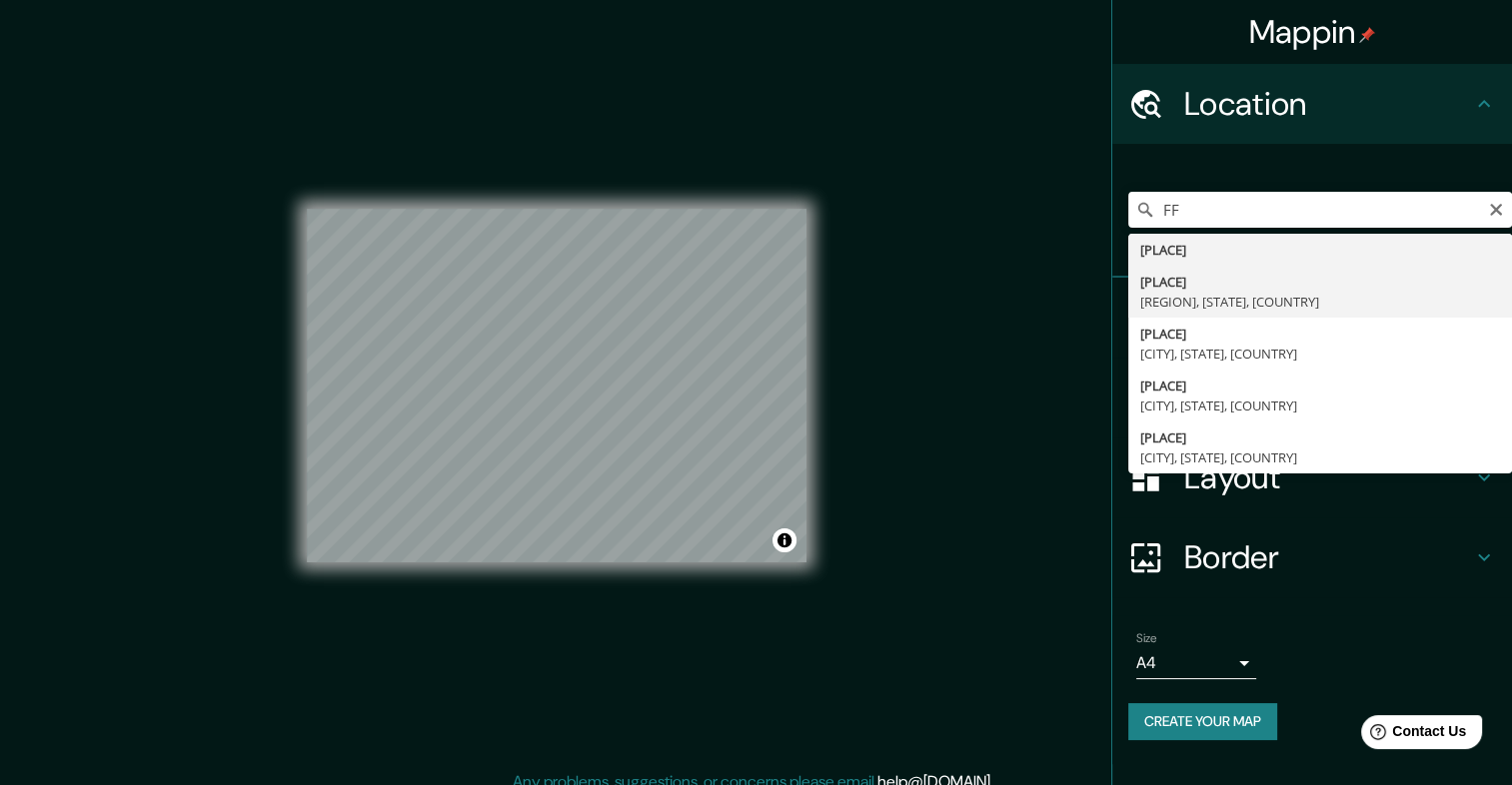 type on "Ffairfach, Carmarthenshire, Gales, Reino Unido" 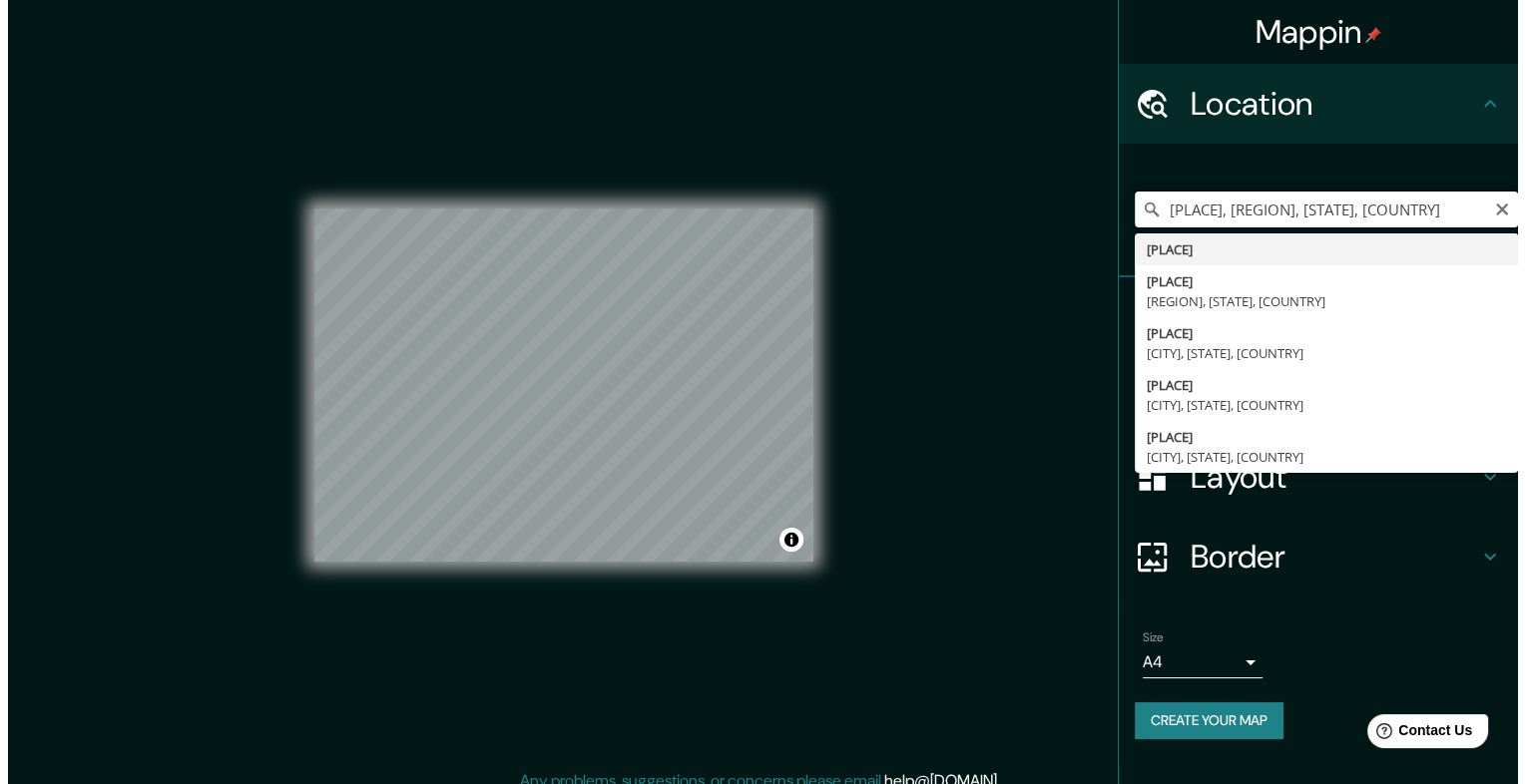 scroll, scrollTop: 0, scrollLeft: 0, axis: both 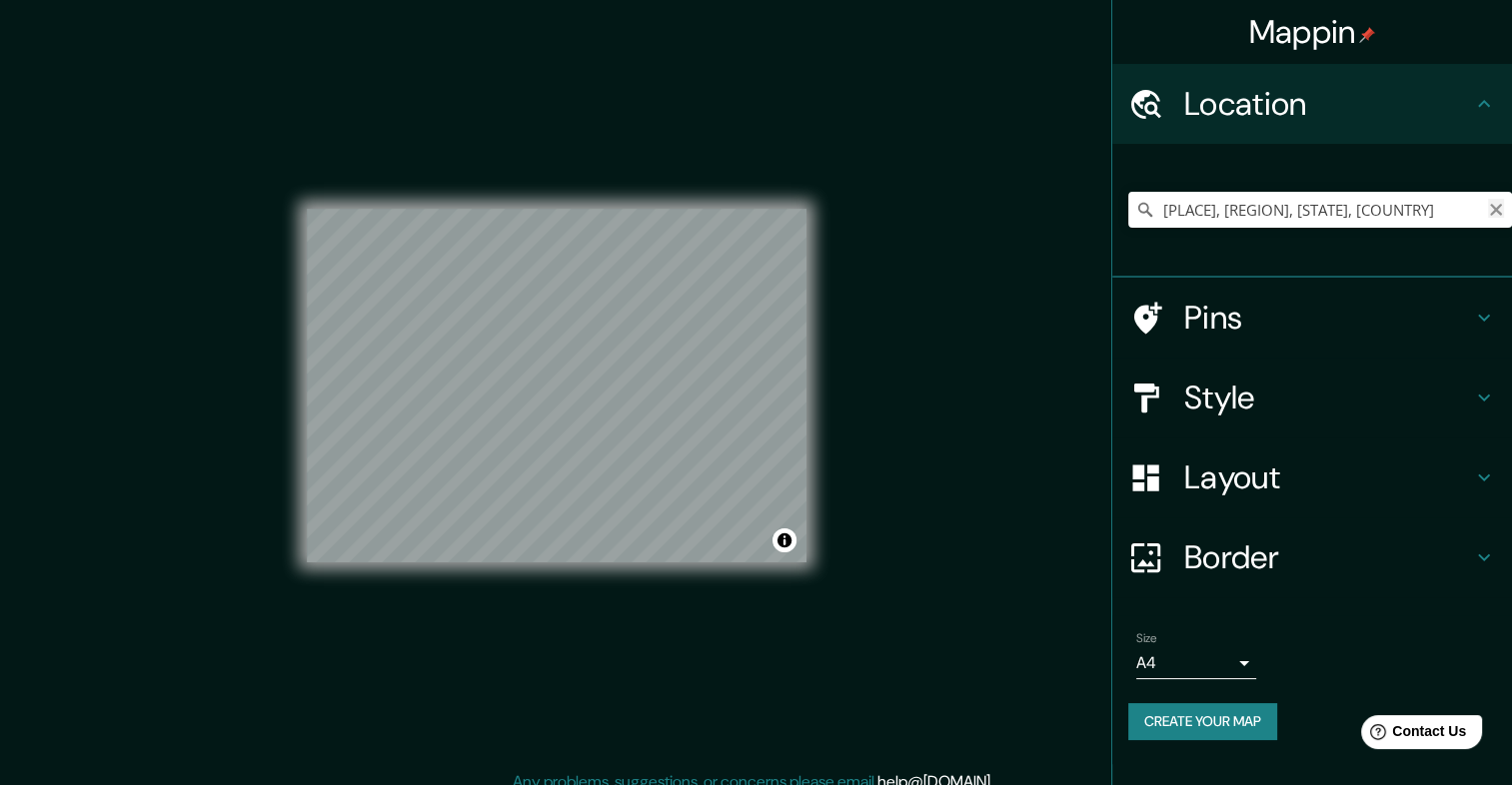 click 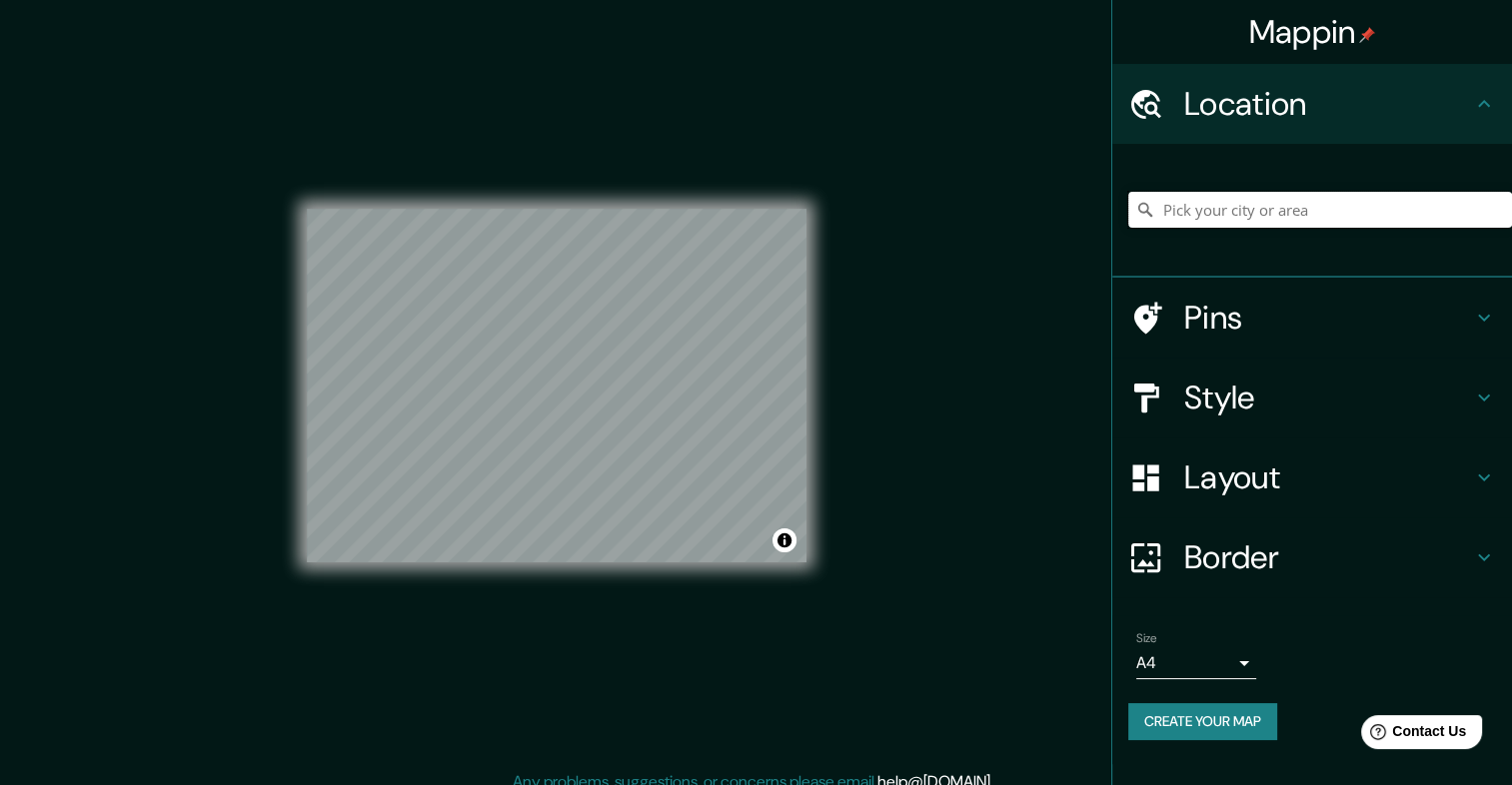 type on "O" 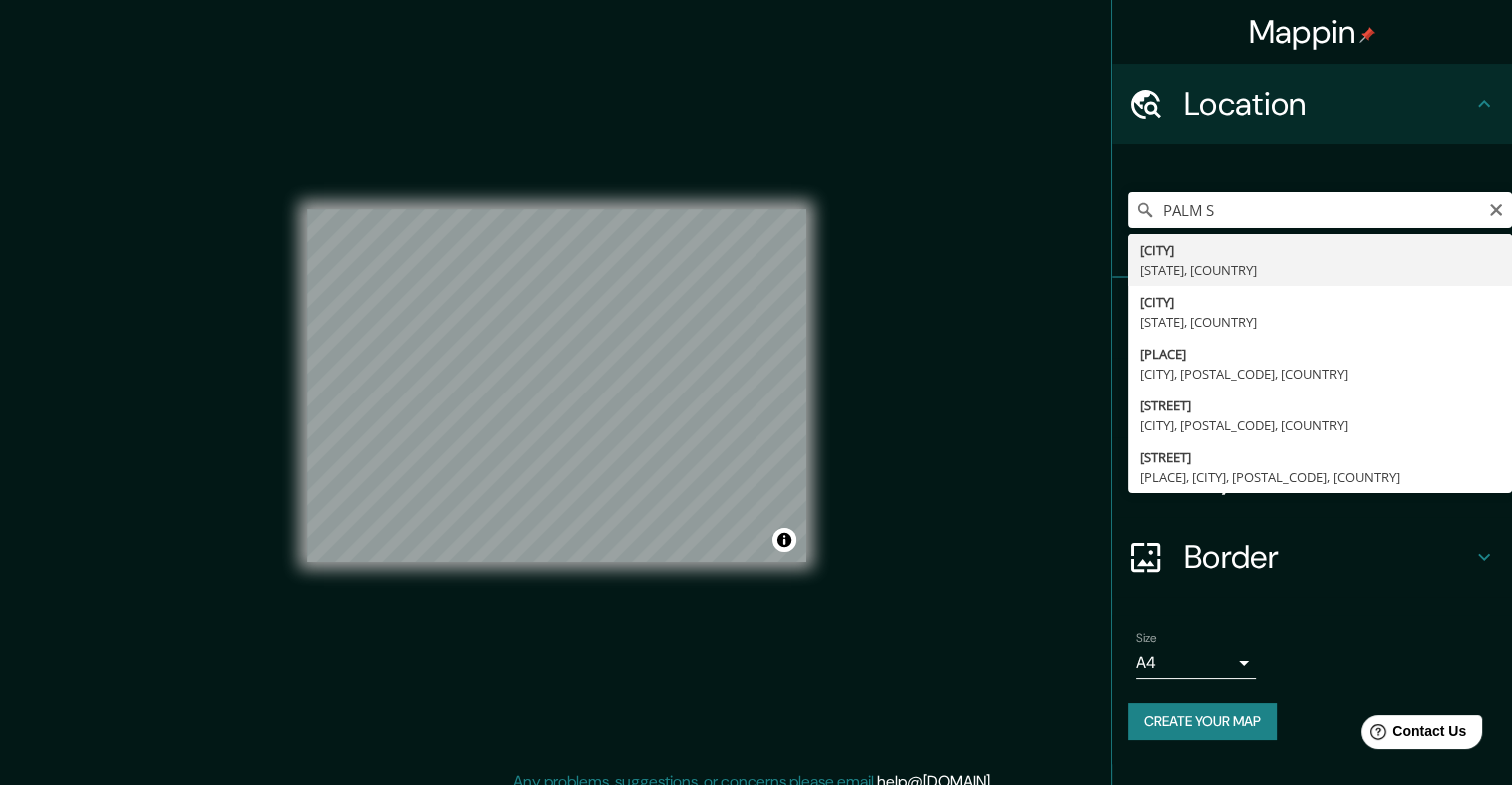 type on "Palm Springs, California, Estados Unidos" 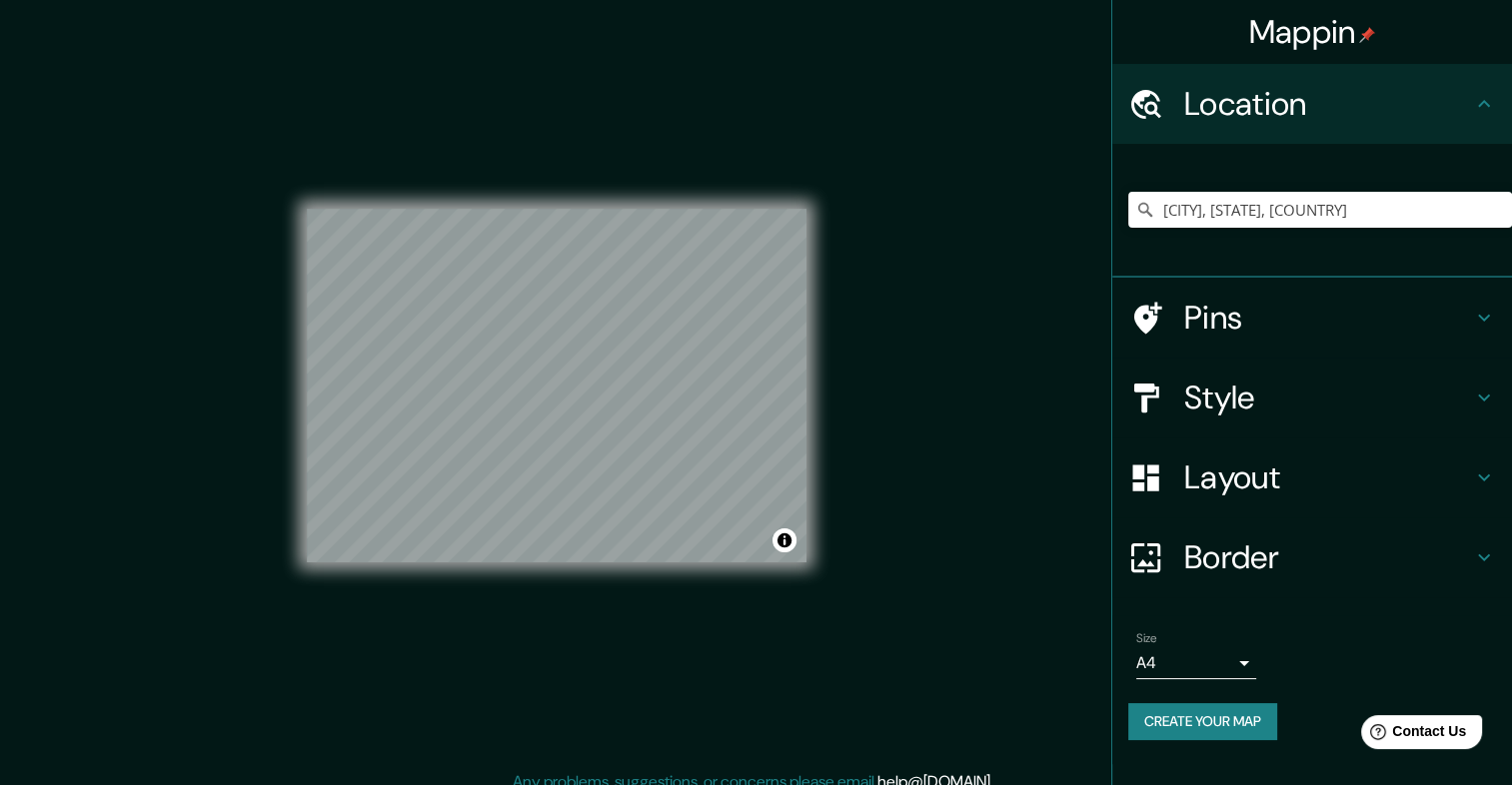 click on "Create your map" at bounding box center (1202, 721) 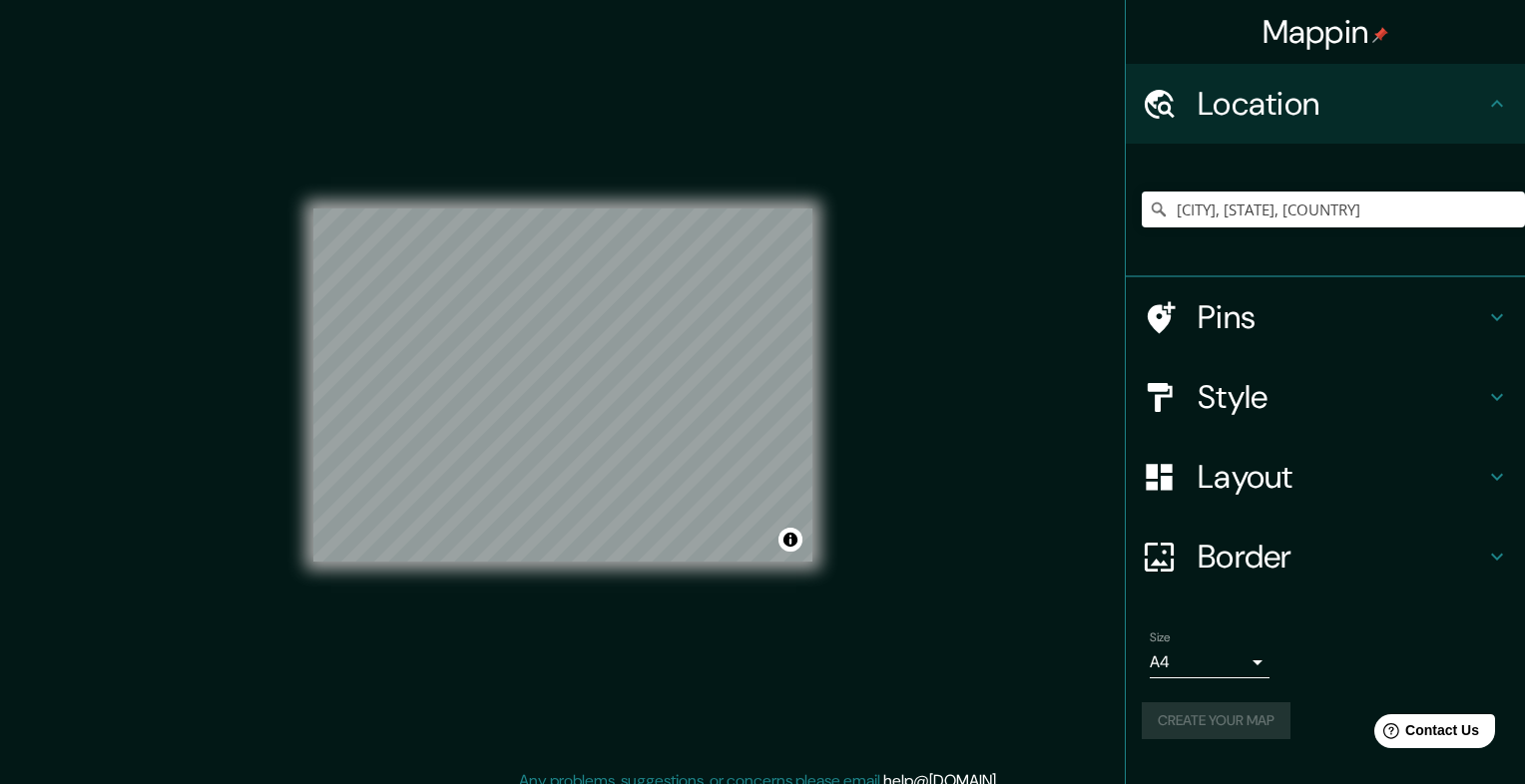 click on "Mappin Location Palm Springs, California, Estados Unidos Pins Style Layout Border Choose a border.  Hint : you can make layers of the frame opaque to create some cool effects. None Simple Transparent Fancy Size A4 single Create your map © Mapbox   © OpenStreetMap   Improve this map   © Maxar Any problems, suggestions, or concerns please email    help@mappin.pro . . ." at bounding box center (762, 392) 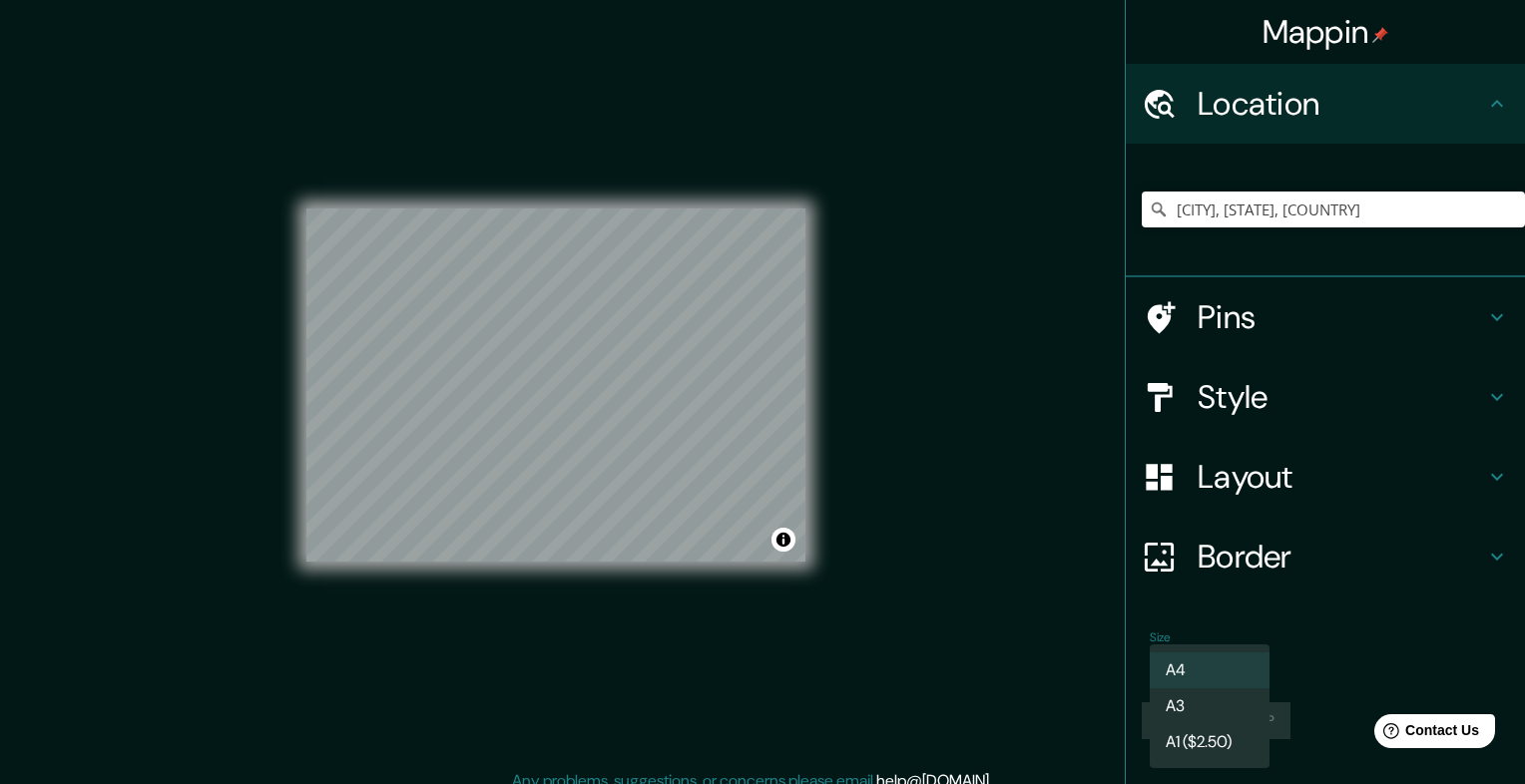 click on "A3" at bounding box center (1210, 706) 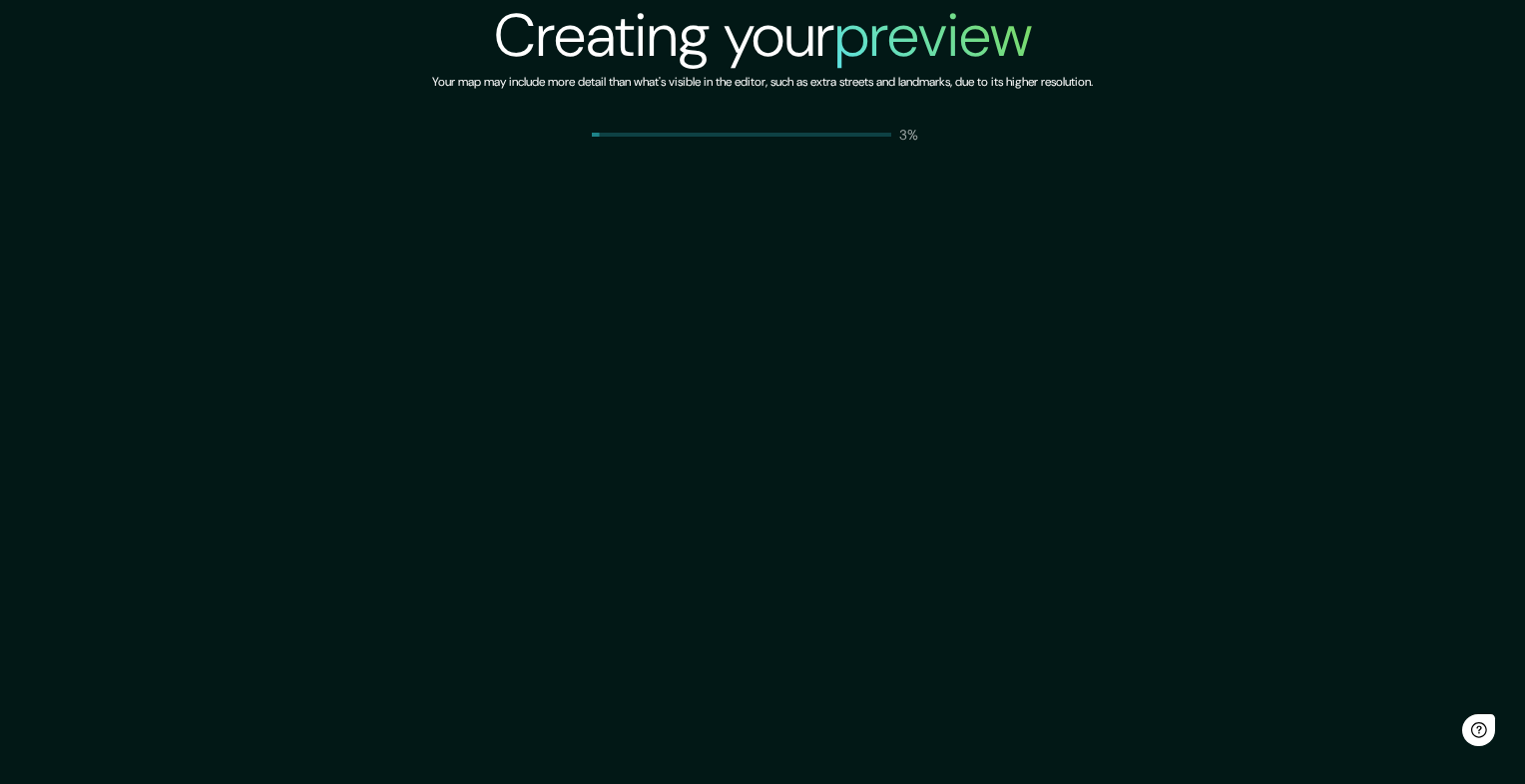 scroll, scrollTop: 0, scrollLeft: 0, axis: both 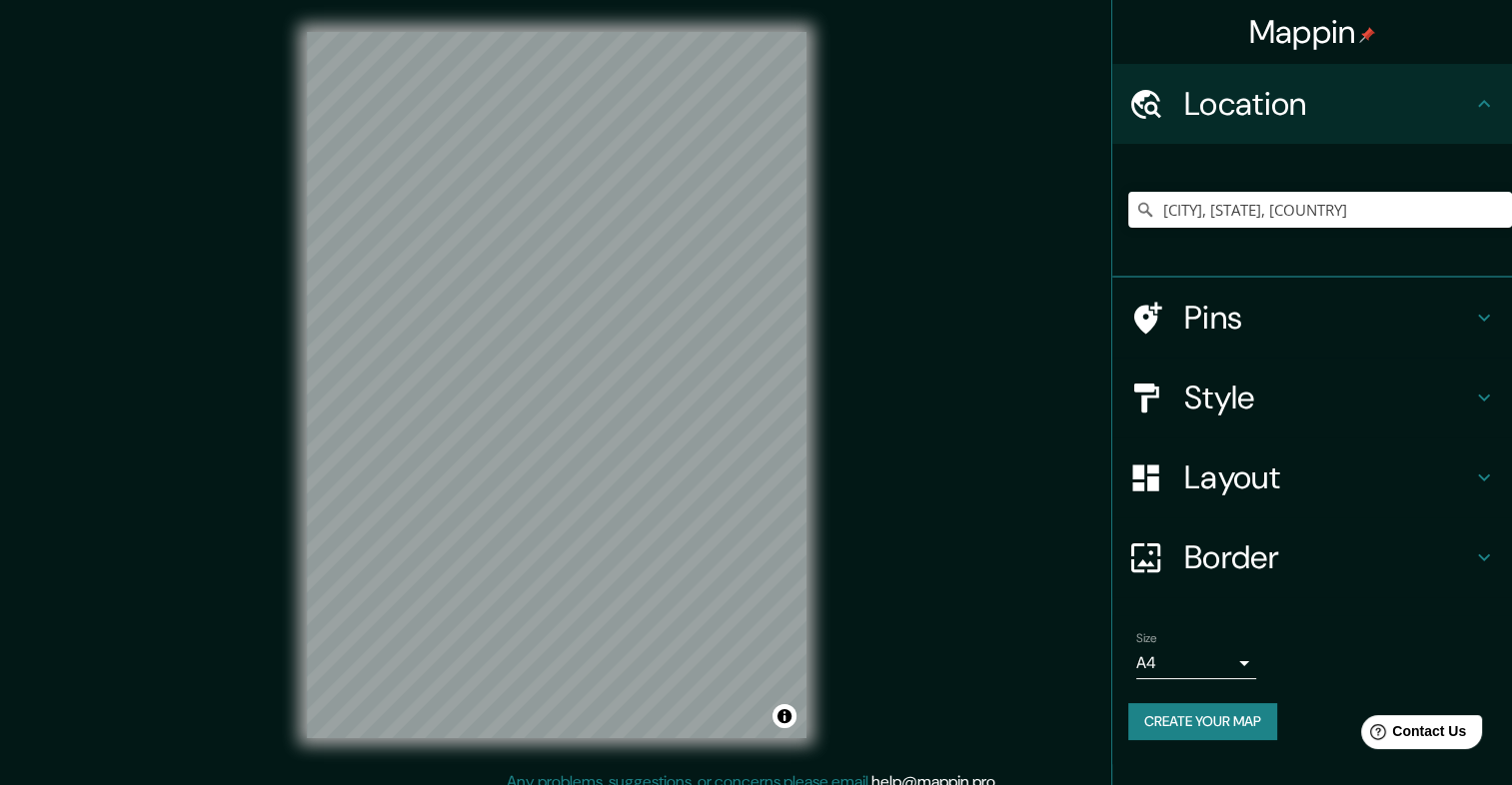 click on "Location" at bounding box center [1328, 104] 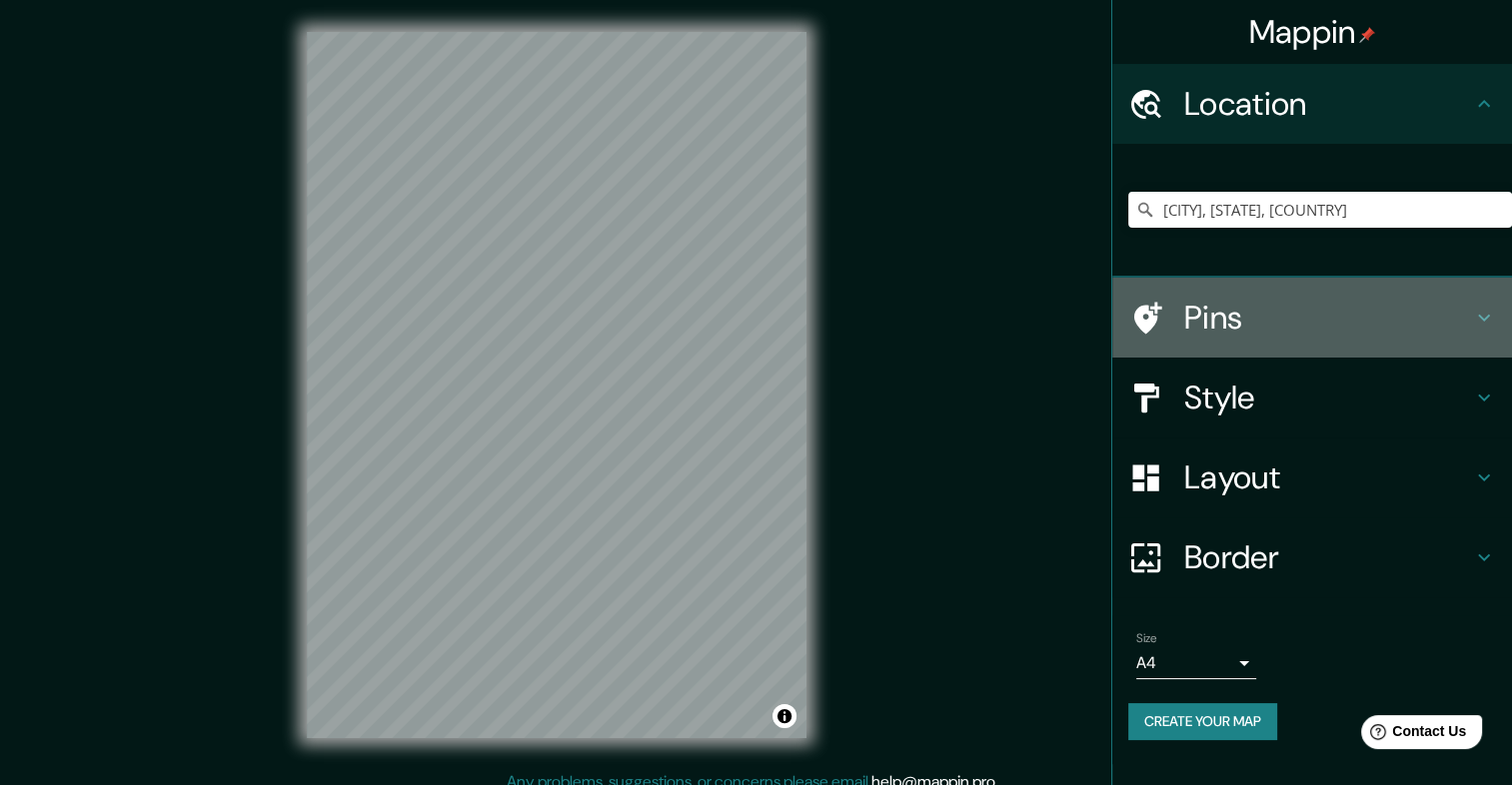click on "Pins" at bounding box center (1328, 318) 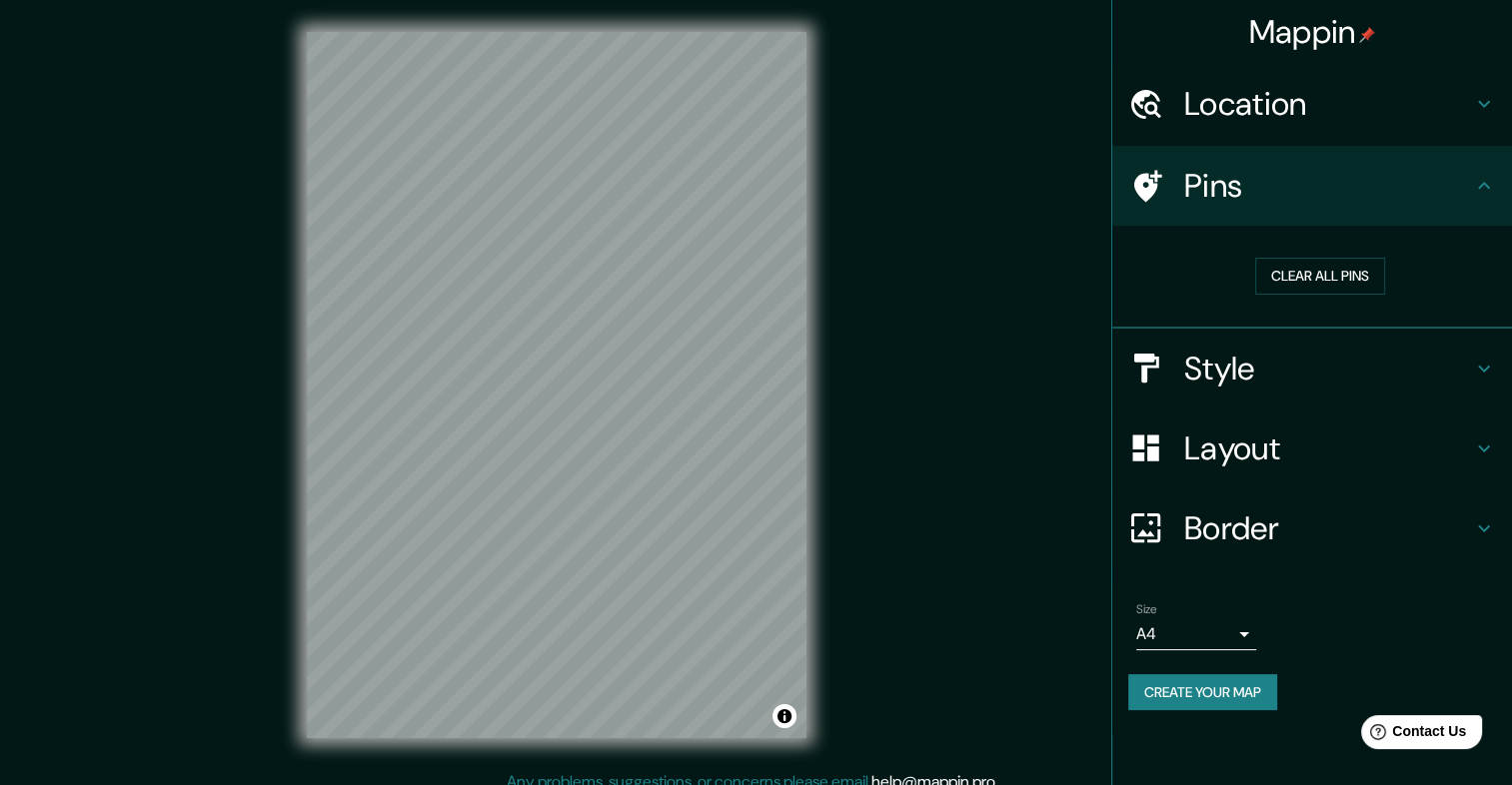 click on "Location" at bounding box center (1328, 104) 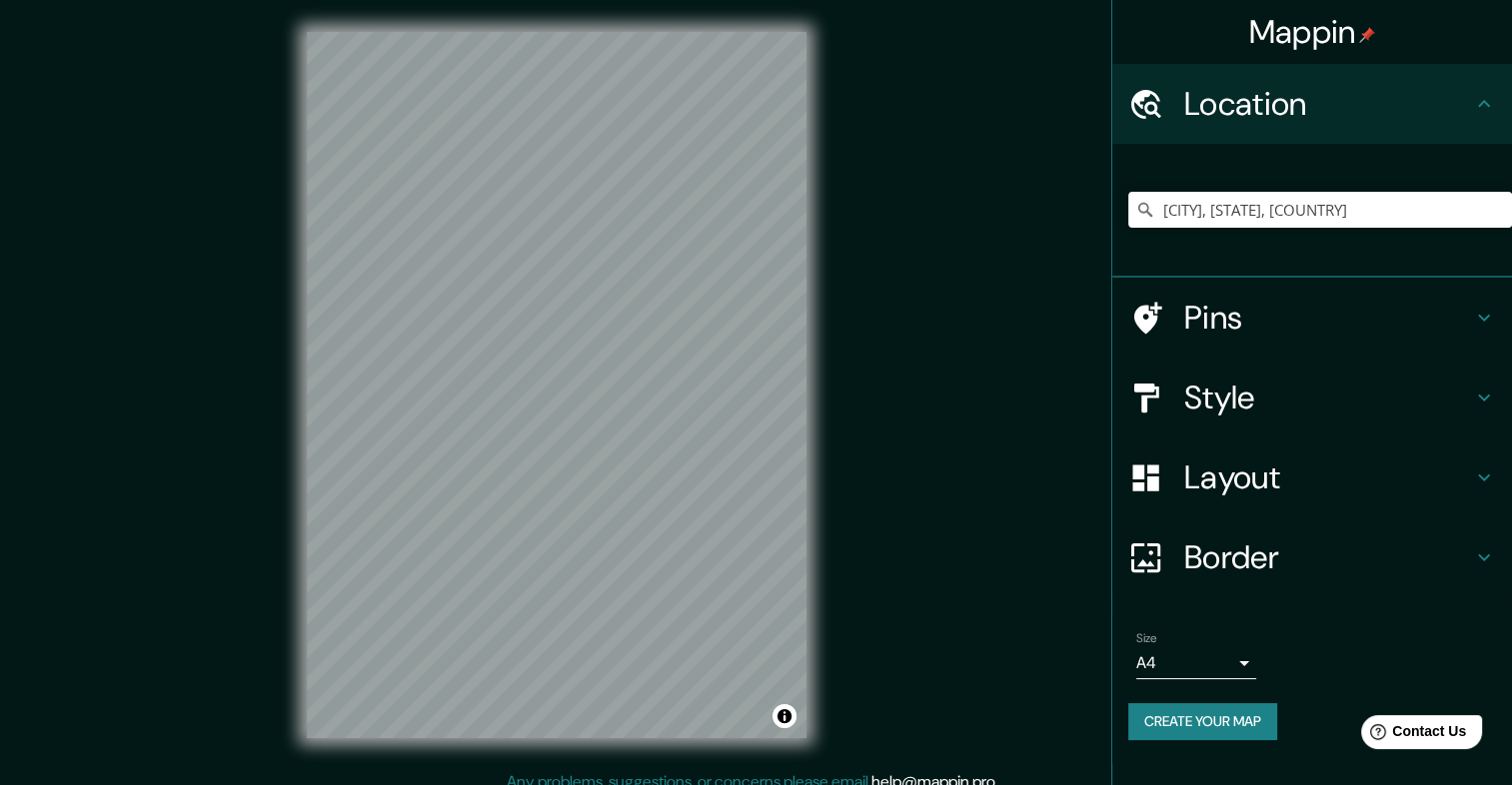 click on "Layout" at bounding box center (1328, 477) 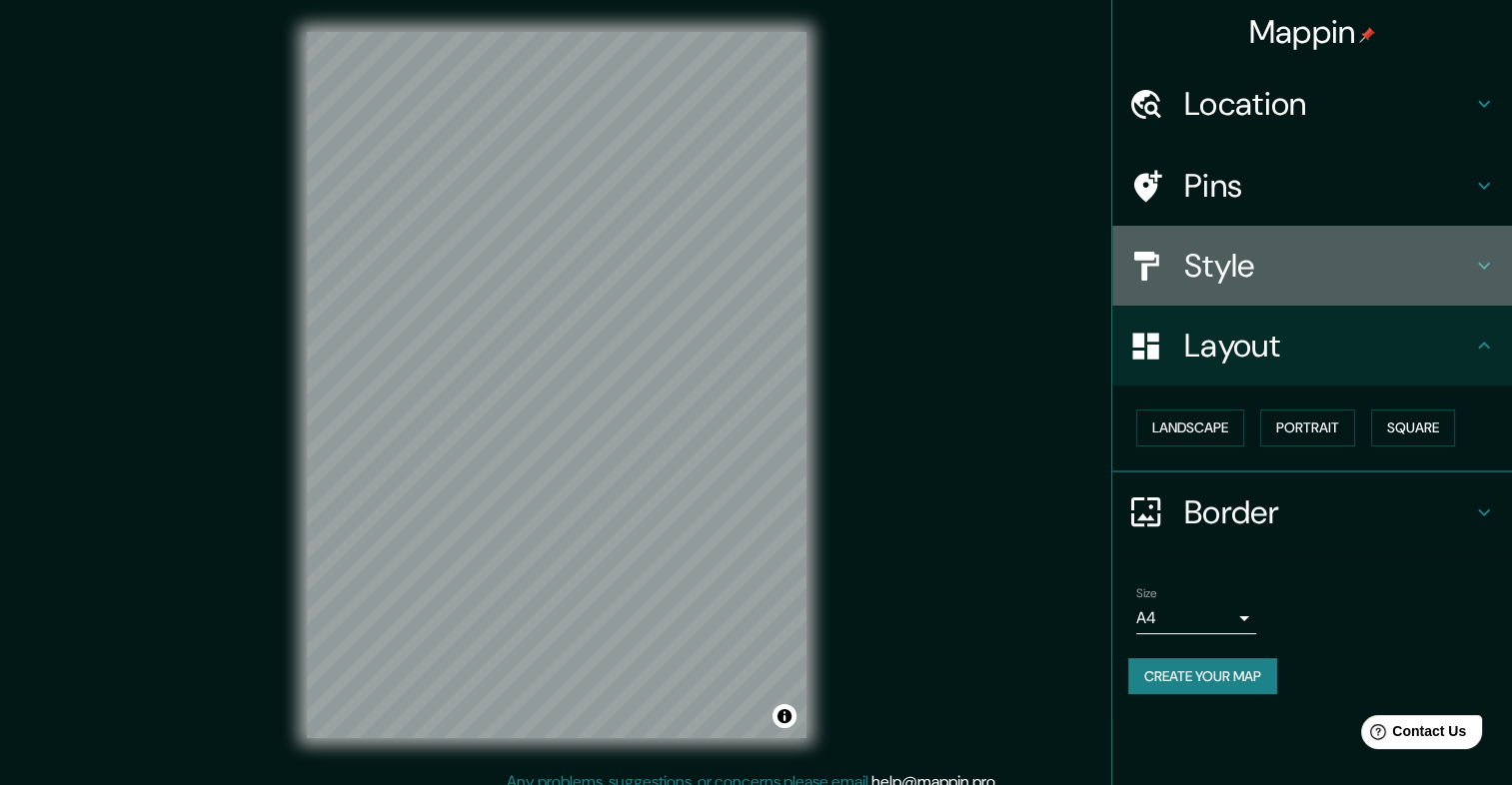 click on "Style" at bounding box center (1328, 266) 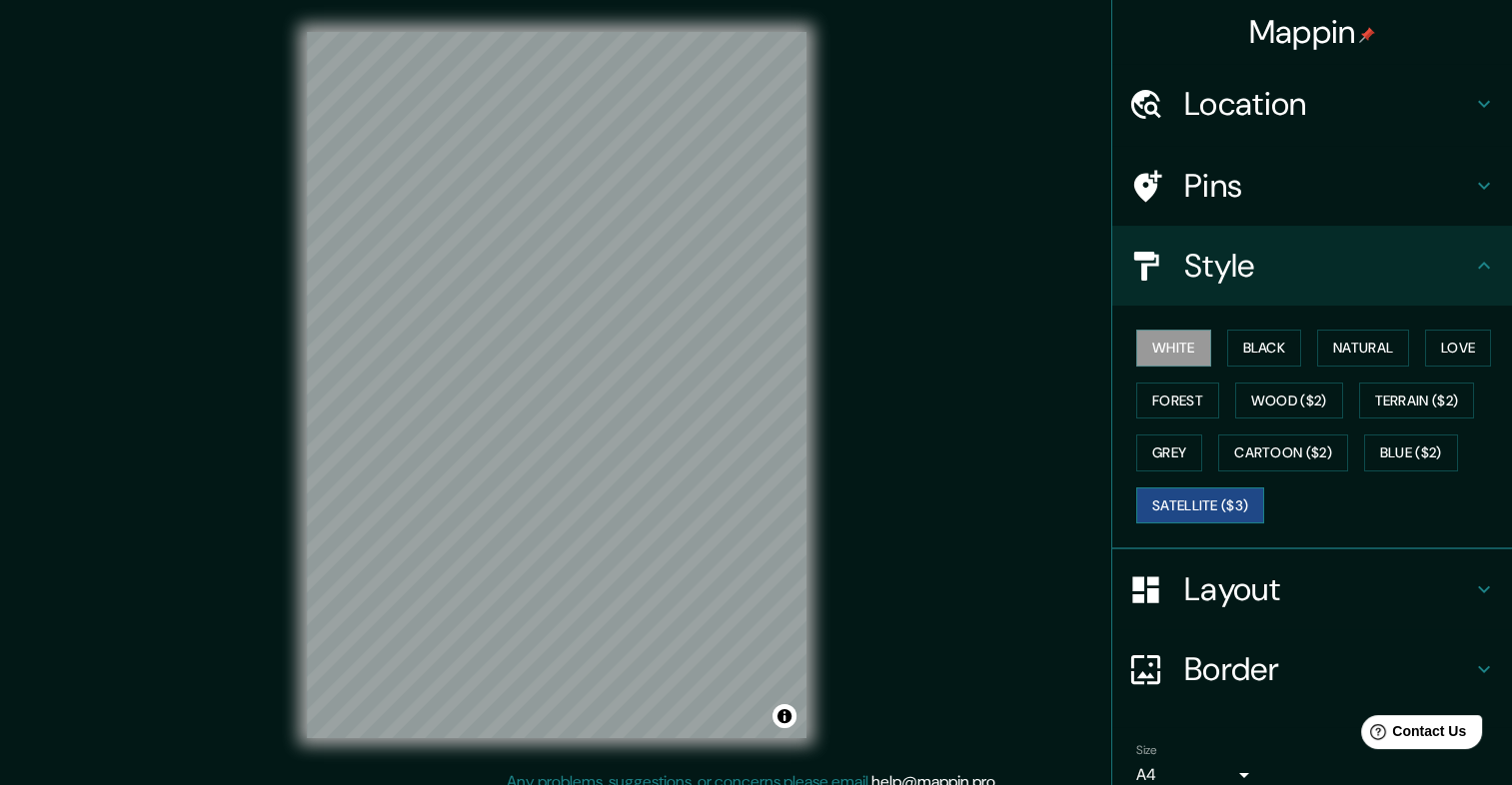 click on "Satellite ($3)" at bounding box center (1200, 505) 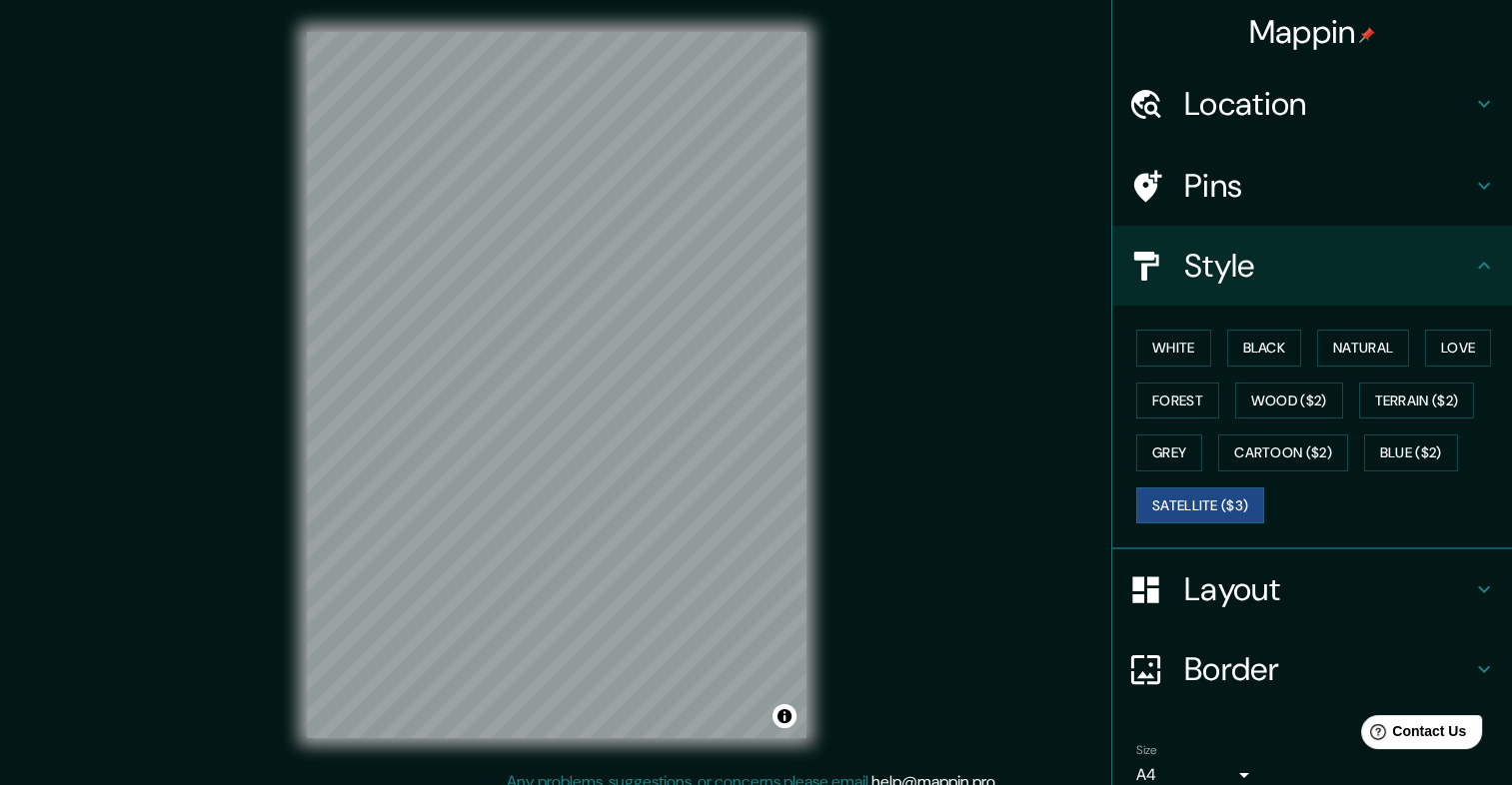click on "Location" at bounding box center [1328, 104] 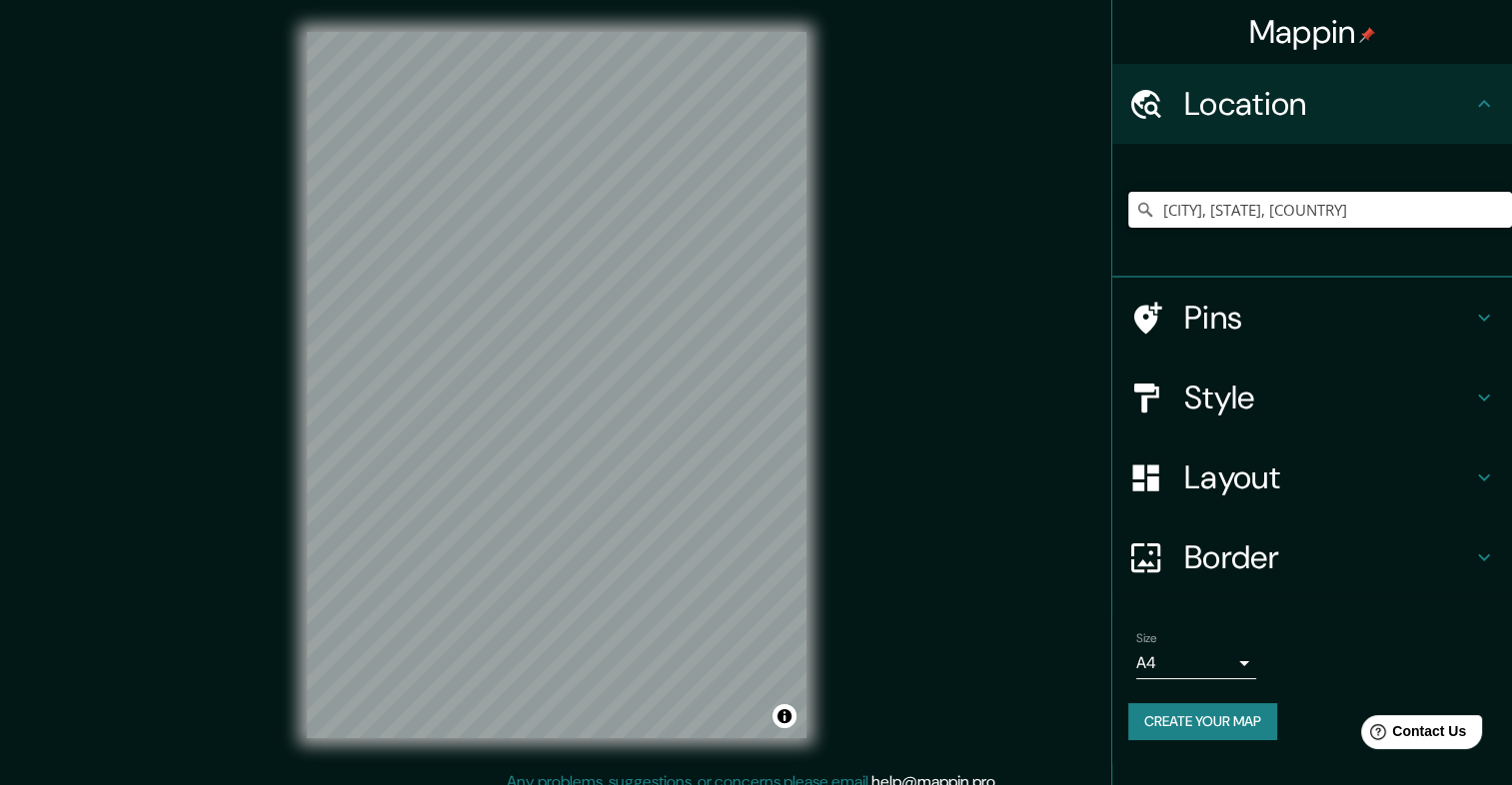 click on "Palm Springs, California, Estados Unidos" at bounding box center [1320, 210] 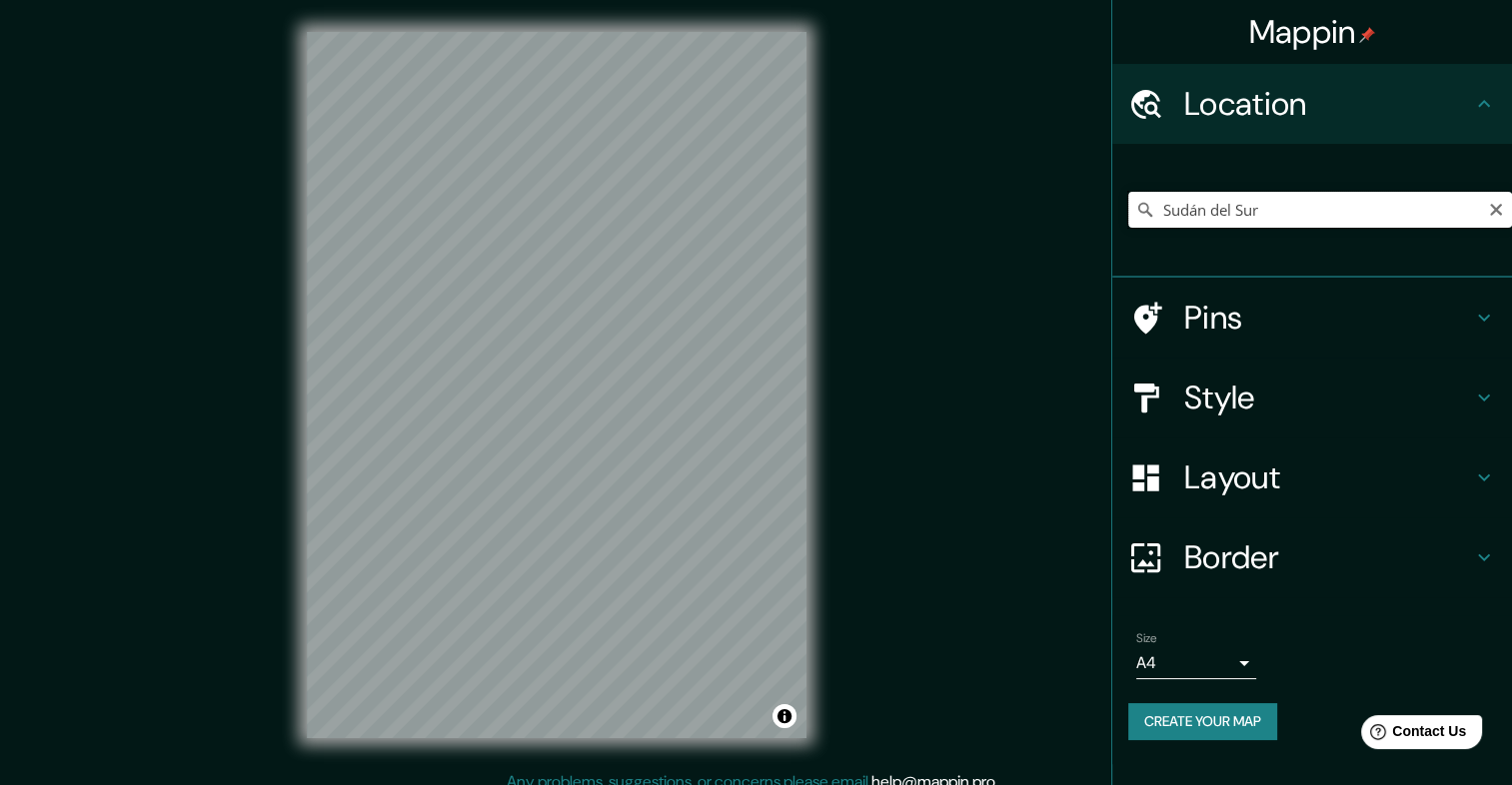 click on "Sudán del Sur" at bounding box center (1320, 210) 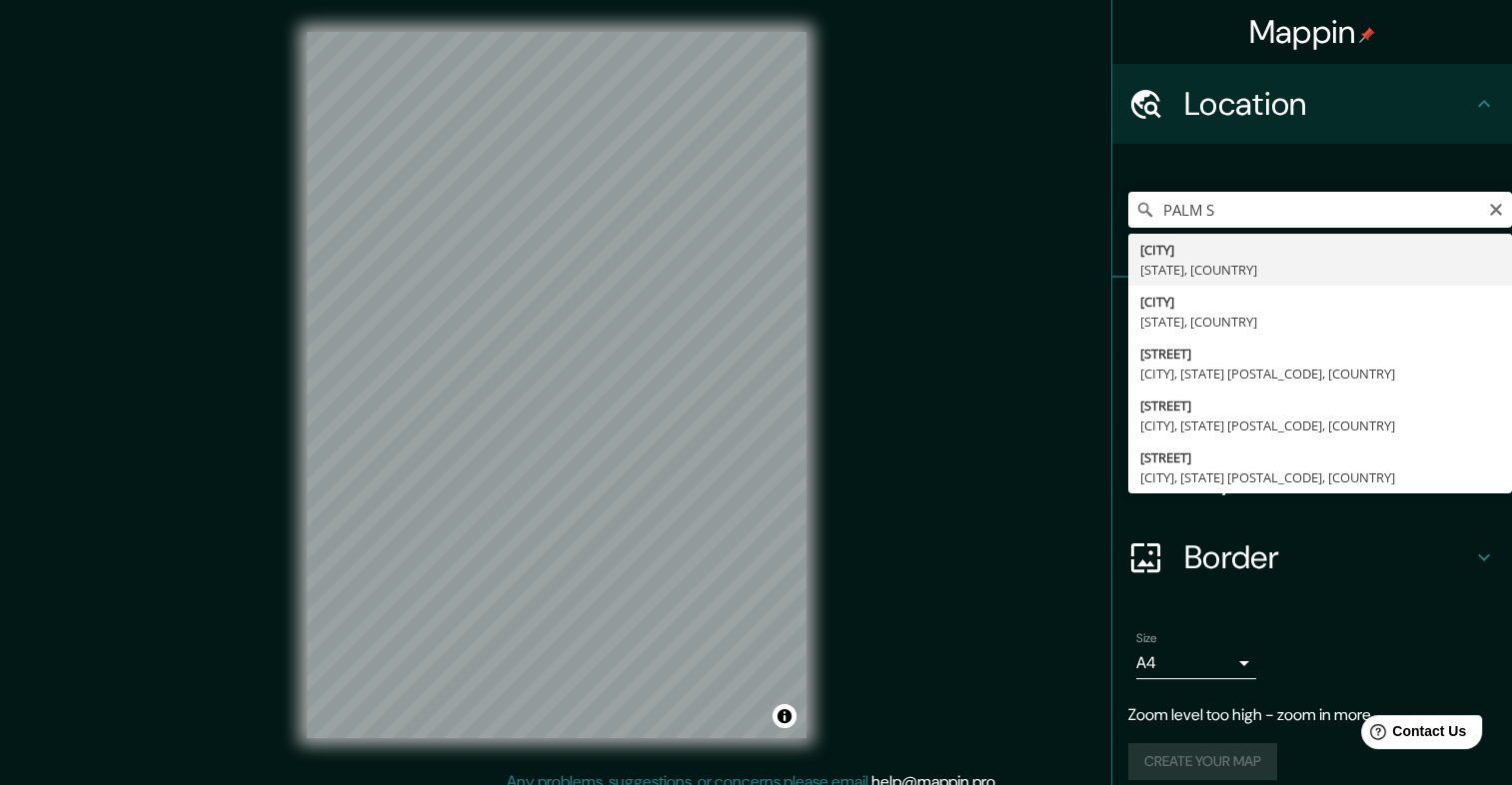 type on "Palm Springs, California, Estados Unidos" 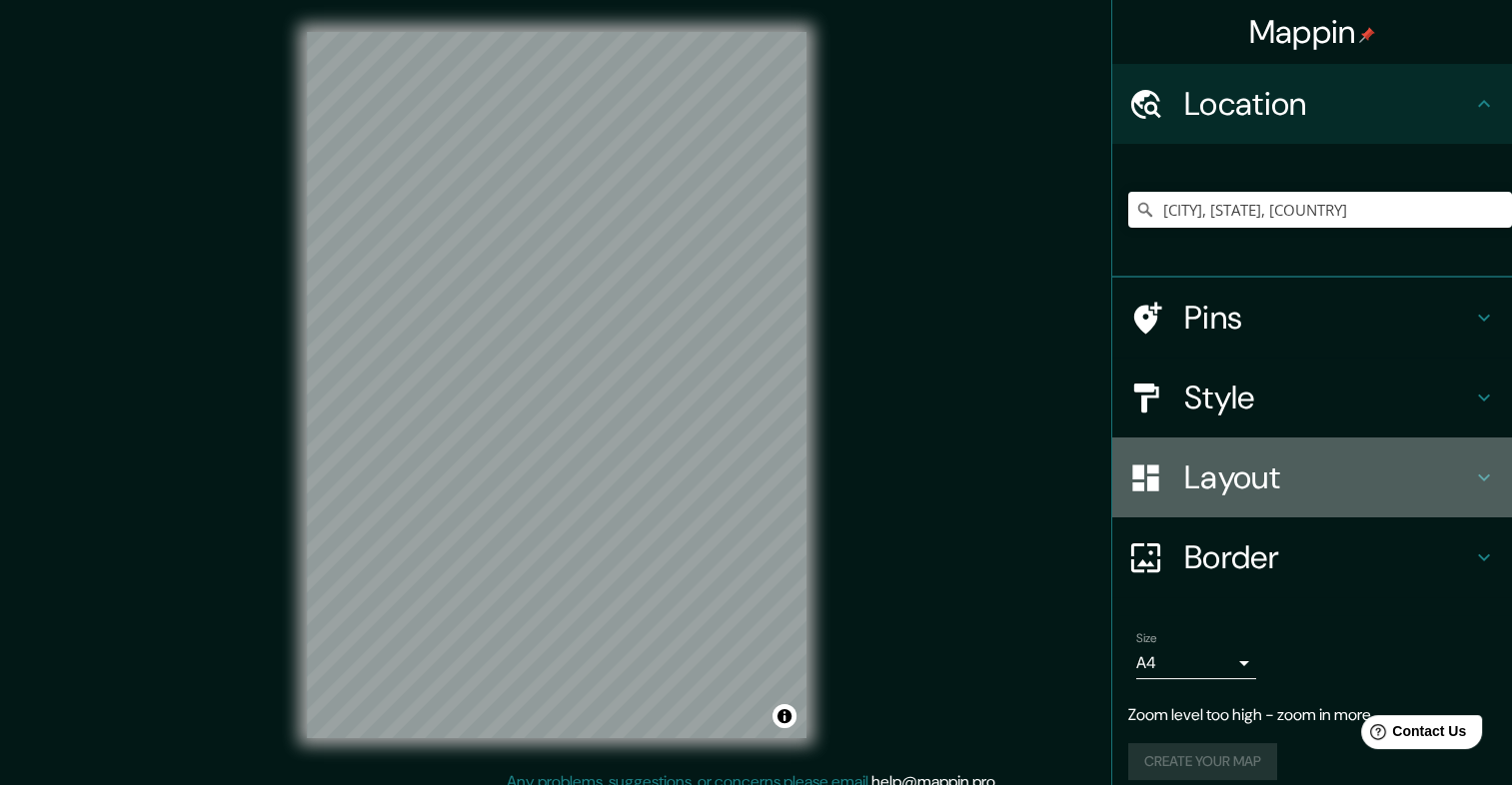 click on "Layout" at bounding box center [1328, 477] 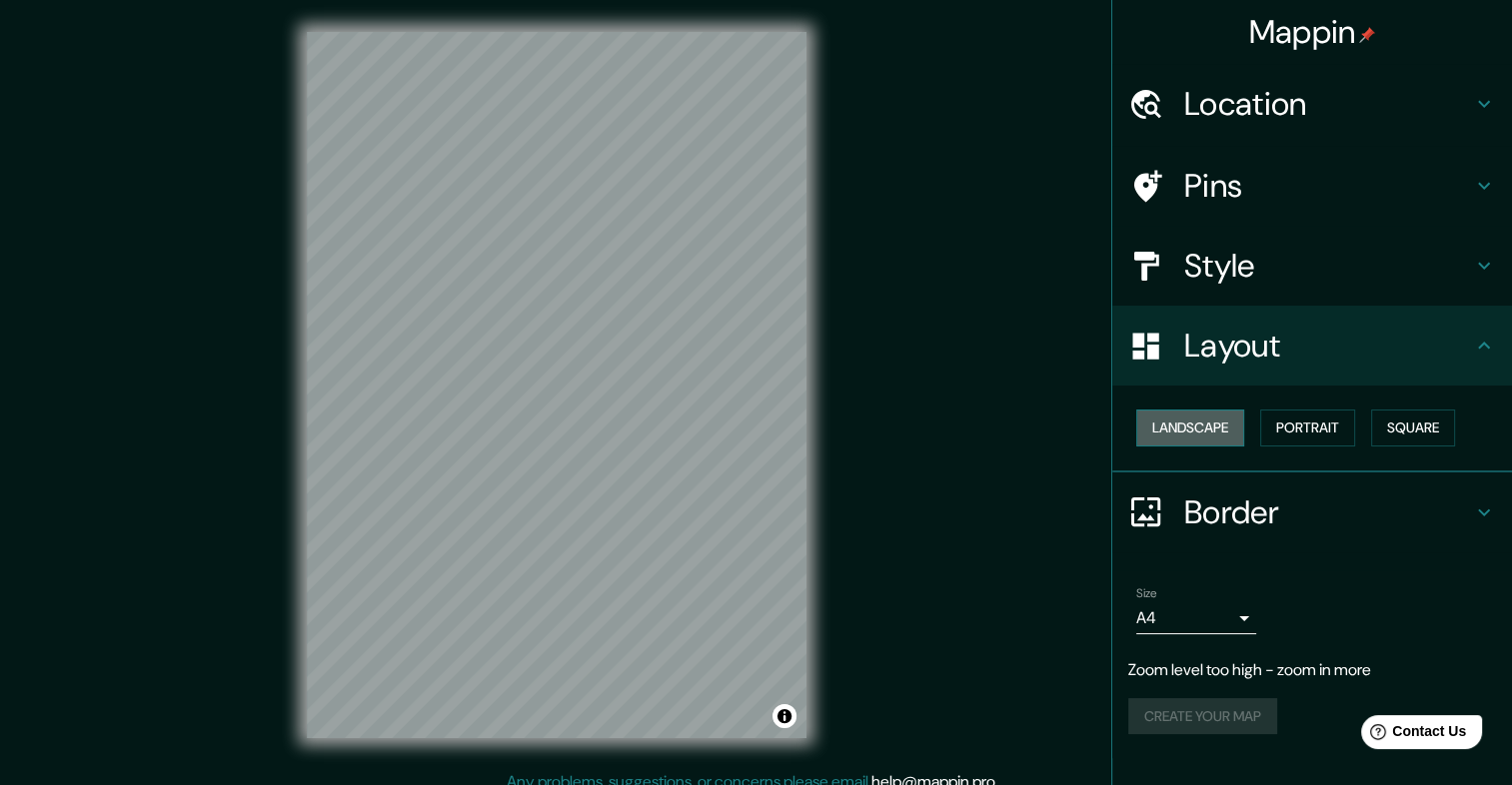 click on "Landscape" at bounding box center [1190, 427] 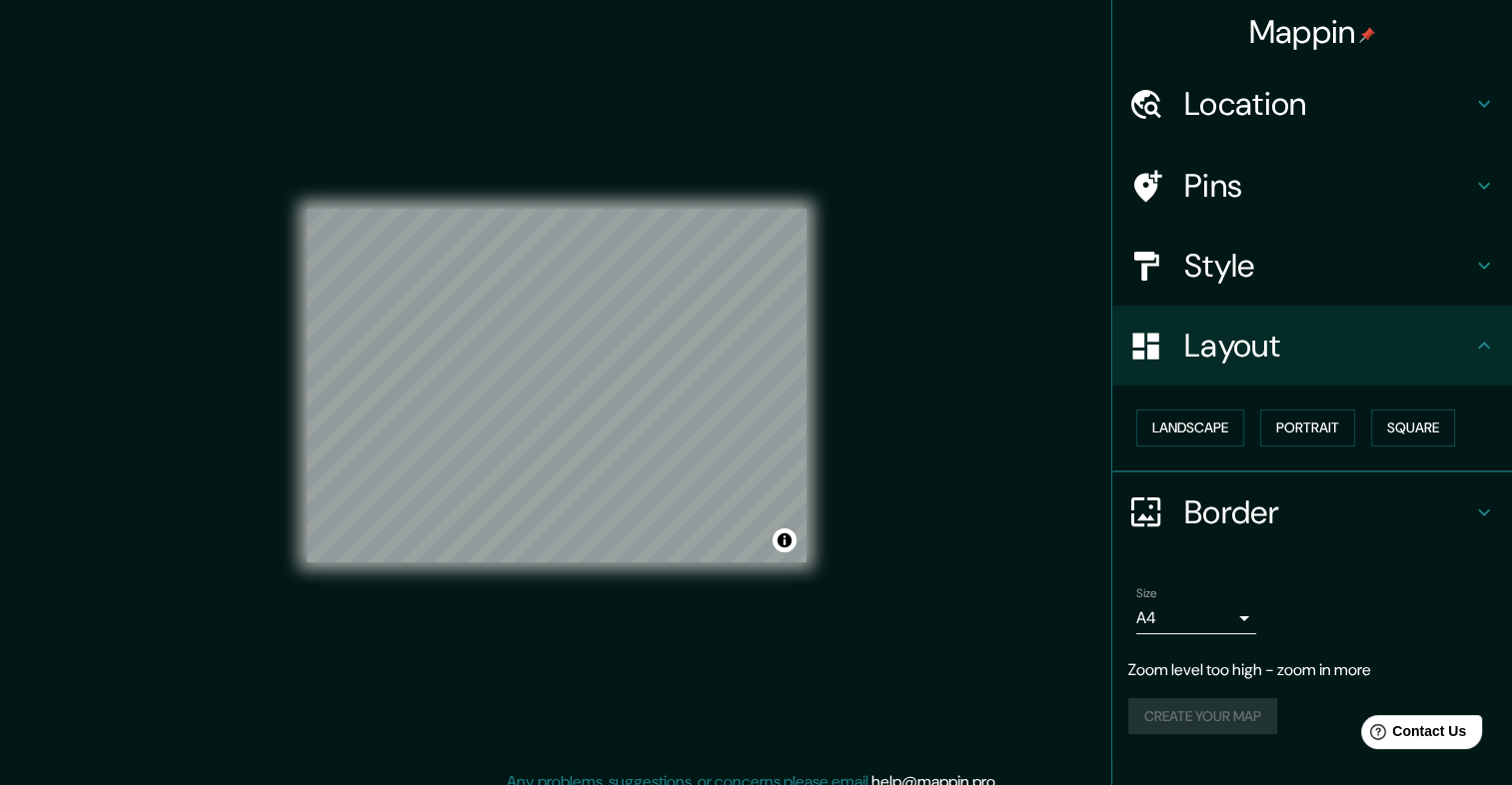 click on "Mappin Location Palm Springs, California, Estados Unidos Pins Style Layout Landscape Portrait Square Border Choose a border.  Hint : you can make layers of the frame opaque to create some cool effects. None Simple Transparent Fancy Size A4 single Zoom level too high - zoom in more Create your map © Mapbox   © OpenStreetMap   Improve this map   © Maxar Any problems, suggestions, or concerns please email    help@mappin.pro . . ." at bounding box center (756, 400) 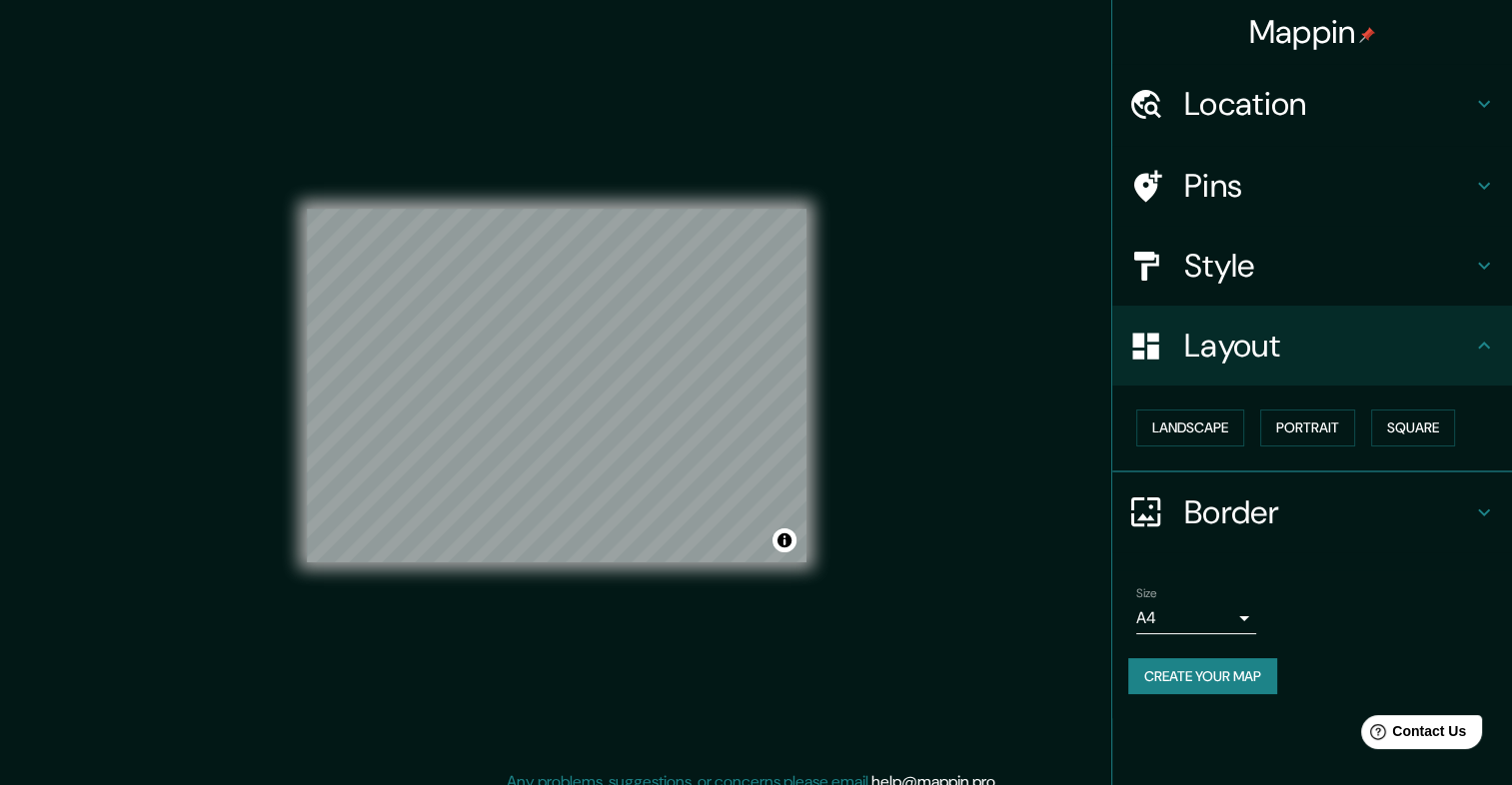 scroll, scrollTop: 4, scrollLeft: 0, axis: vertical 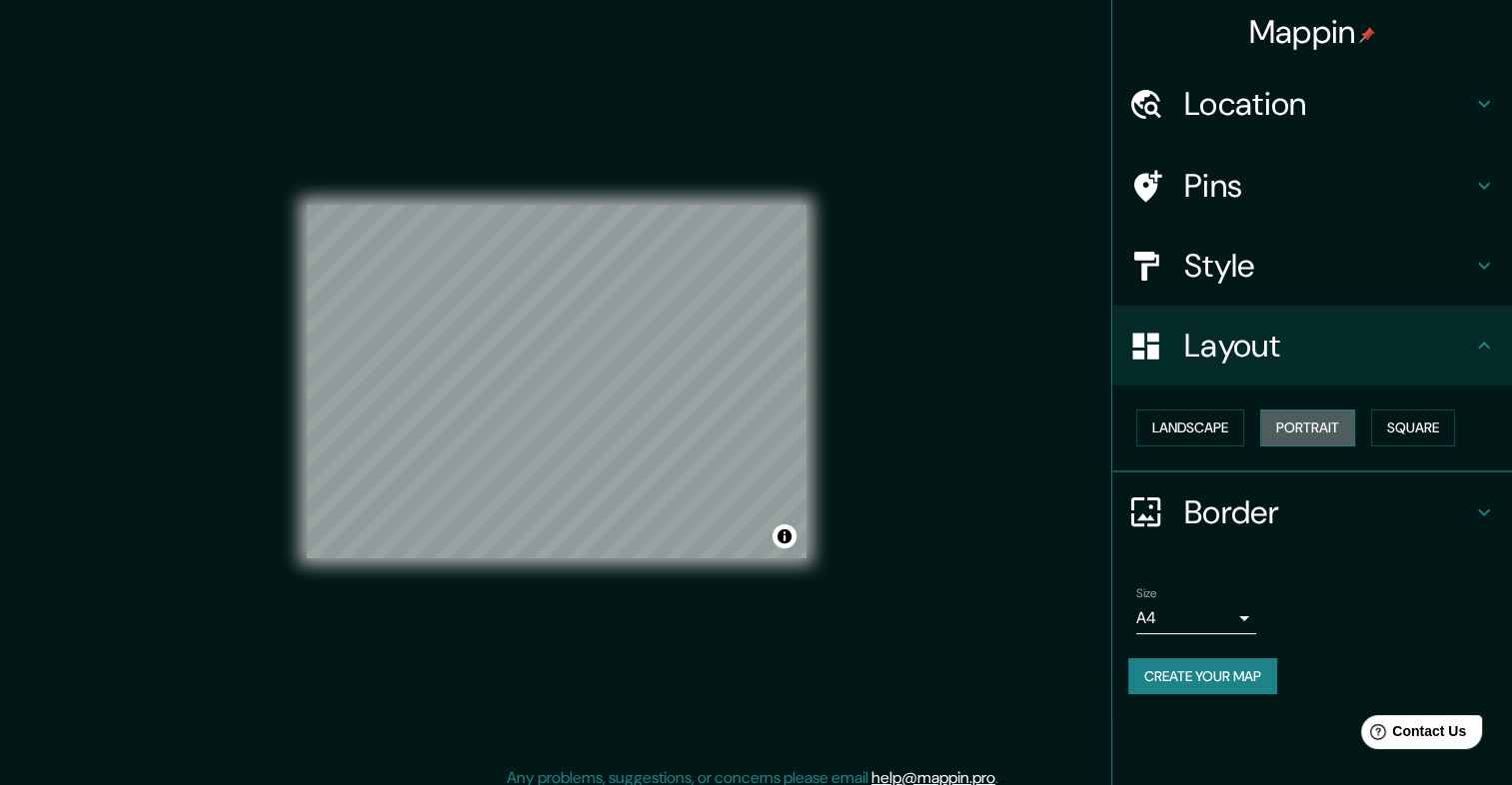 click on "Portrait" at bounding box center (1307, 427) 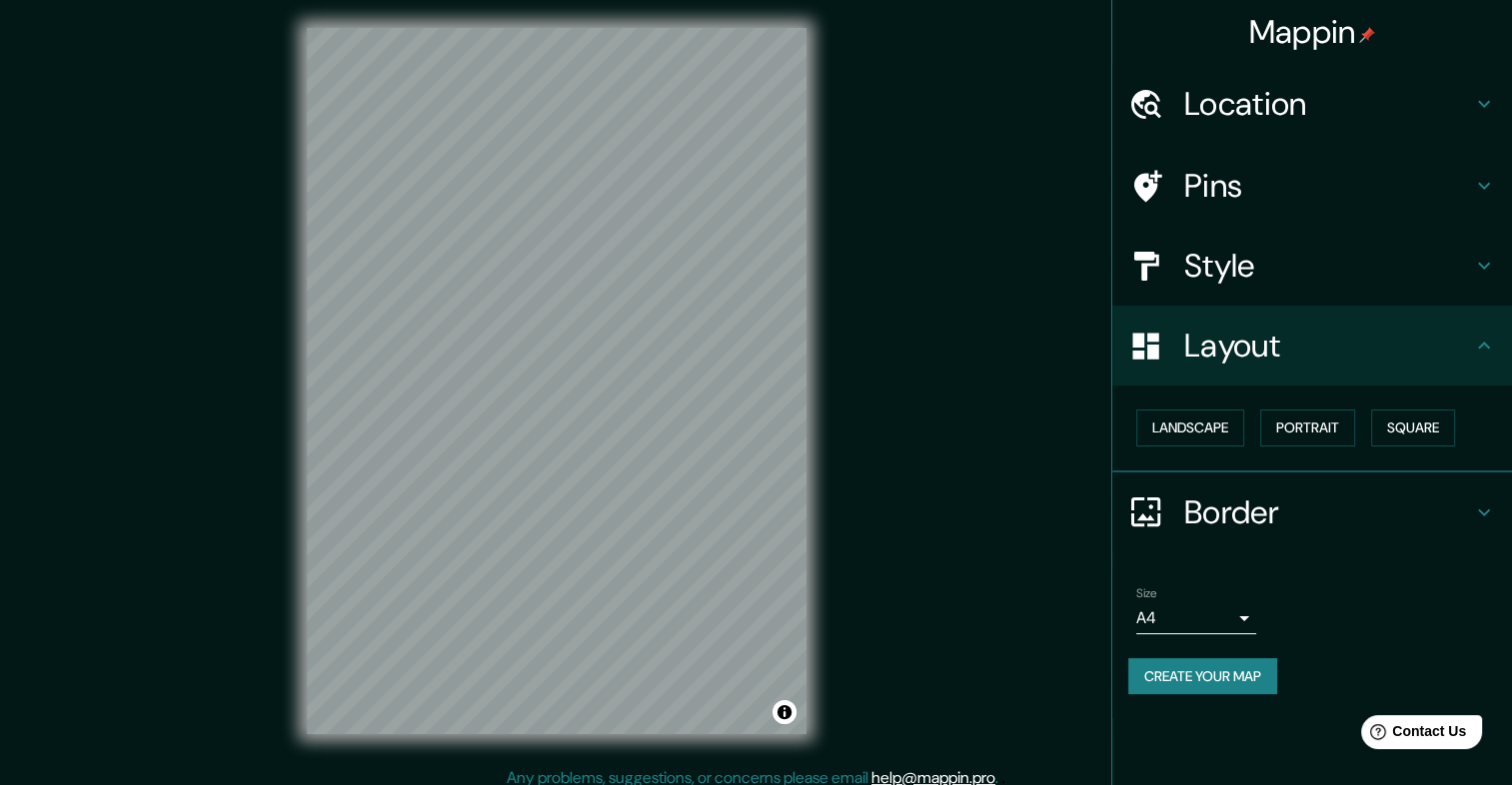 click on "Landscape Portrait Square" at bounding box center (1320, 427) 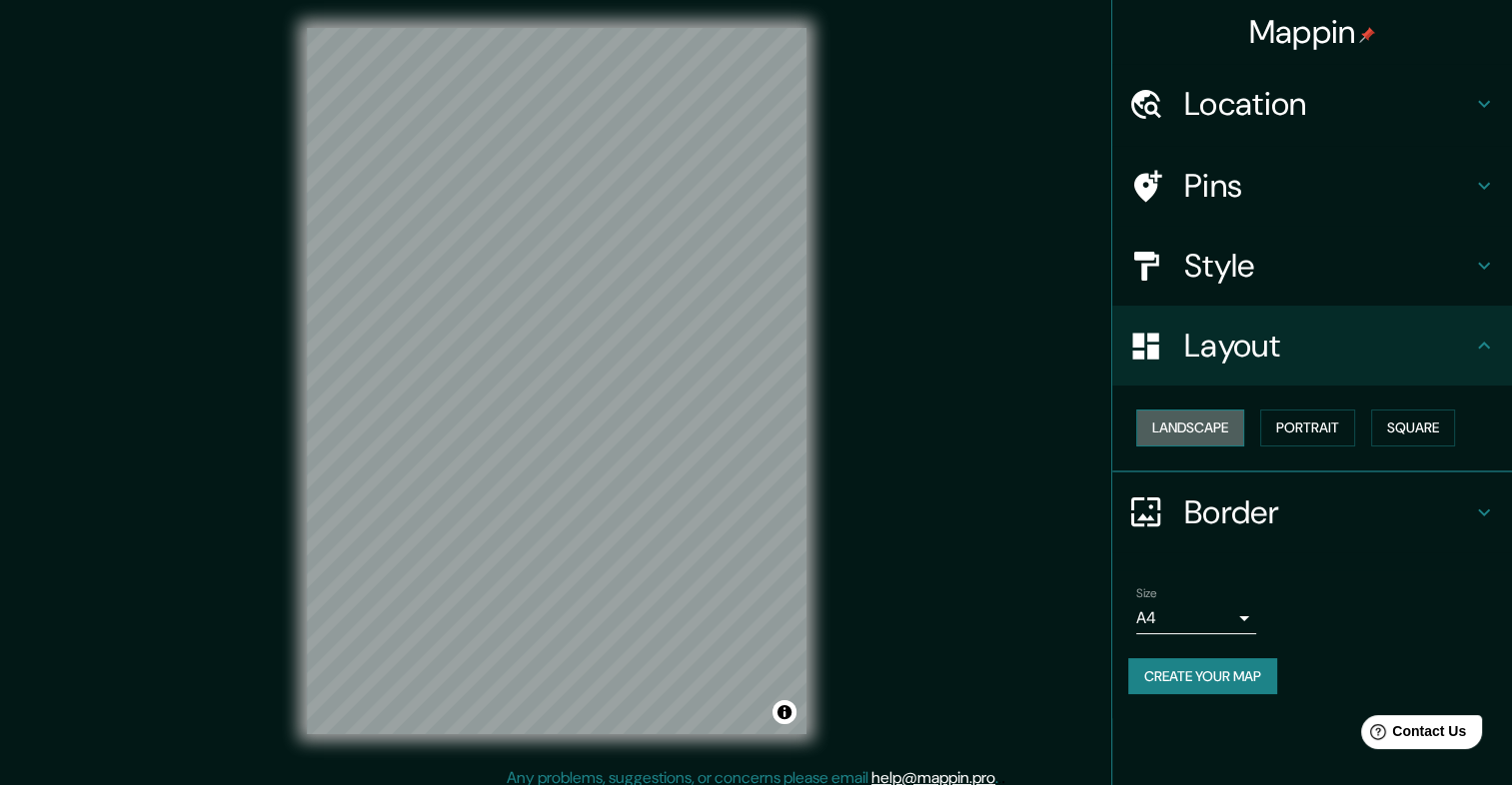 click on "Landscape" at bounding box center [1190, 427] 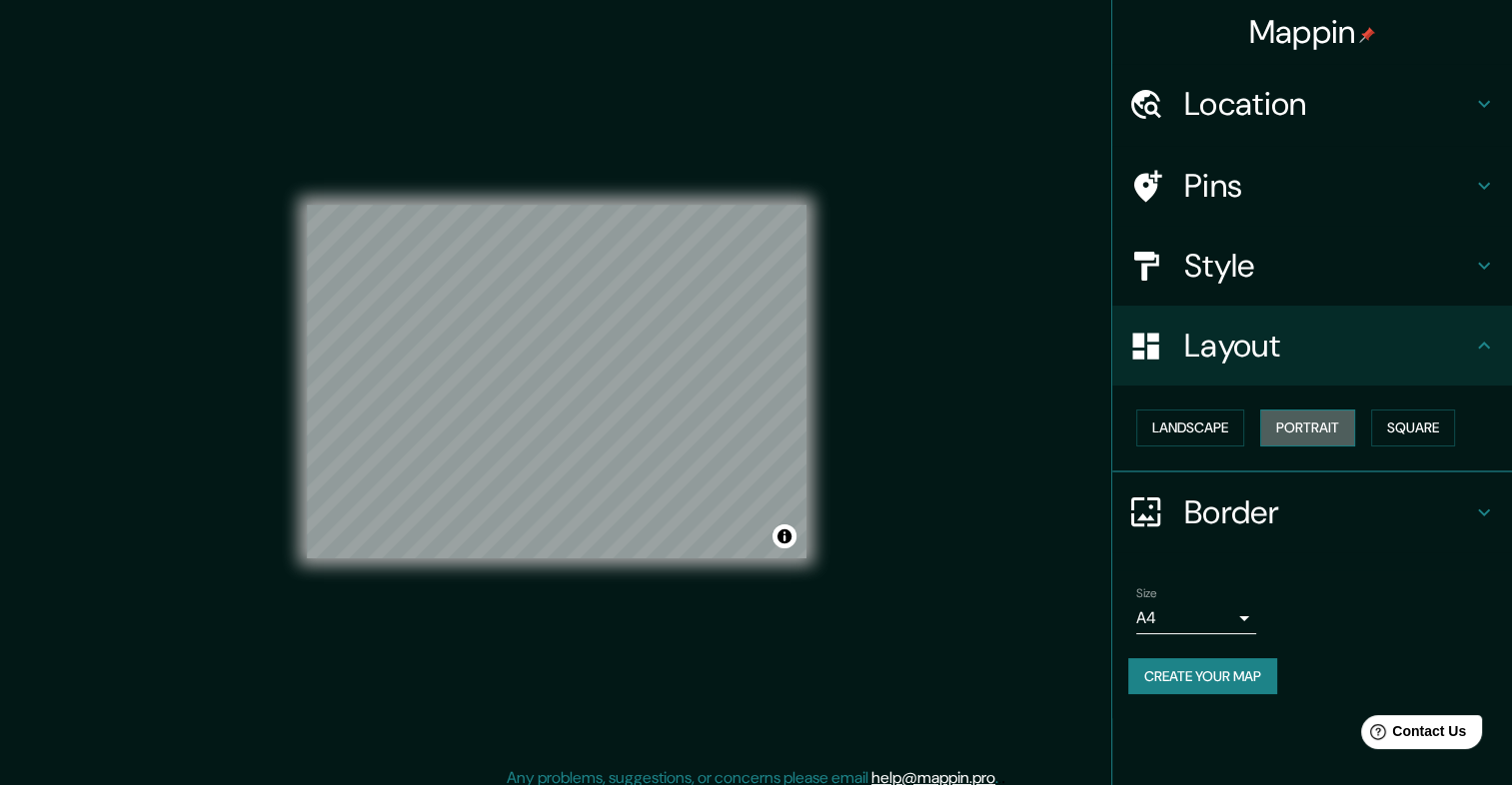 click on "Portrait" at bounding box center [1307, 427] 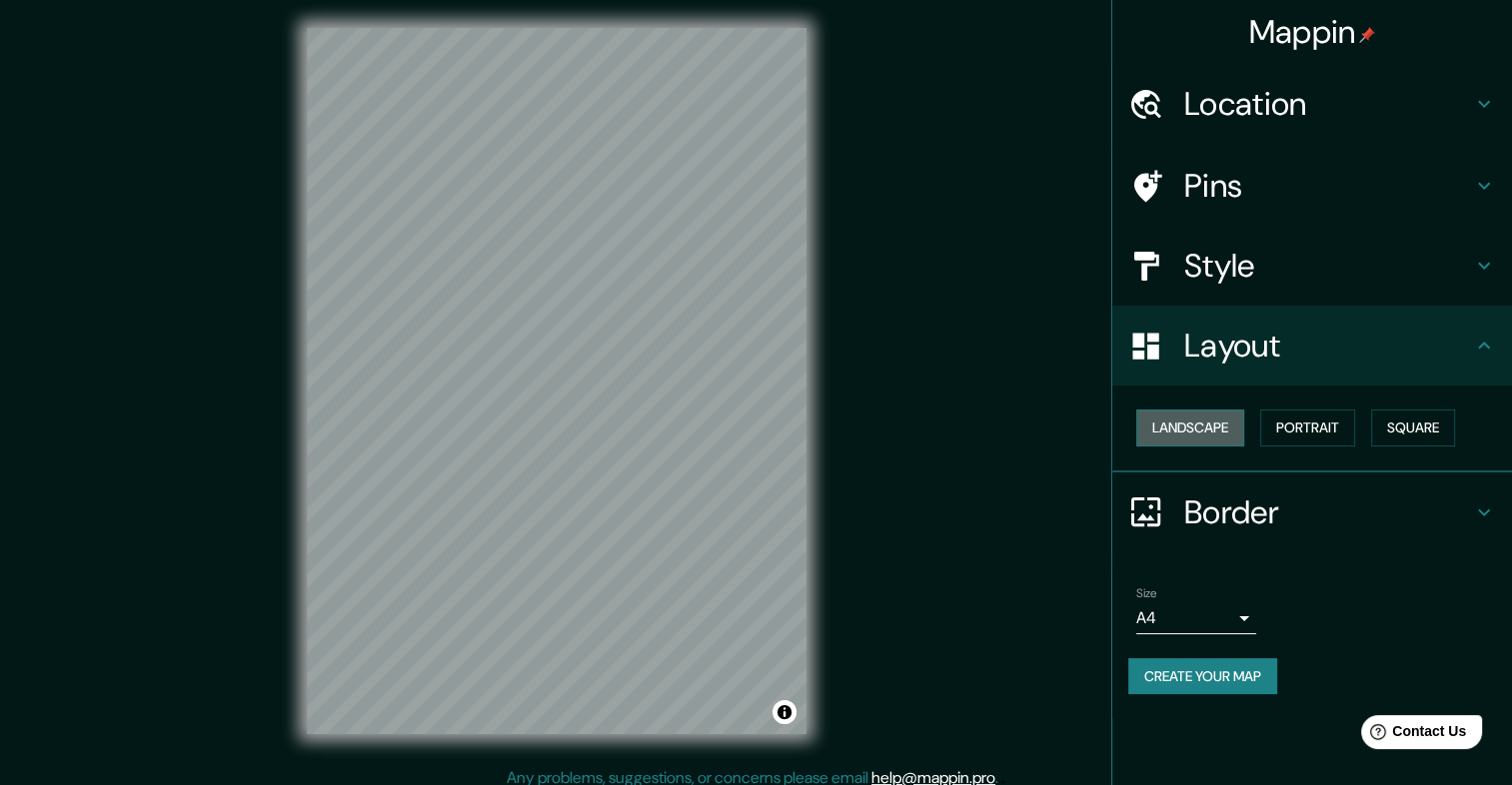 click on "Landscape" at bounding box center [1190, 427] 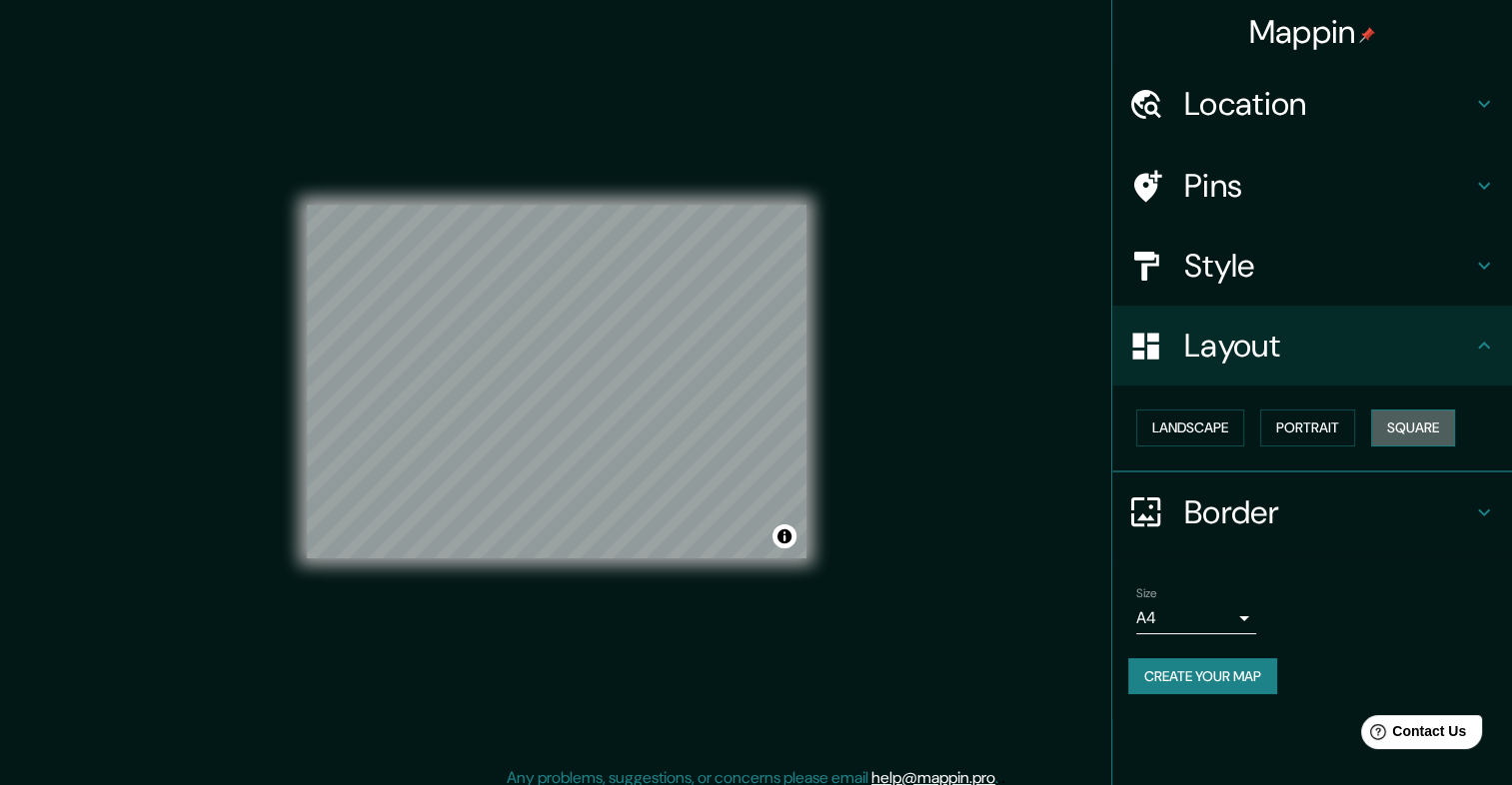 click on "Square" at bounding box center (1413, 427) 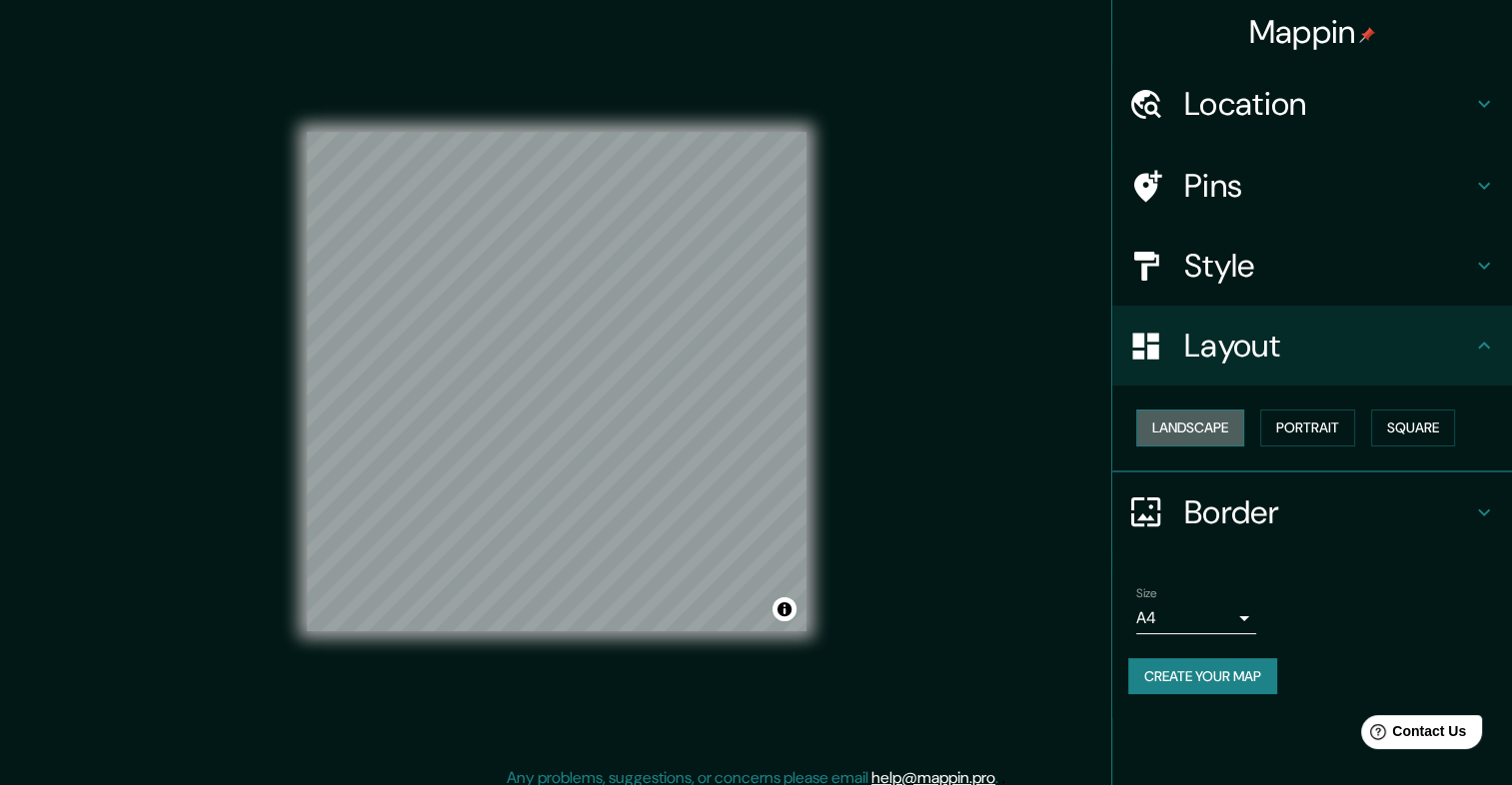 click on "Landscape" at bounding box center (1190, 427) 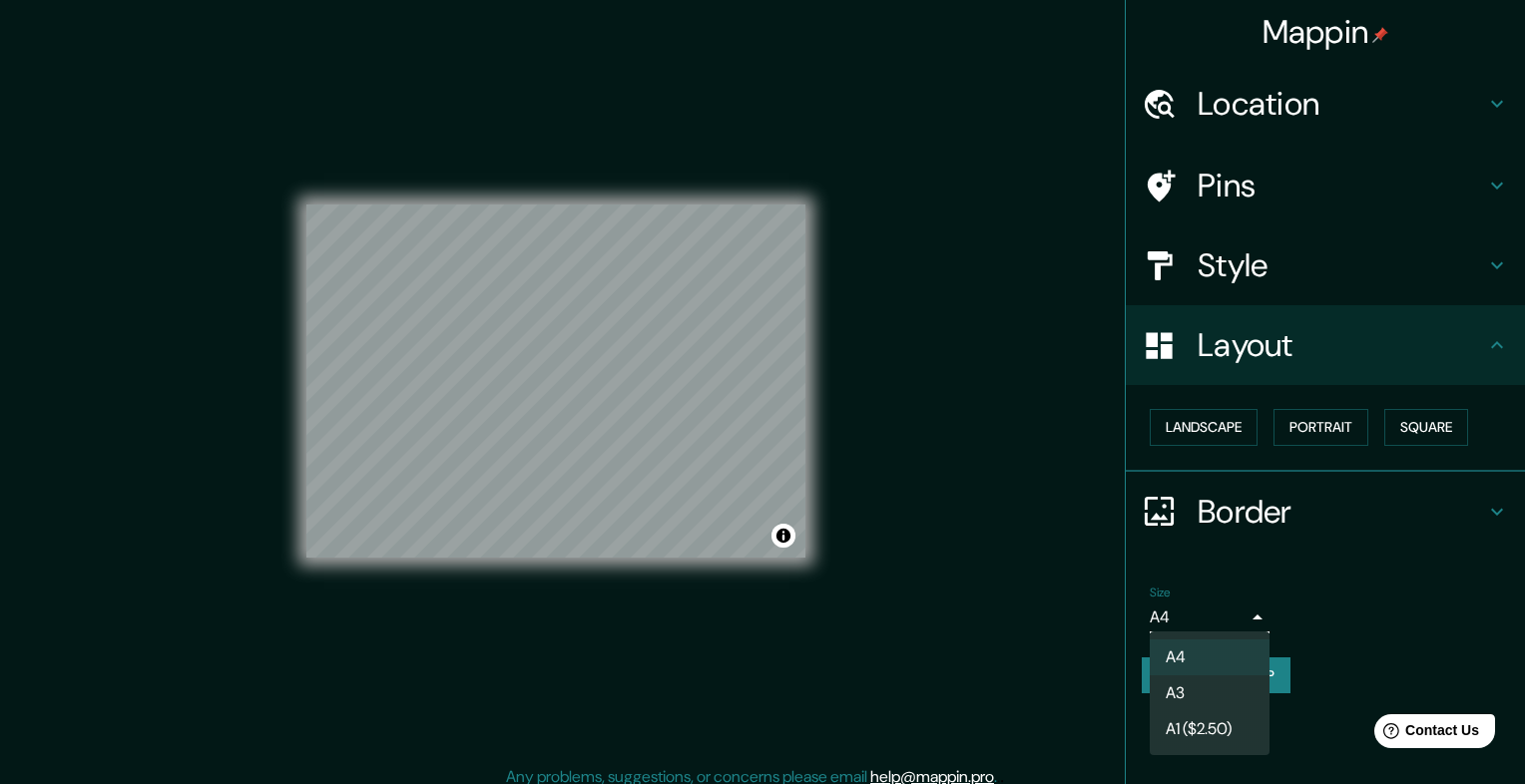 click on "Mappin Location Palm Springs, California, Estados Unidos Pins Style Layout Landscape Portrait Square Border Choose a border.  Hint : you can make layers of the frame opaque to create some cool effects. None Simple Transparent Fancy Size A4 single Create your map © Mapbox   © OpenStreetMap   Improve this map   © Maxar Any problems, suggestions, or concerns please email    help@mappin.pro . . . A4 A3 A1 ($2.50)" at bounding box center [762, 388] 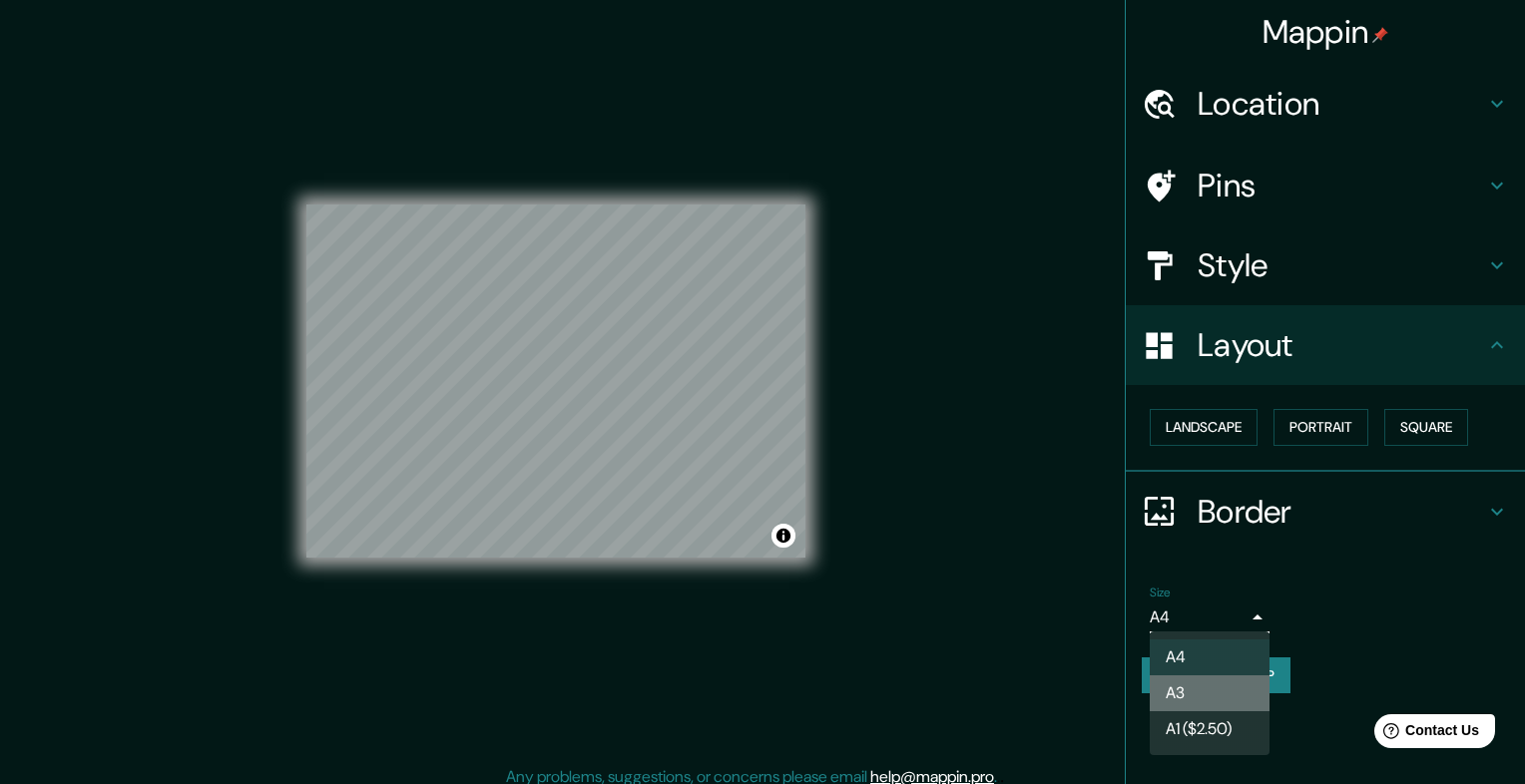 click on "A3" at bounding box center [1210, 693] 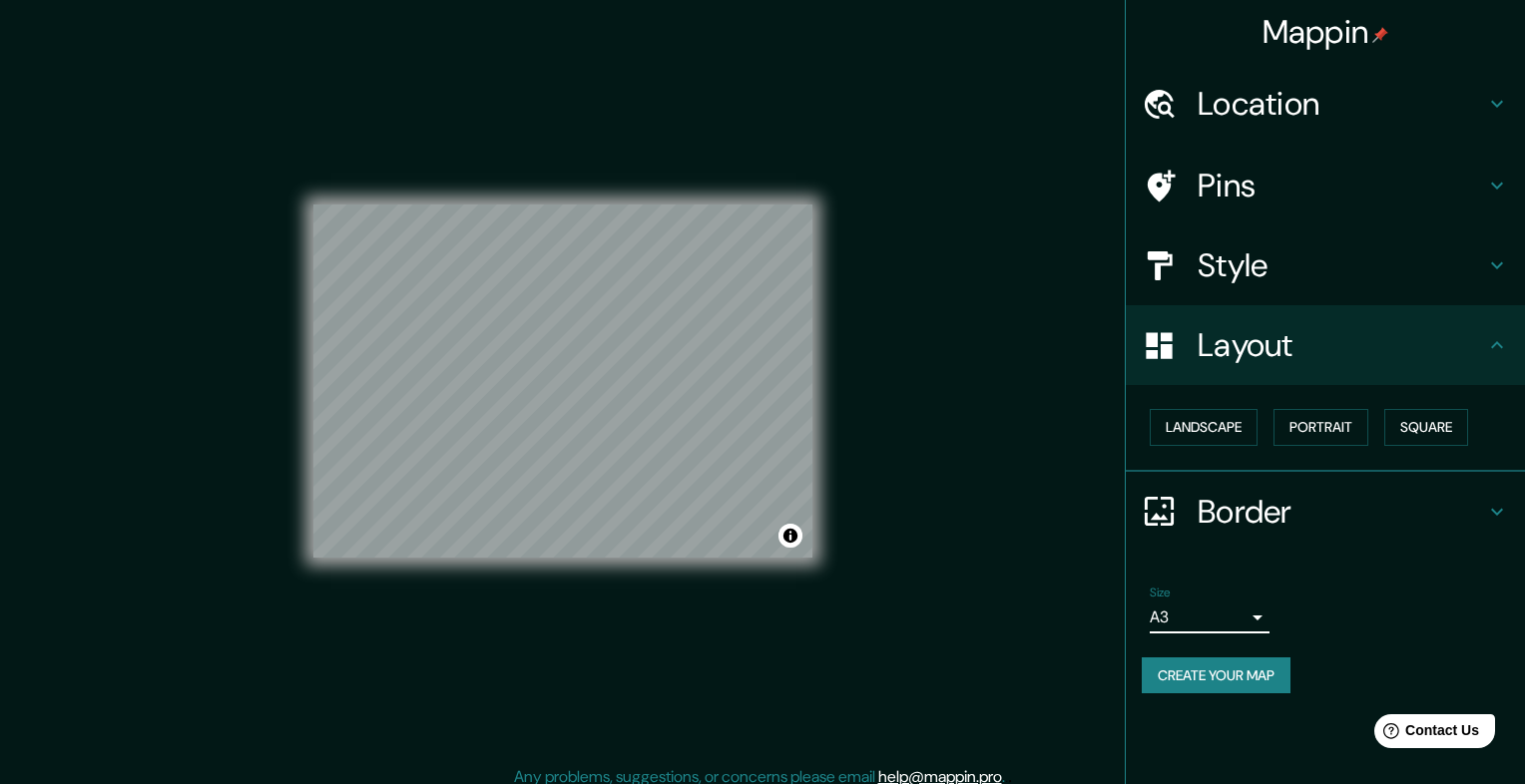 click on "Mappin Location Palm Springs, California, Estados Unidos Pins Style Layout Landscape Portrait Square Border Choose a border.  Hint : you can make layers of the frame opaque to create some cool effects. None Simple Transparent Fancy Size A3 single Create your map © Mapbox   © OpenStreetMap   Improve this map   © Maxar Any problems, suggestions, or concerns please email    help@mappin.pro . . ." at bounding box center (762, 388) 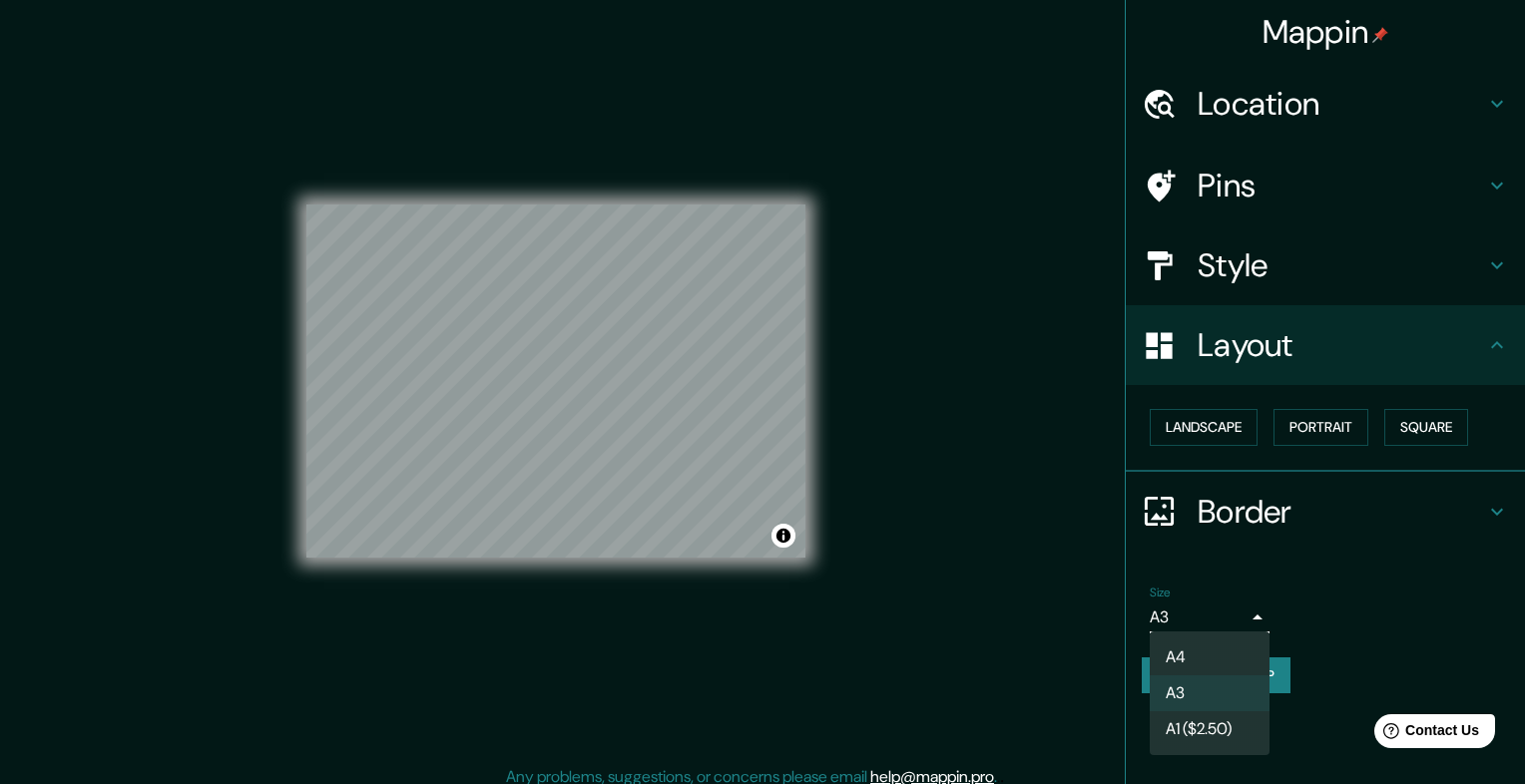 click at bounding box center (762, 392) 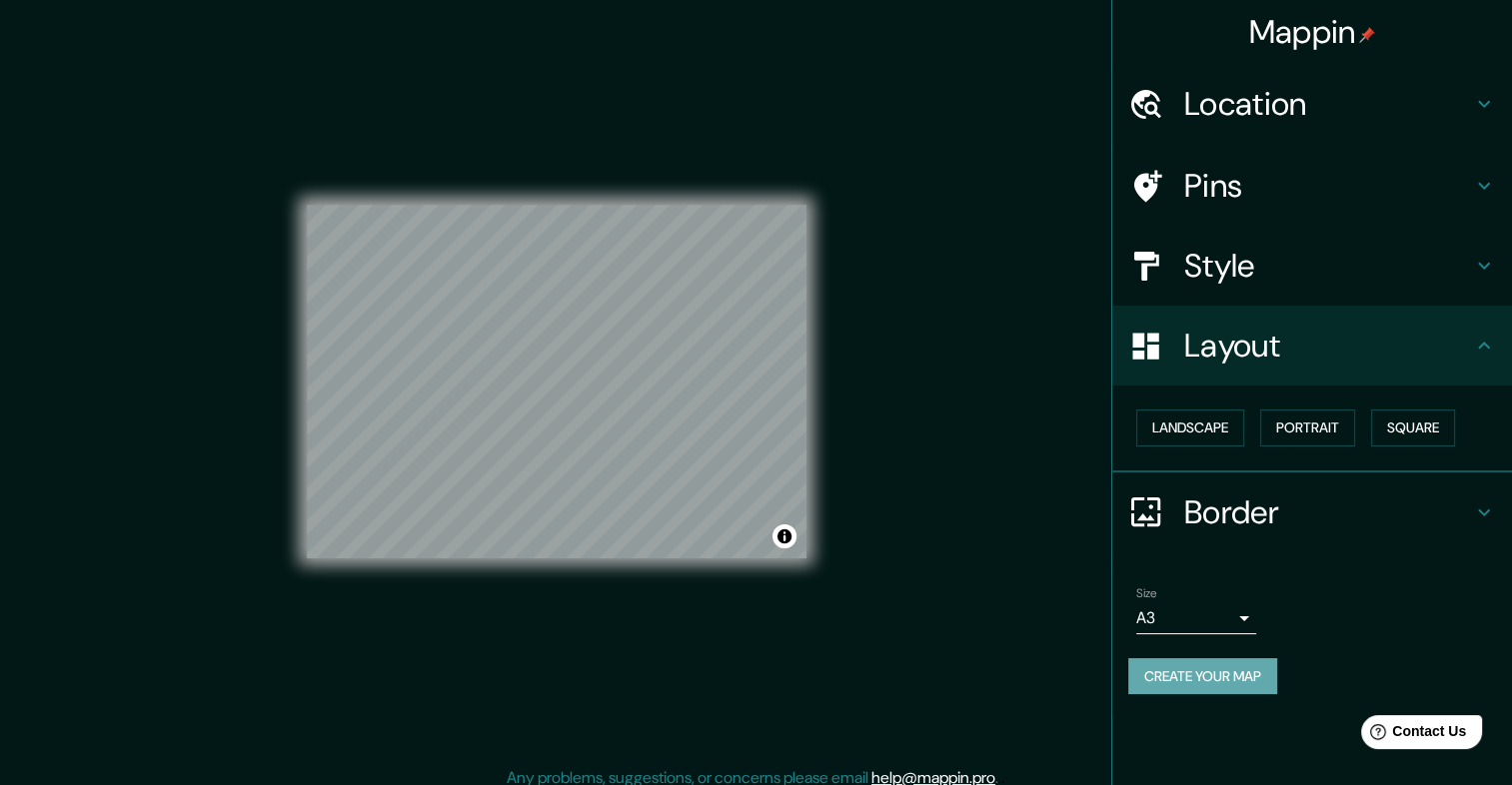 click on "Create your map" at bounding box center [1202, 676] 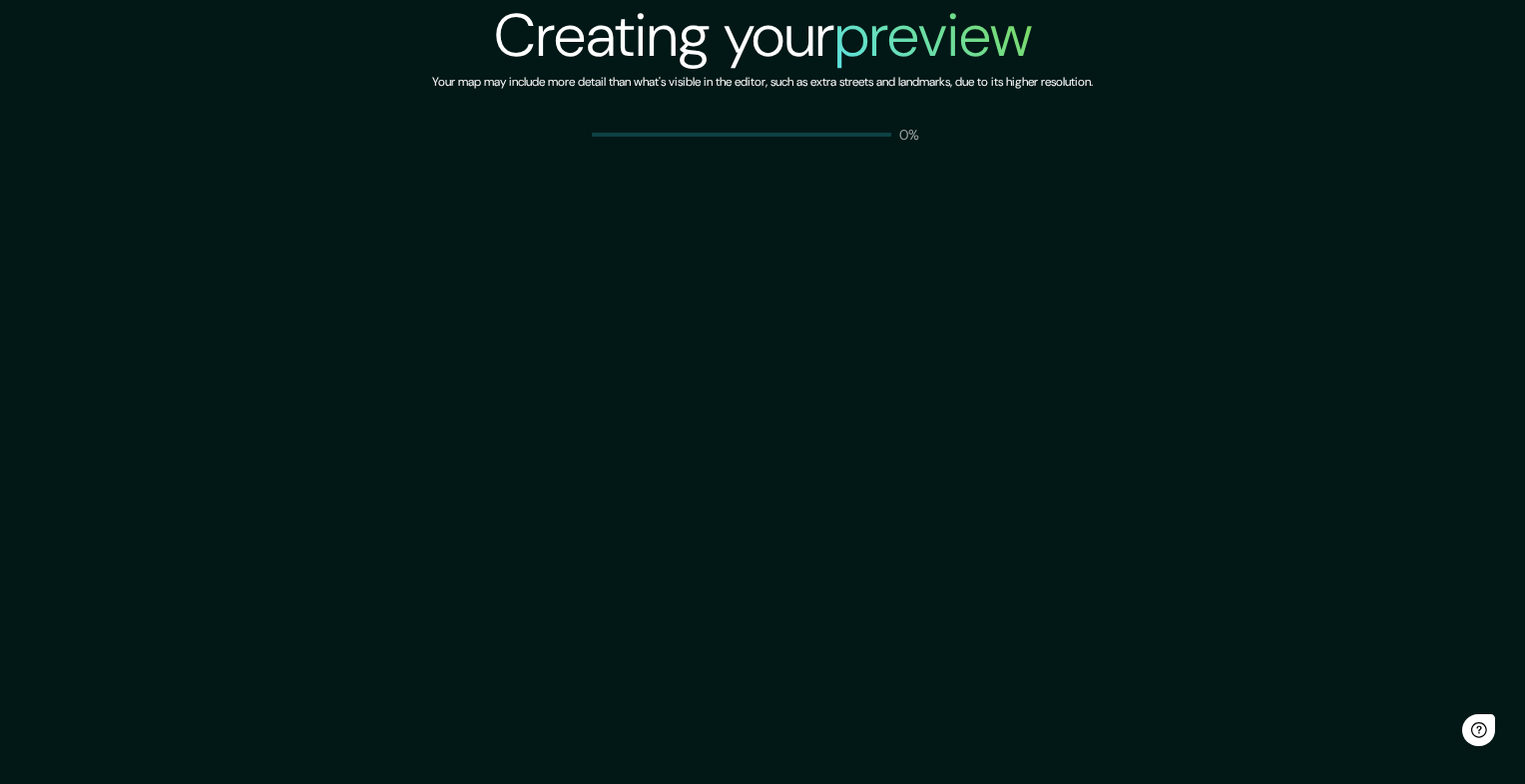 scroll, scrollTop: 0, scrollLeft: 0, axis: both 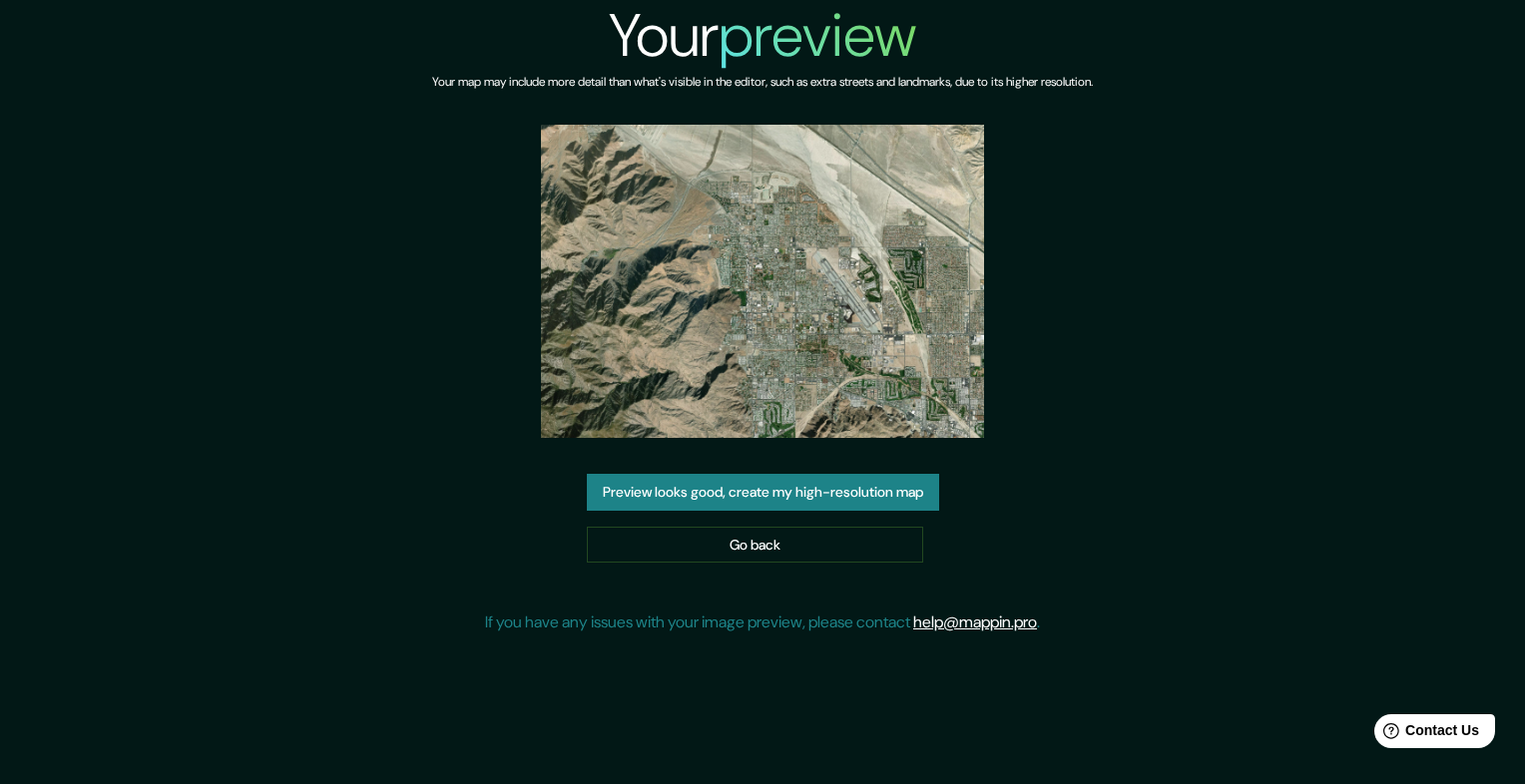 click at bounding box center [762, 281] 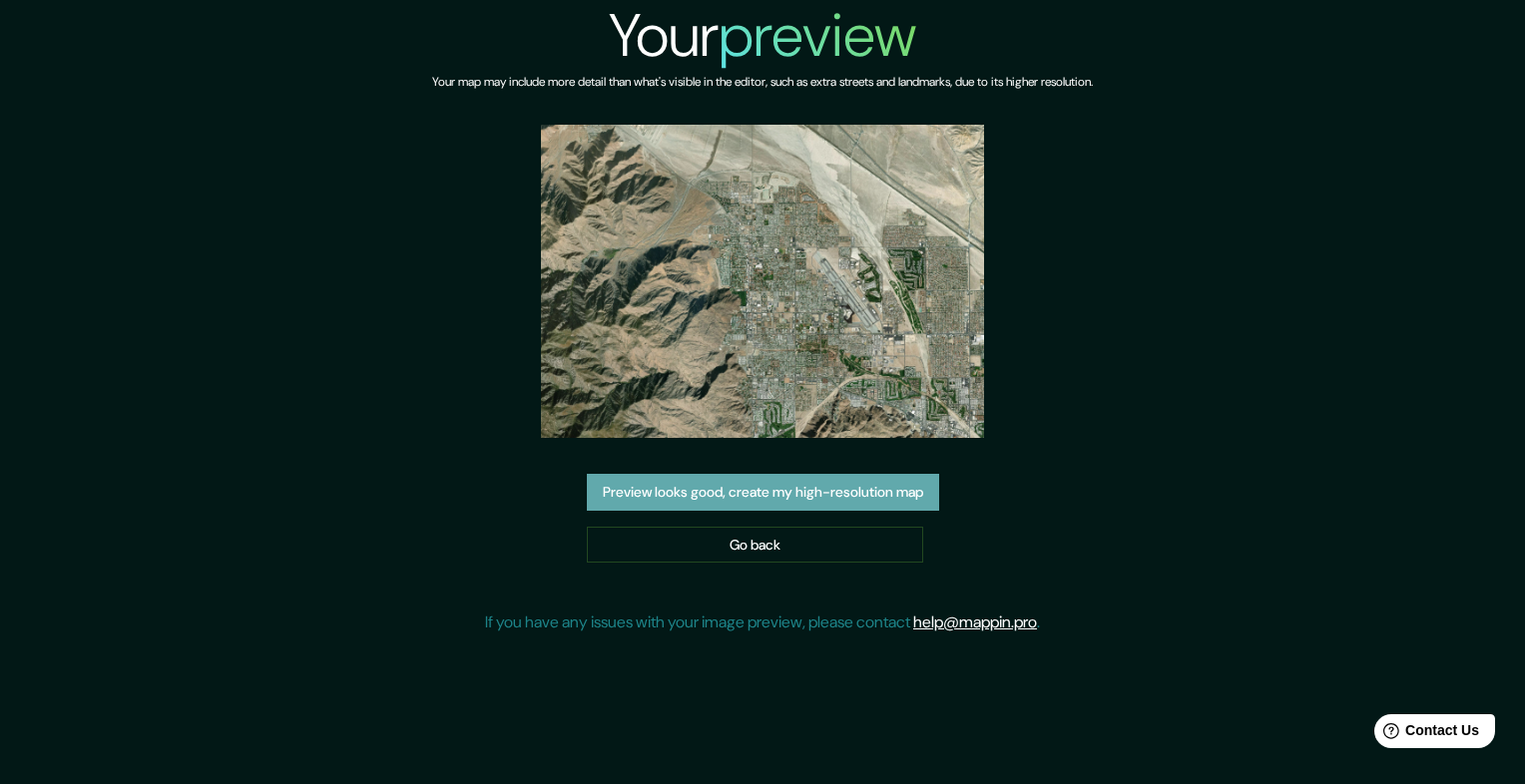 click on "Preview looks good, create my high-resolution map" at bounding box center [762, 492] 